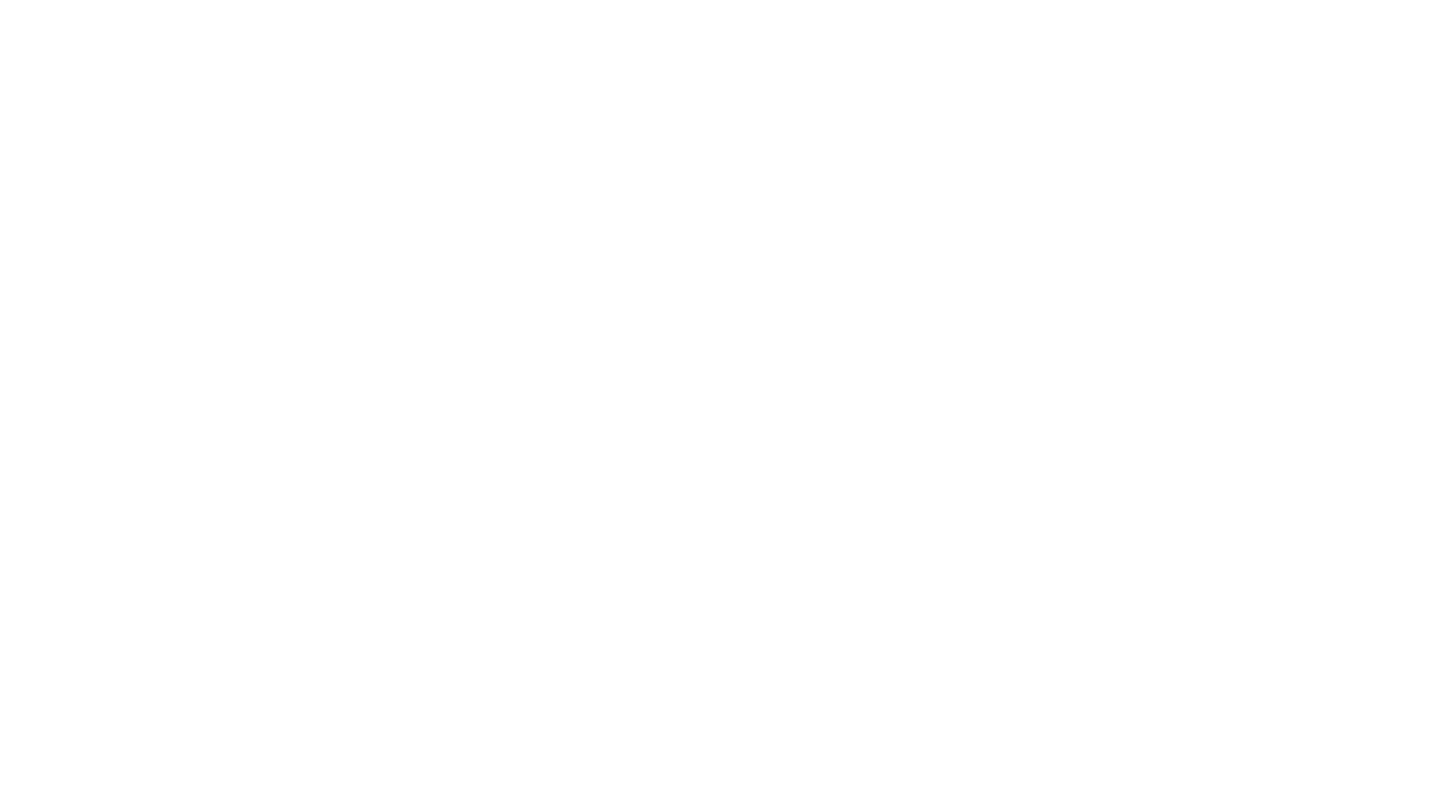 scroll, scrollTop: 0, scrollLeft: 0, axis: both 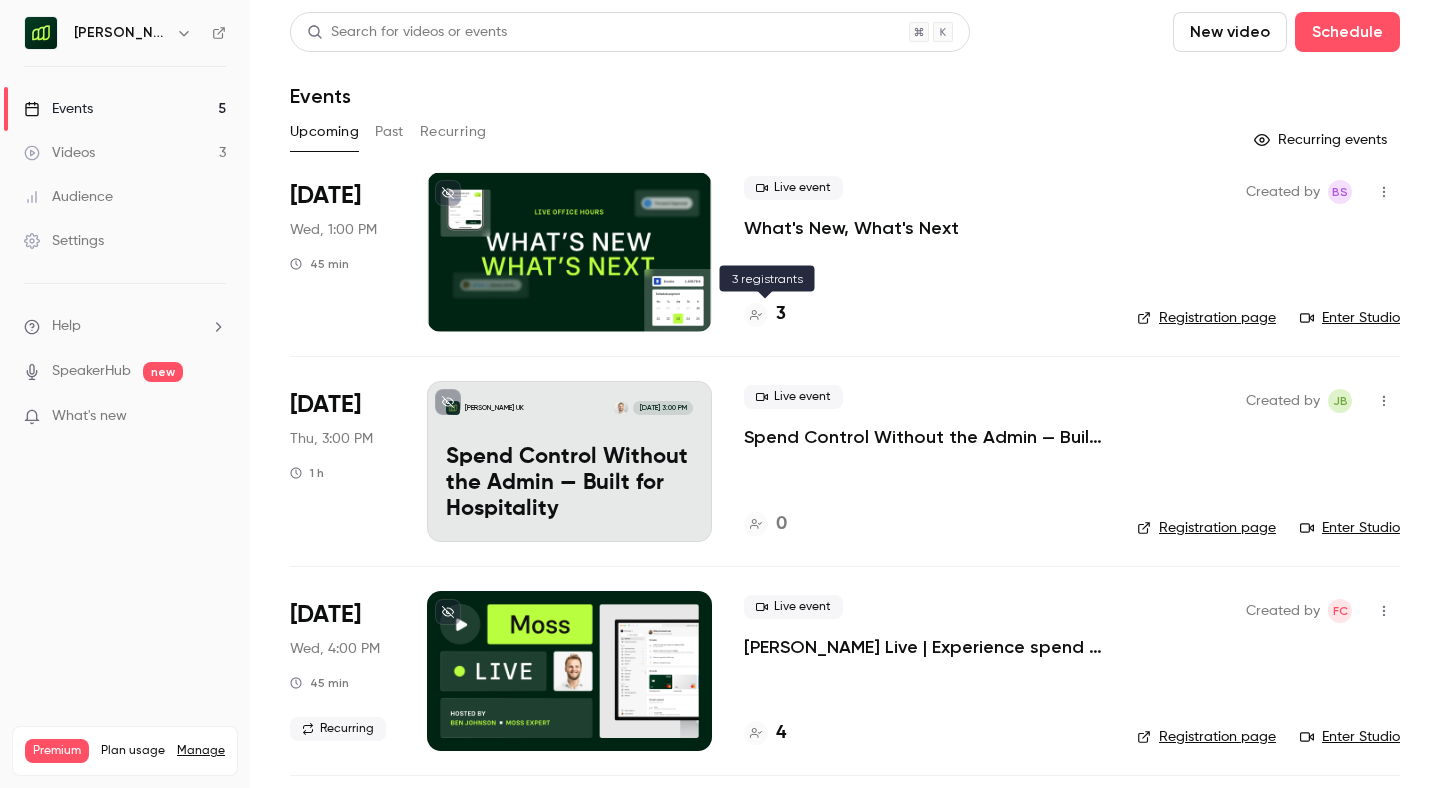 click on "3" at bounding box center [781, 314] 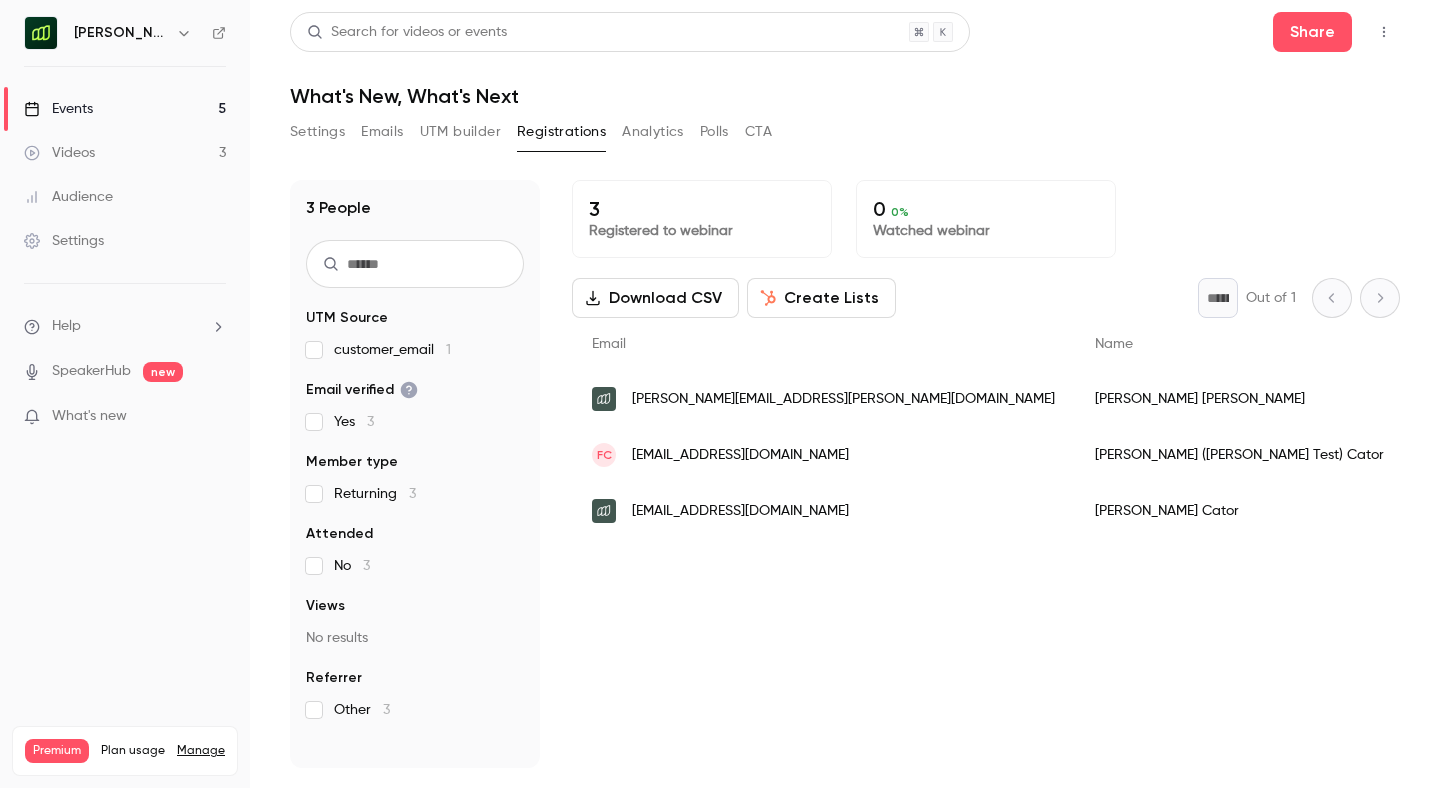 click on "Events 5" at bounding box center (125, 109) 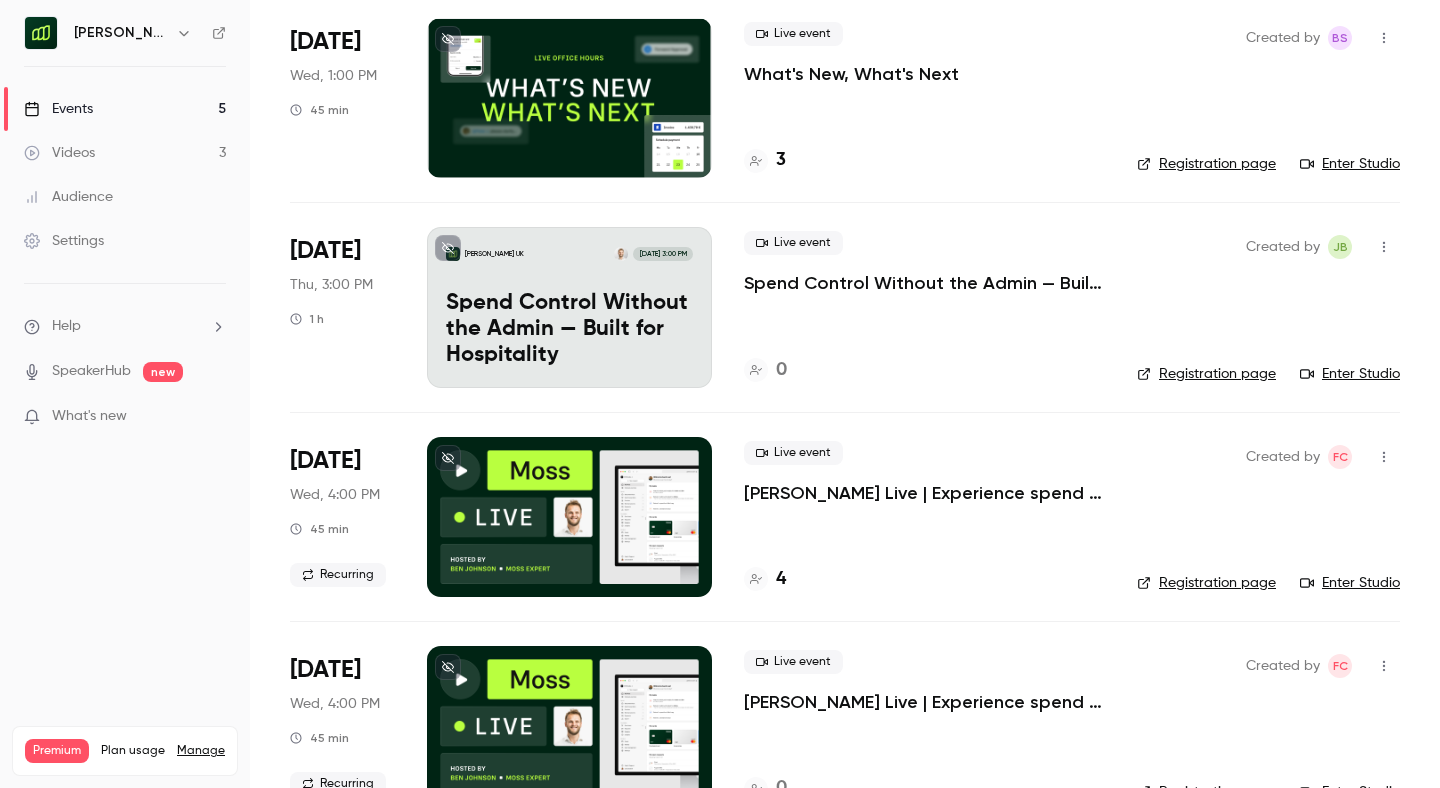 scroll, scrollTop: 166, scrollLeft: 0, axis: vertical 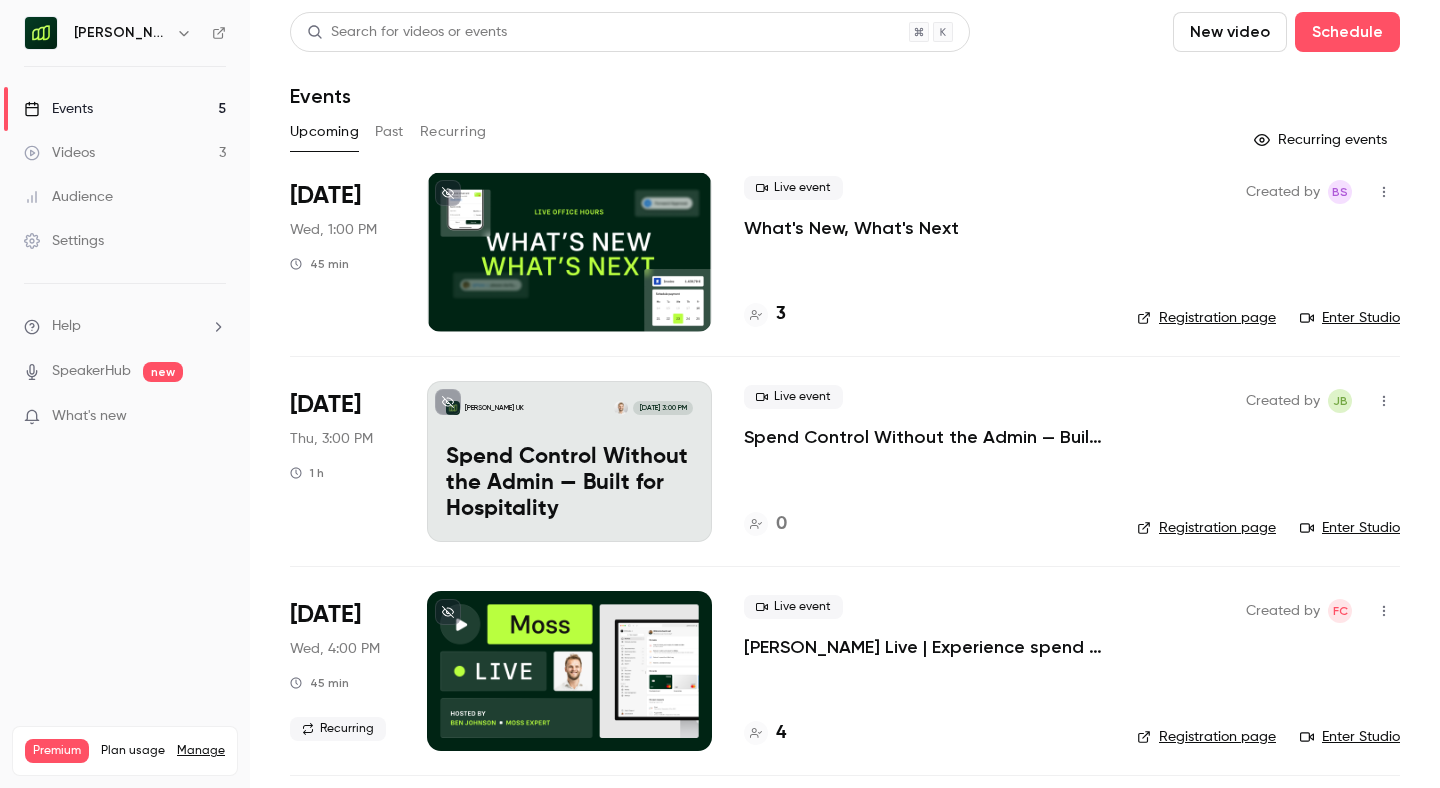 click on "[PERSON_NAME] UK" at bounding box center (121, 33) 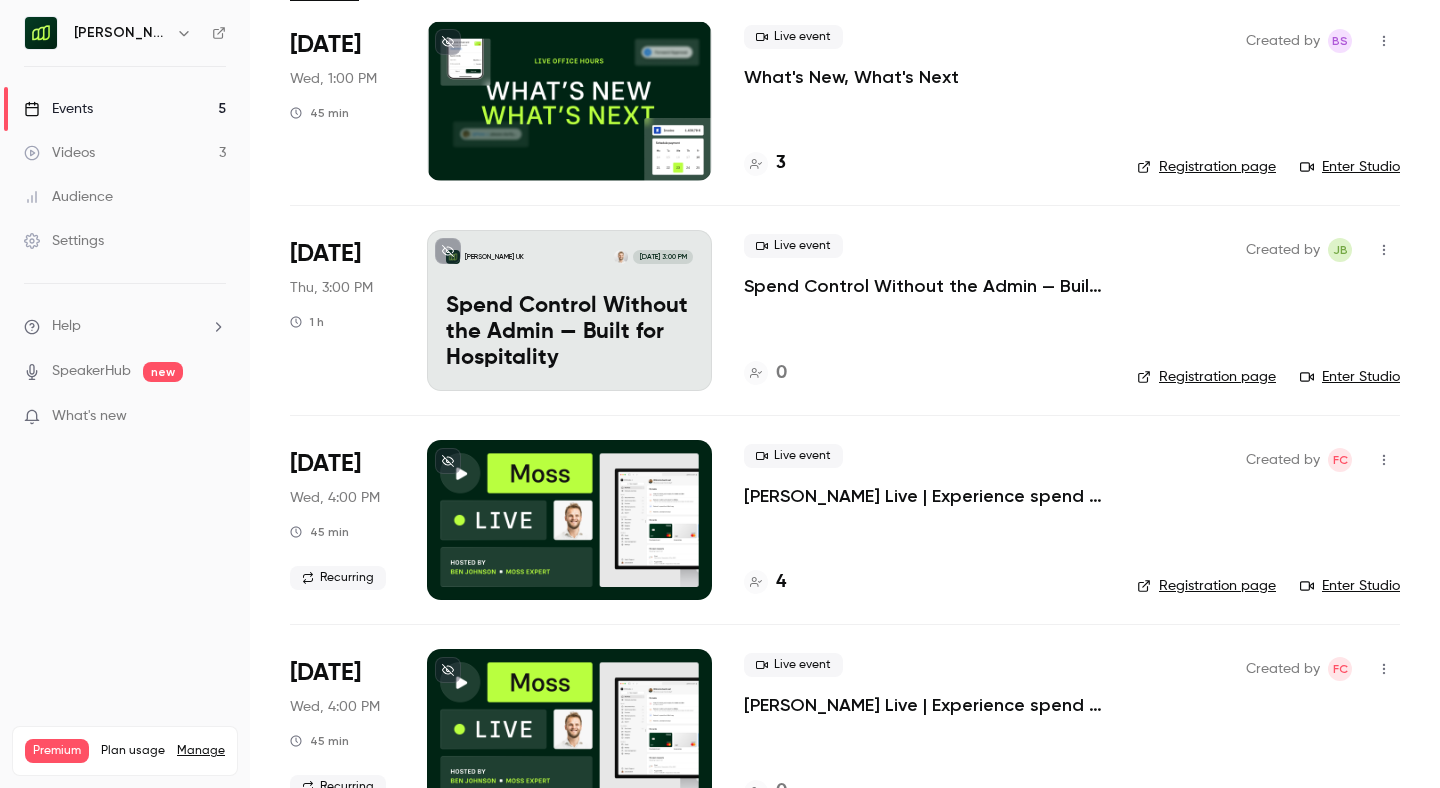 scroll, scrollTop: 0, scrollLeft: 0, axis: both 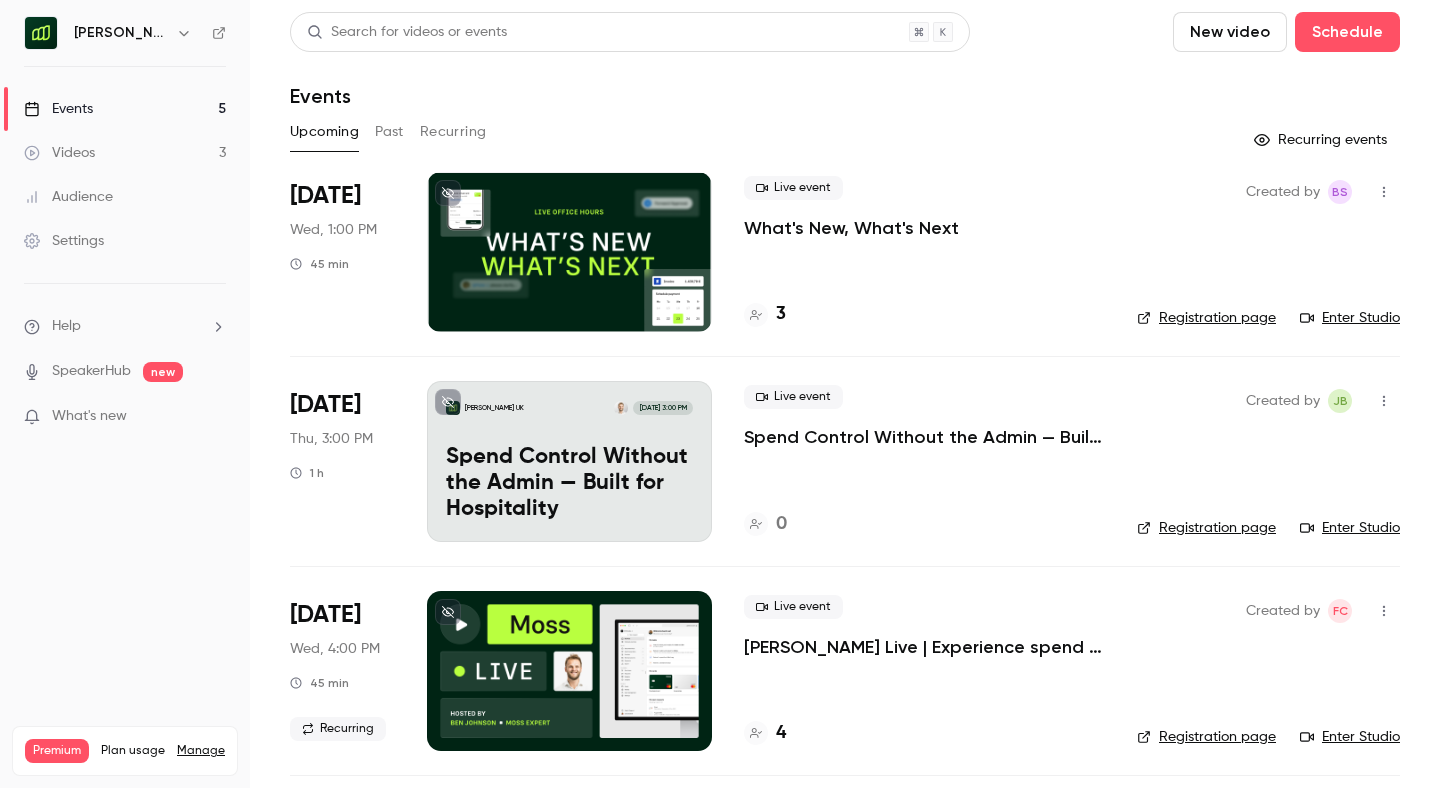 click 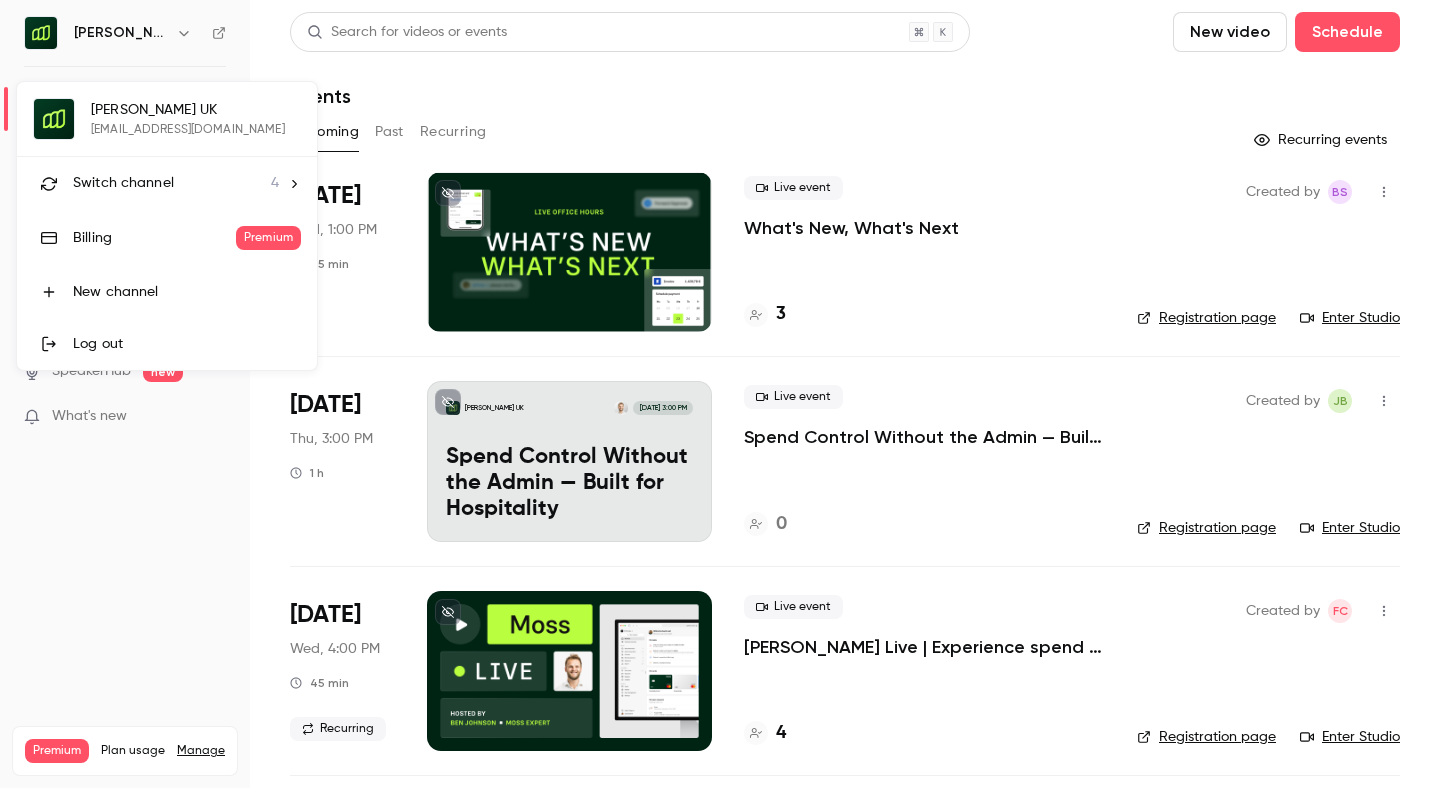 click at bounding box center [720, 394] 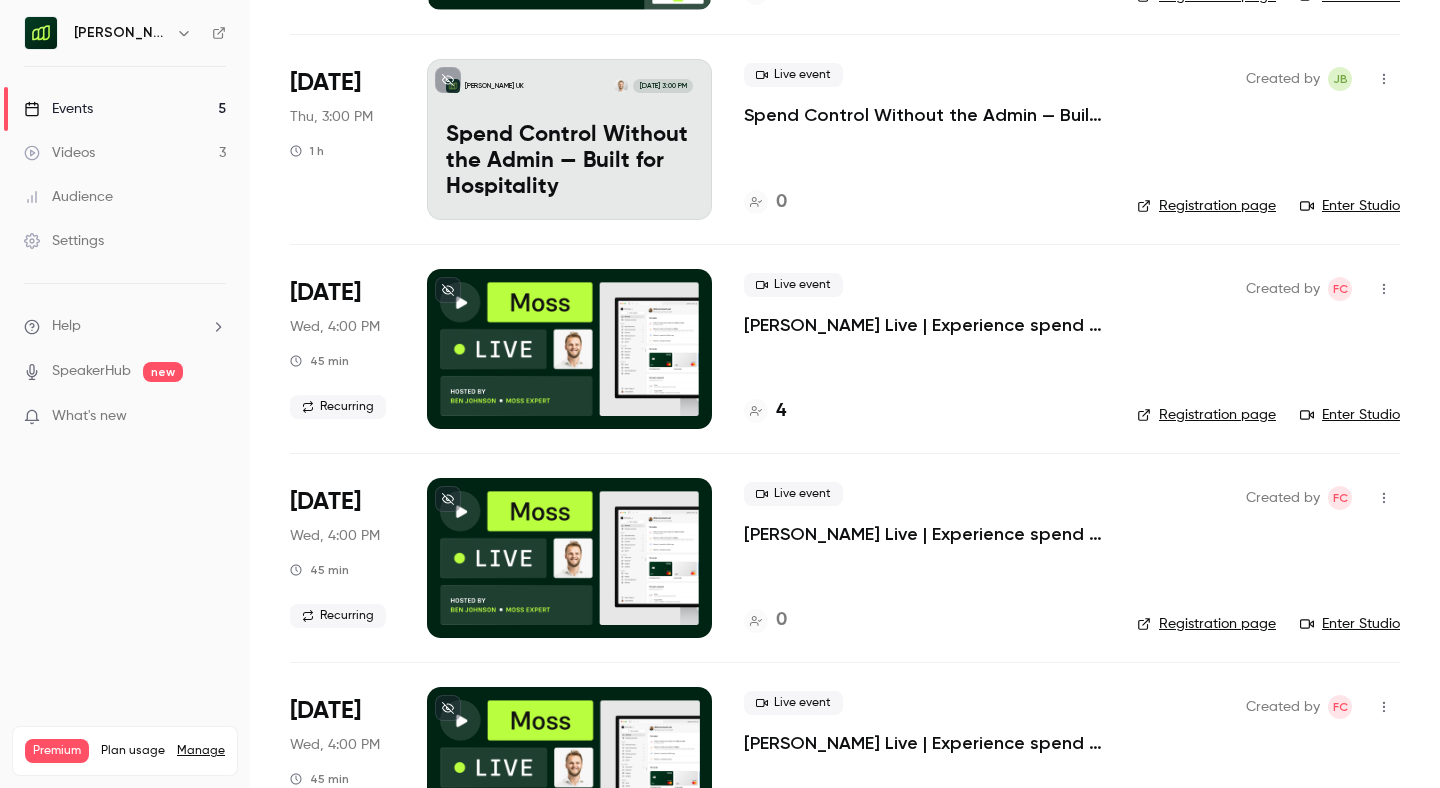 scroll, scrollTop: 417, scrollLeft: 0, axis: vertical 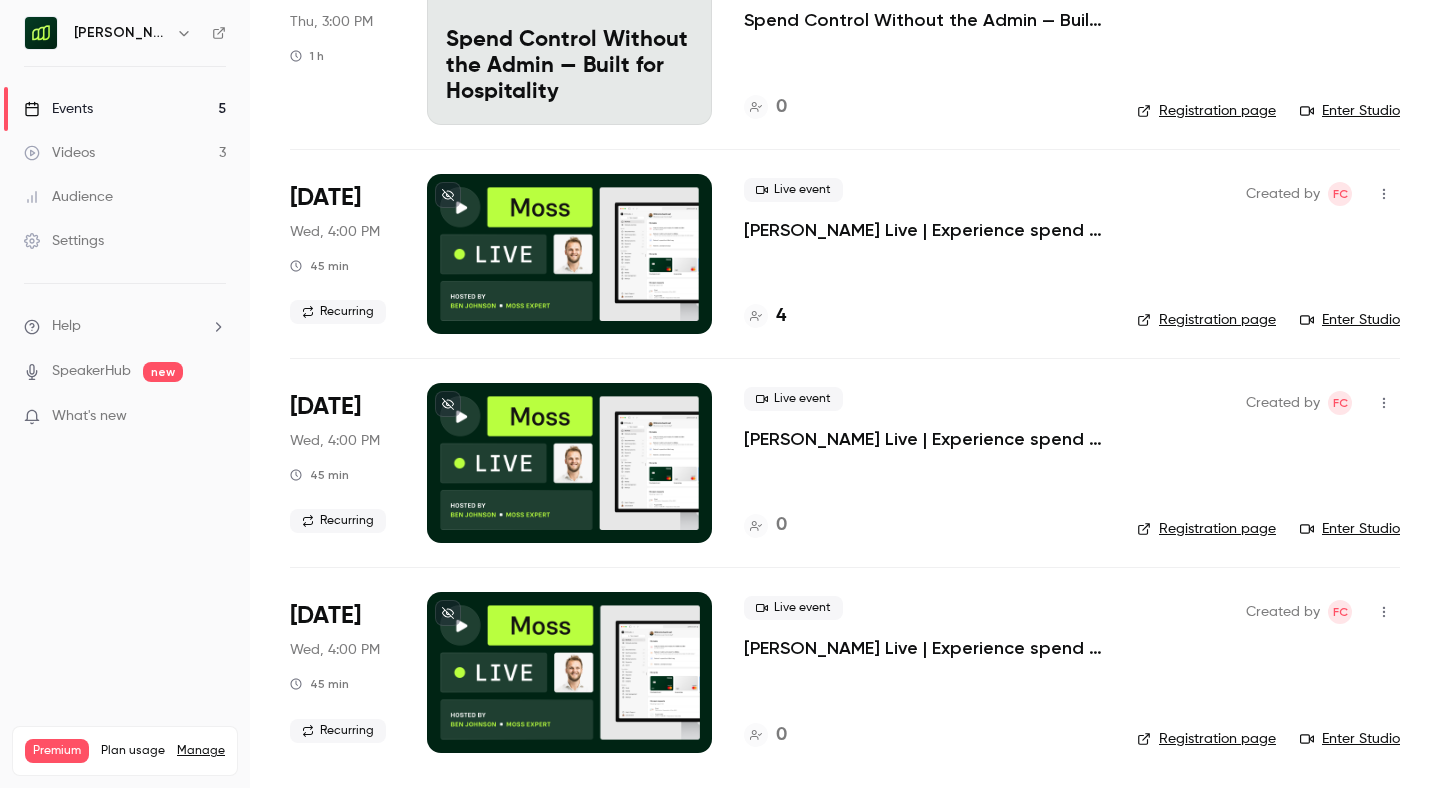 click 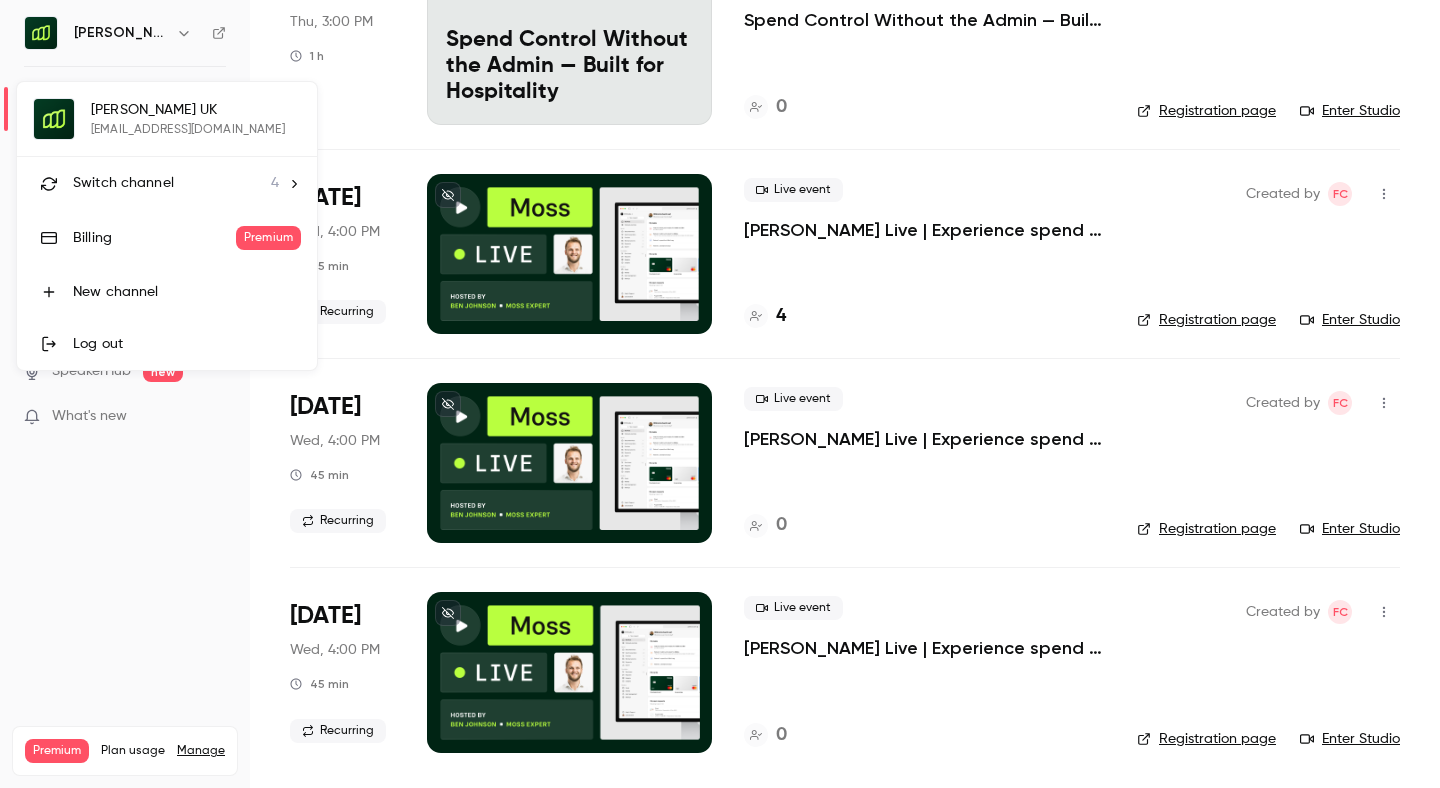 click on "Switch channel 4" at bounding box center (167, 183) 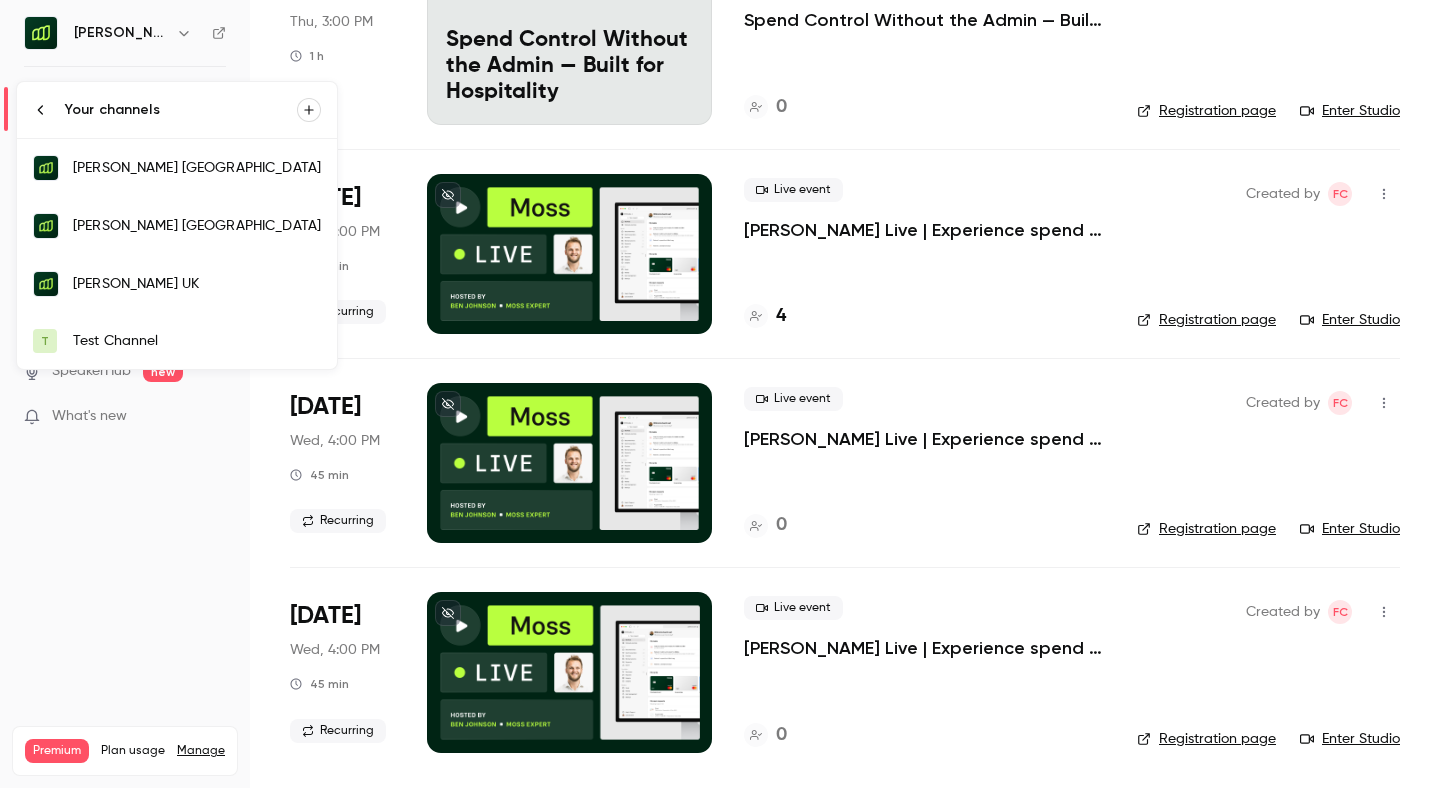 click on "[PERSON_NAME] [GEOGRAPHIC_DATA]" at bounding box center [197, 168] 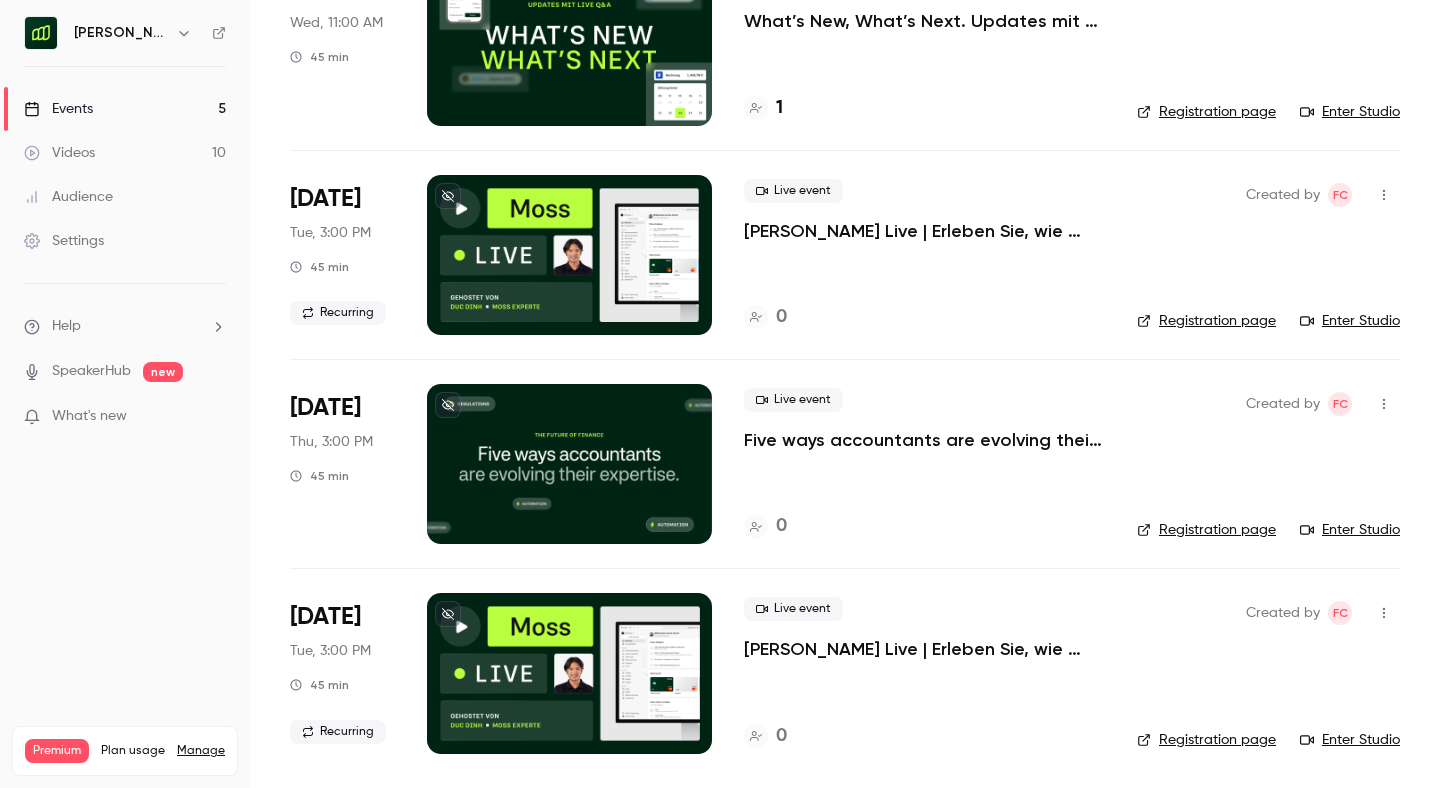 scroll, scrollTop: 417, scrollLeft: 0, axis: vertical 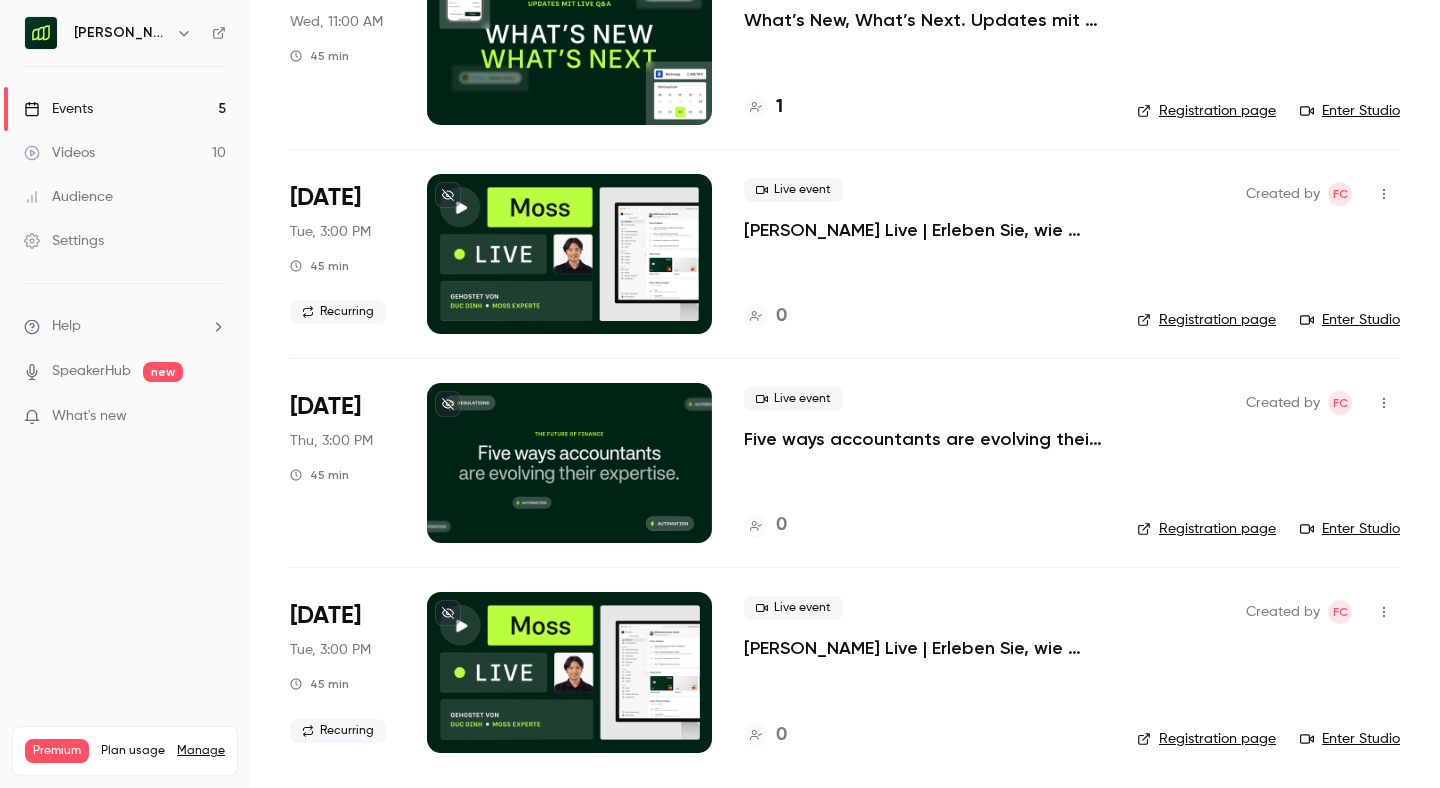 click 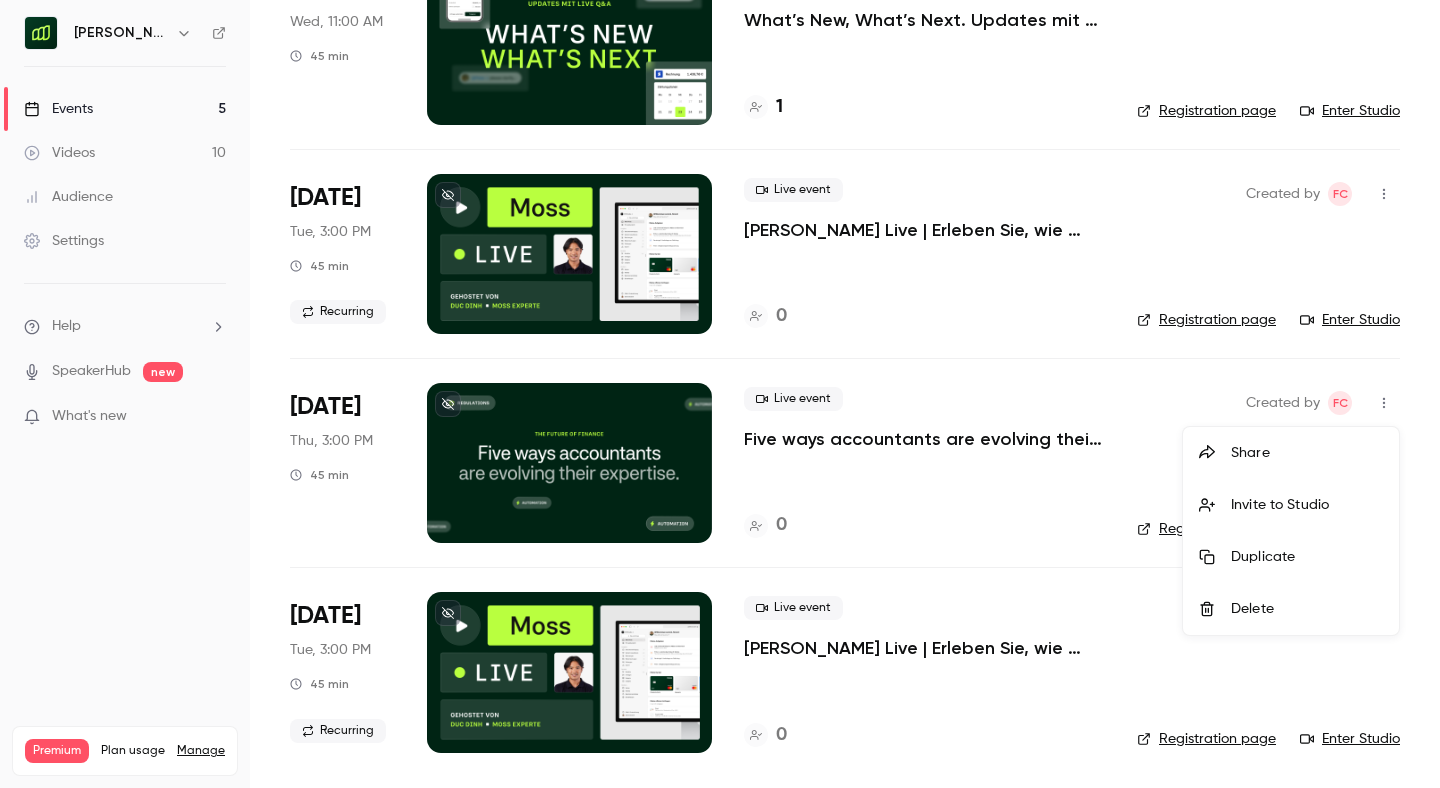 click at bounding box center [720, 394] 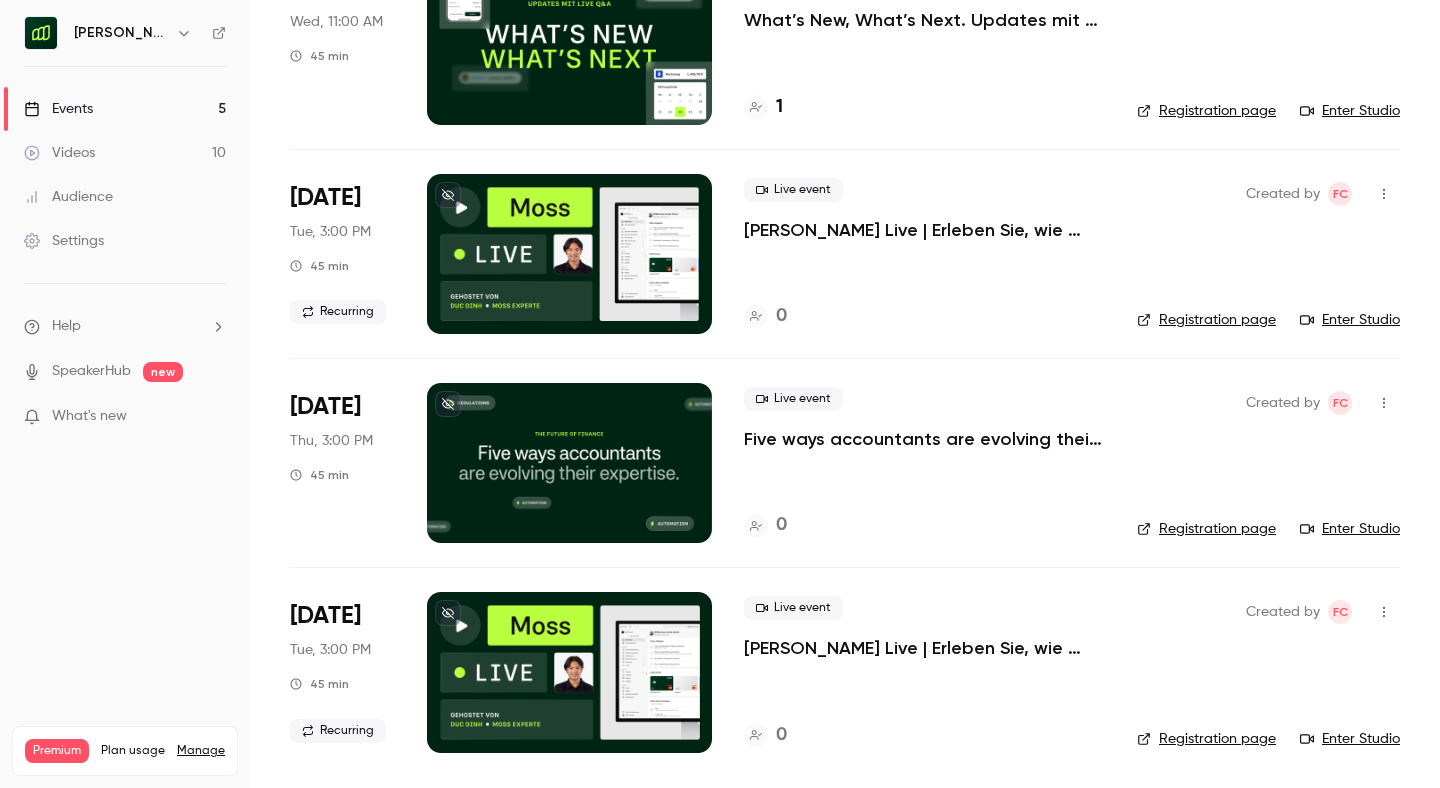 click on "Five ways accountants are evolving their expertise, for the future of finance" at bounding box center (924, 439) 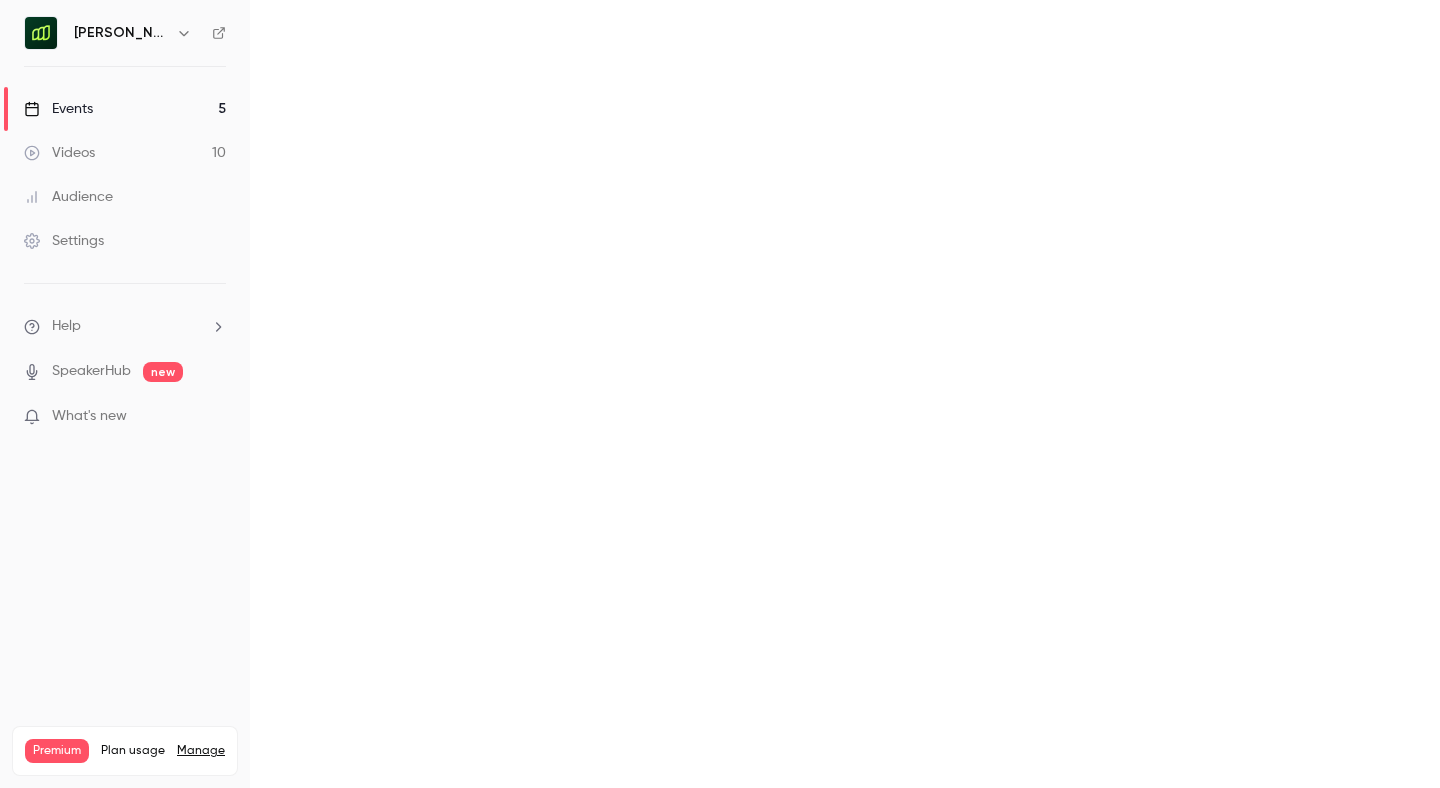 scroll, scrollTop: 0, scrollLeft: 0, axis: both 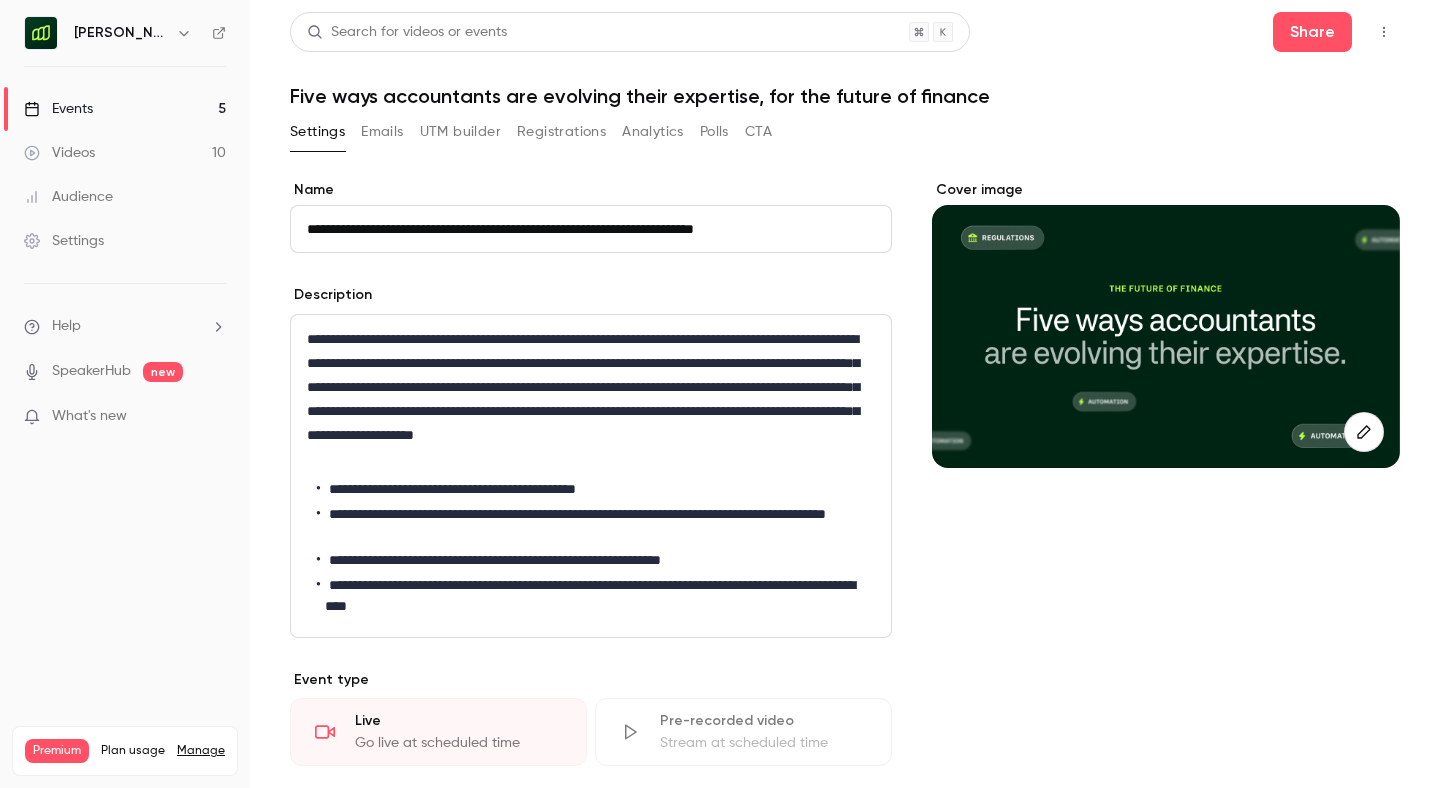 click on "**********" at bounding box center [591, 229] 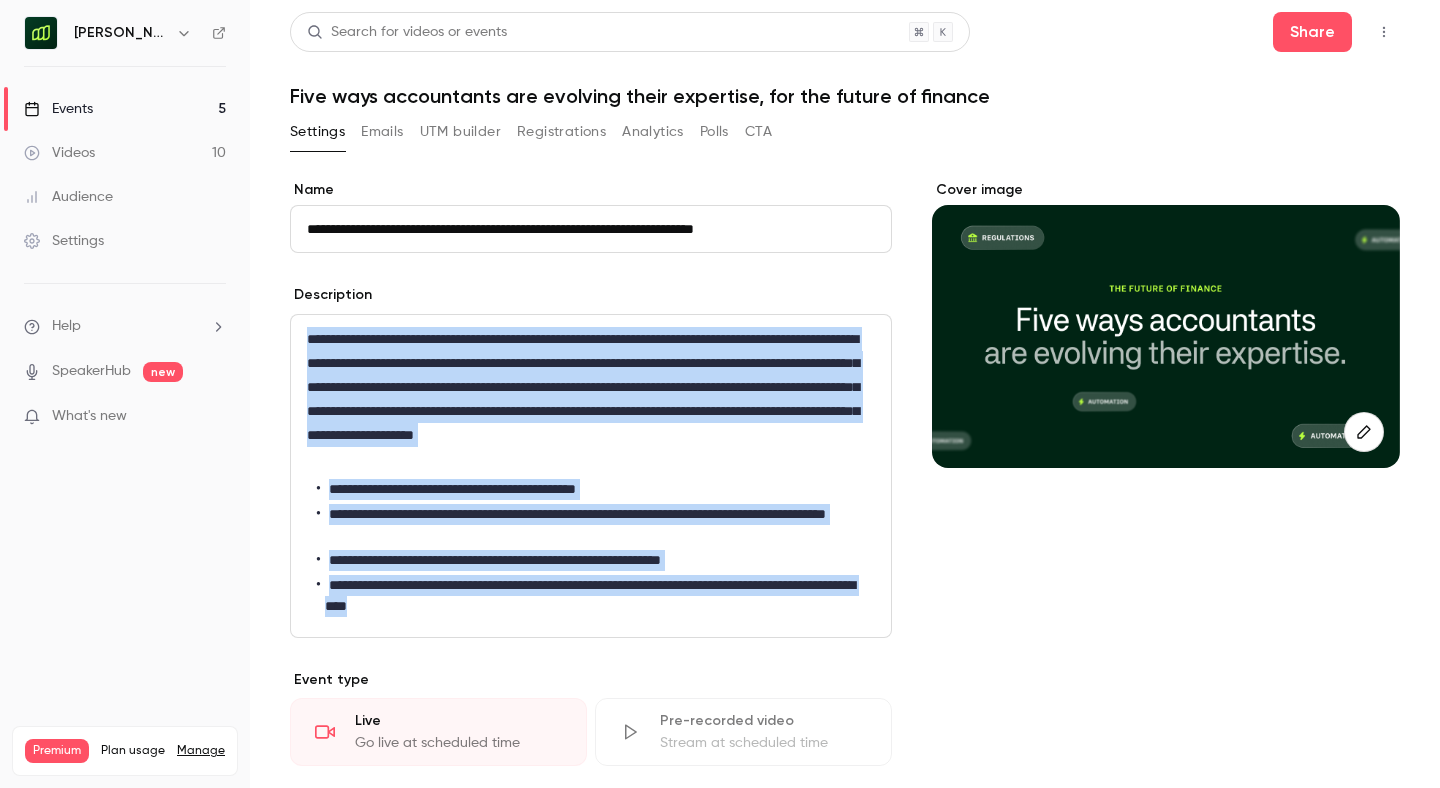 copy on "**********" 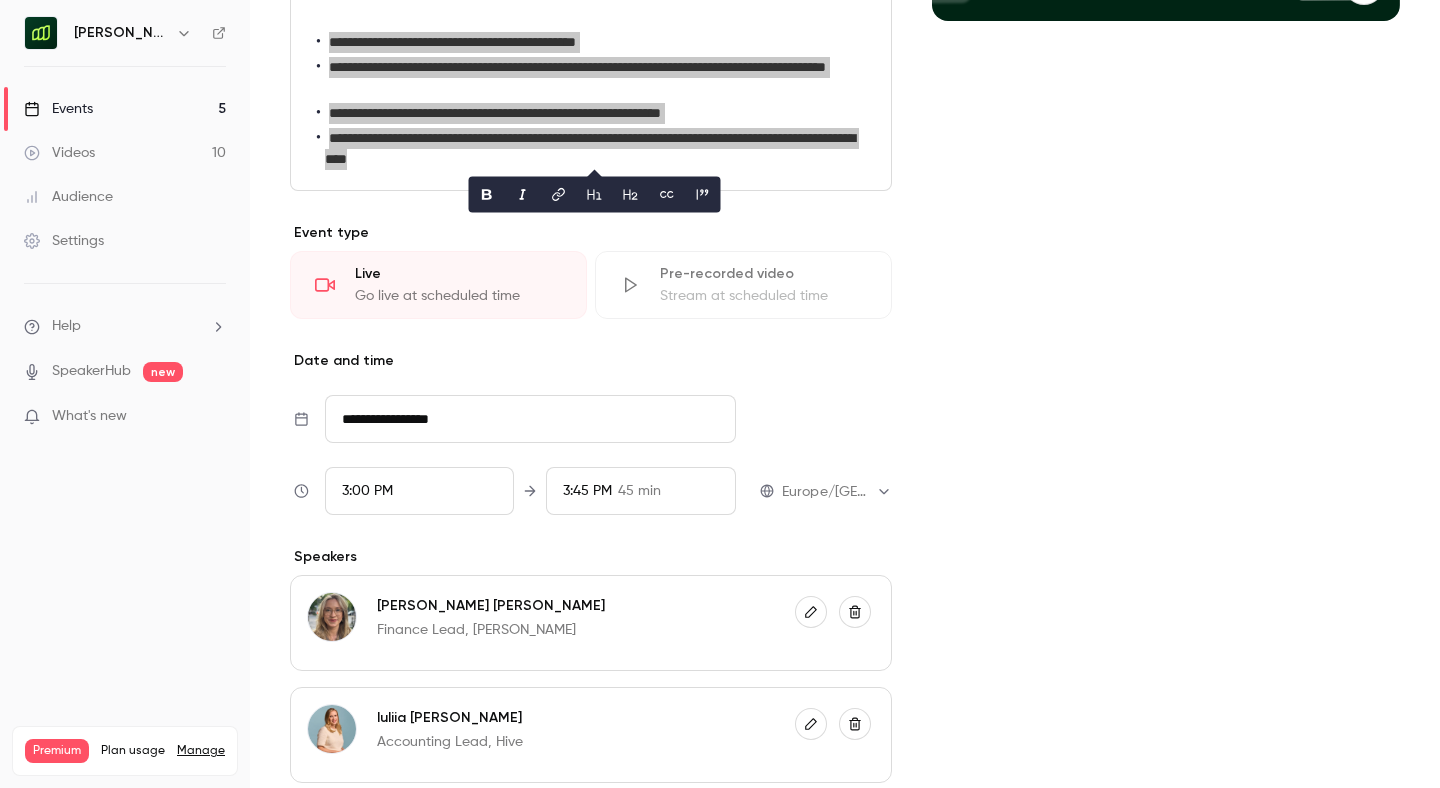 scroll, scrollTop: 481, scrollLeft: 0, axis: vertical 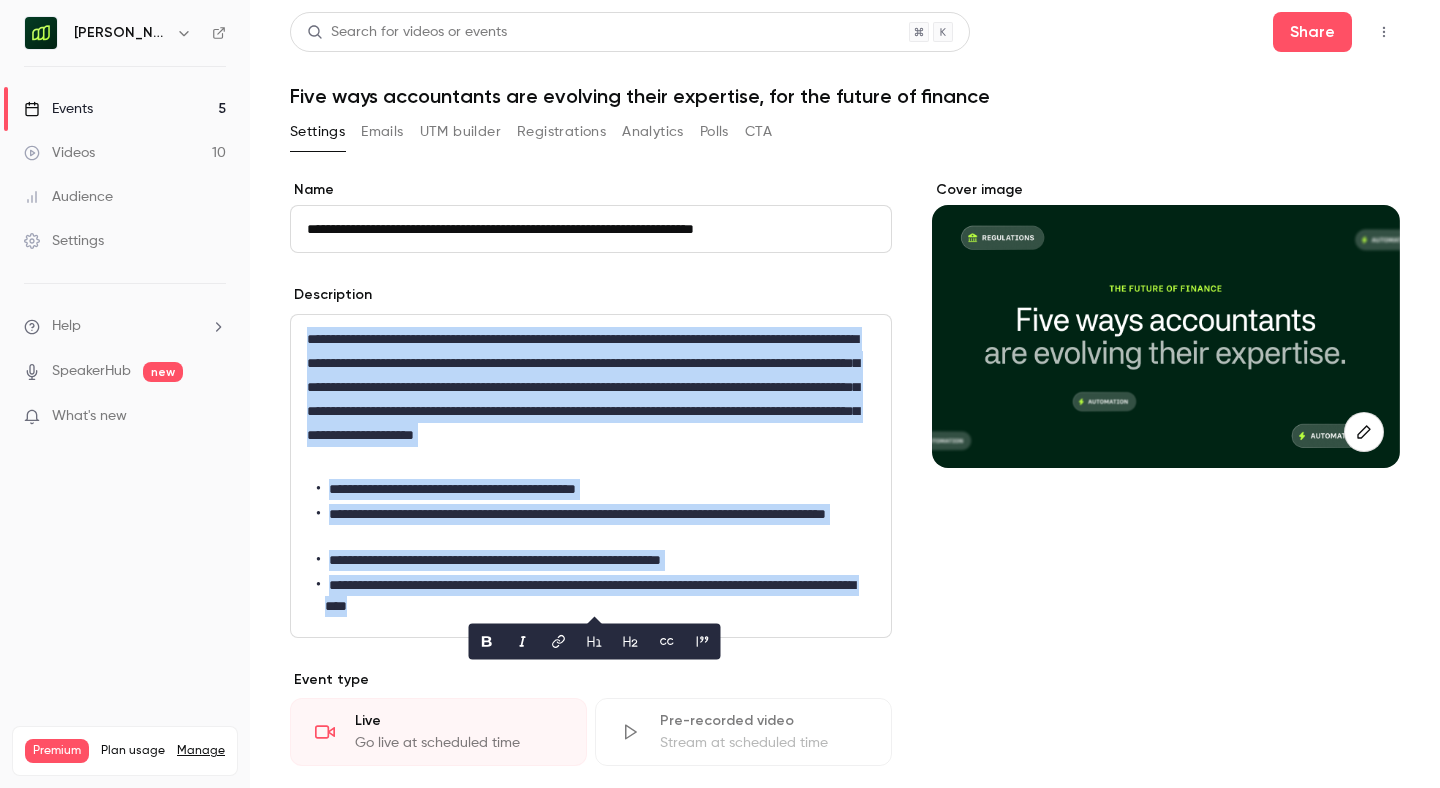 click on "Cover image" at bounding box center [1166, 786] 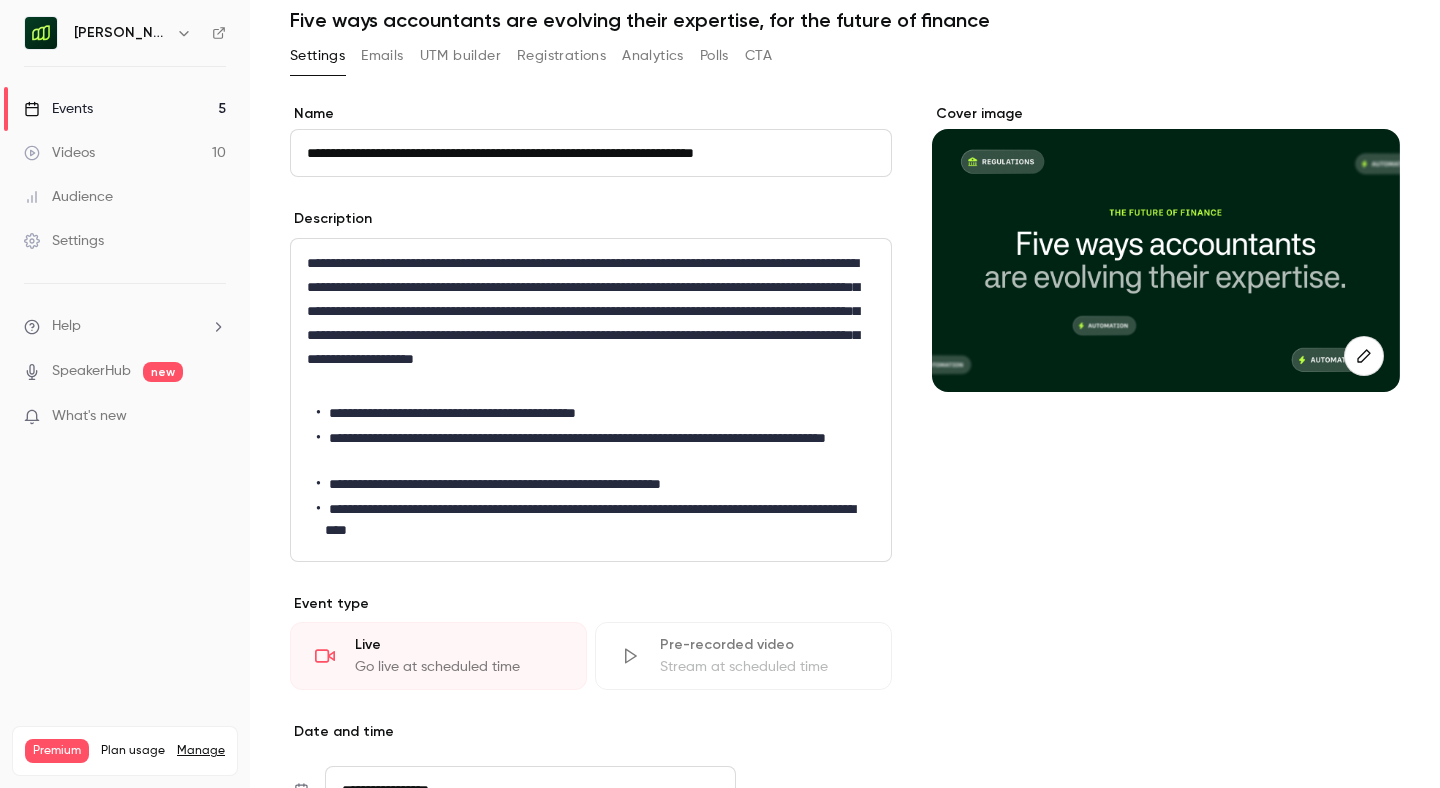 scroll, scrollTop: 0, scrollLeft: 0, axis: both 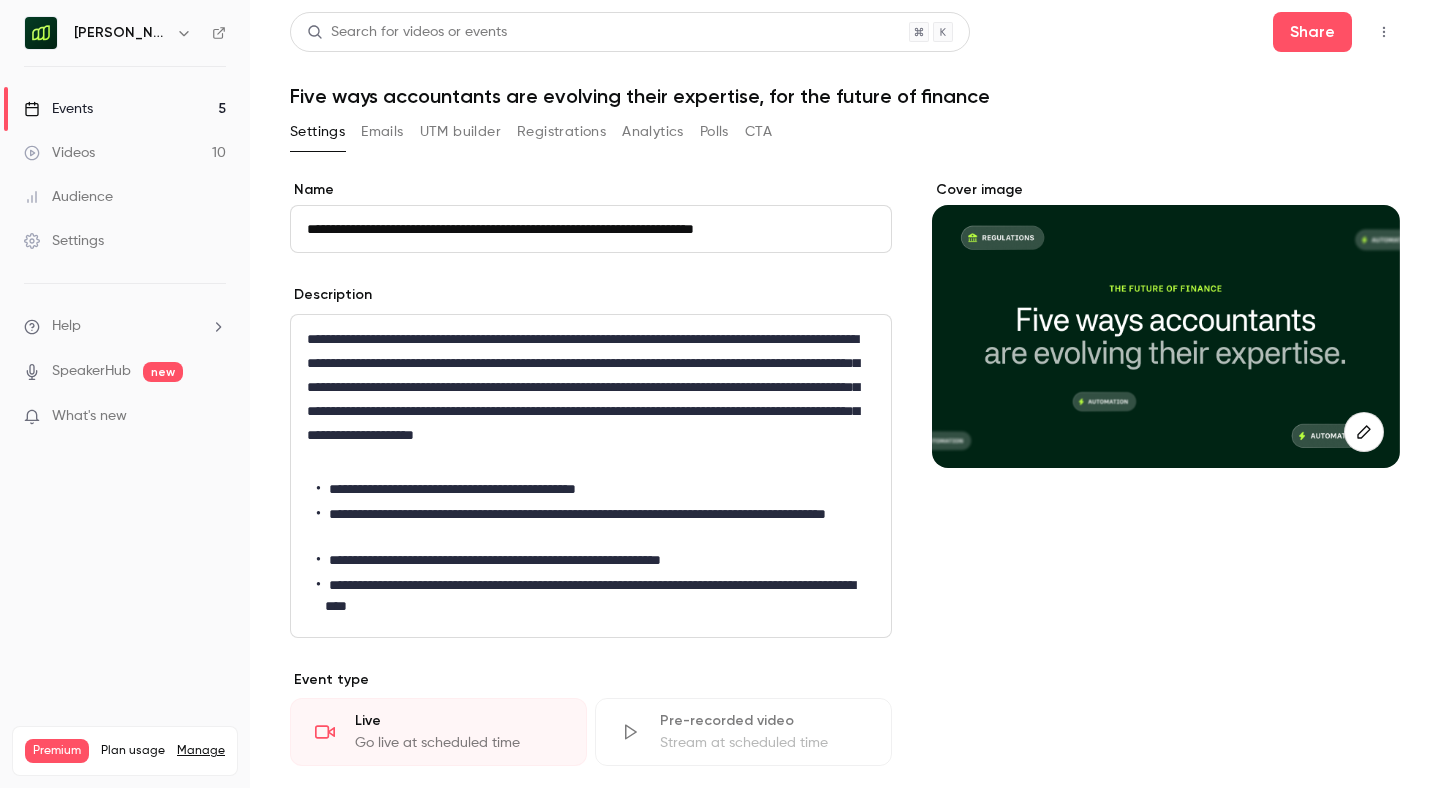 click on "Emails" at bounding box center [382, 132] 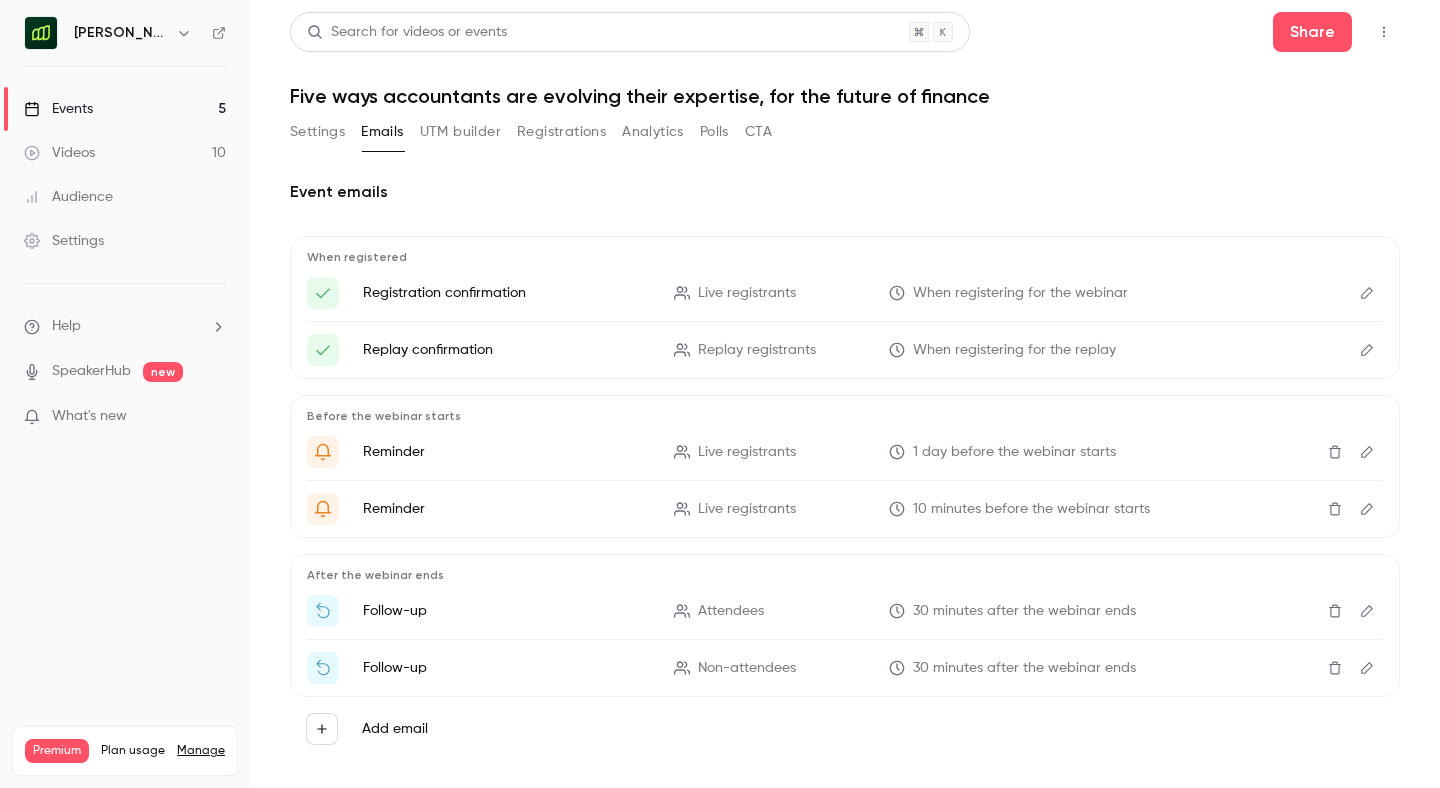 click on "UTM builder" at bounding box center (460, 132) 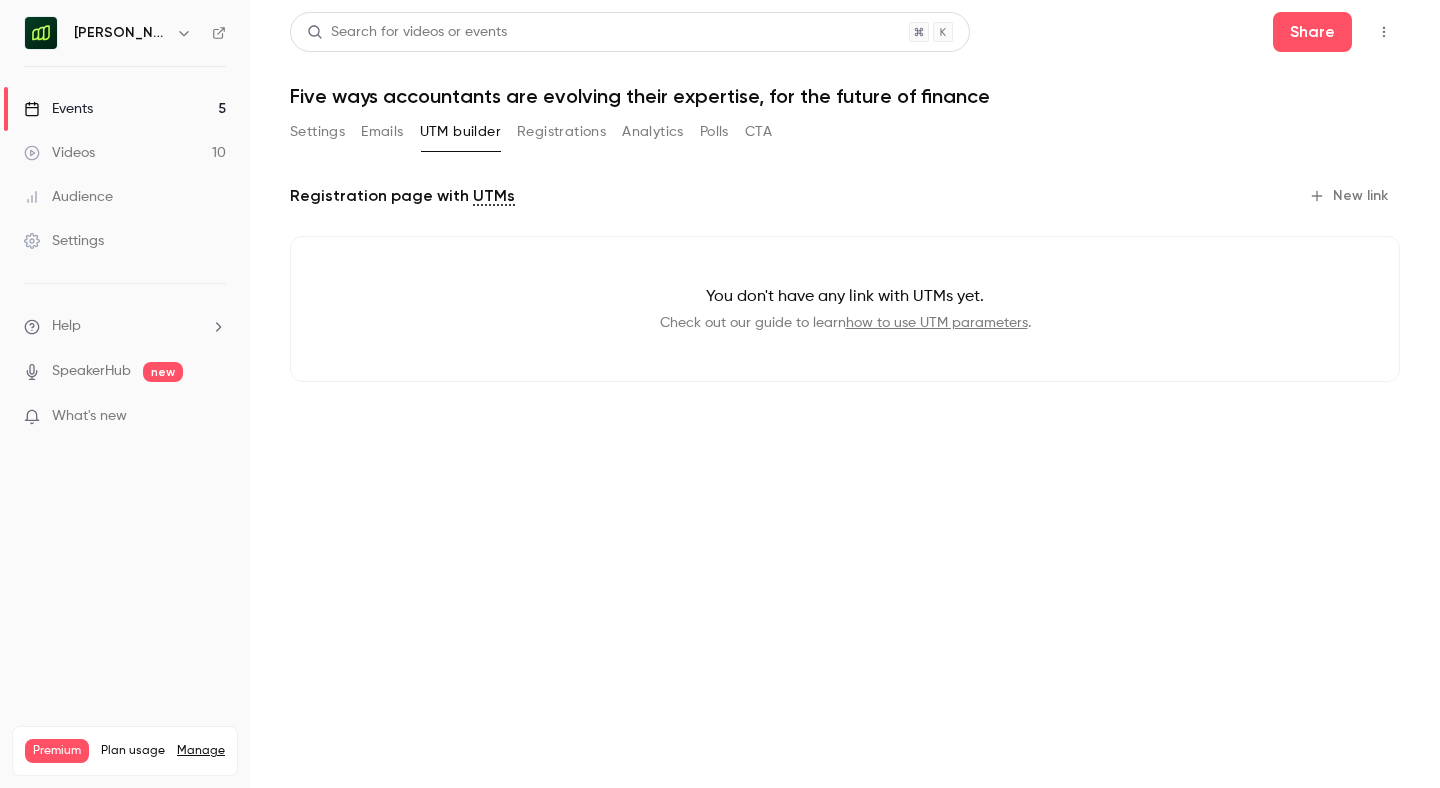 click on "Registrations" at bounding box center [561, 132] 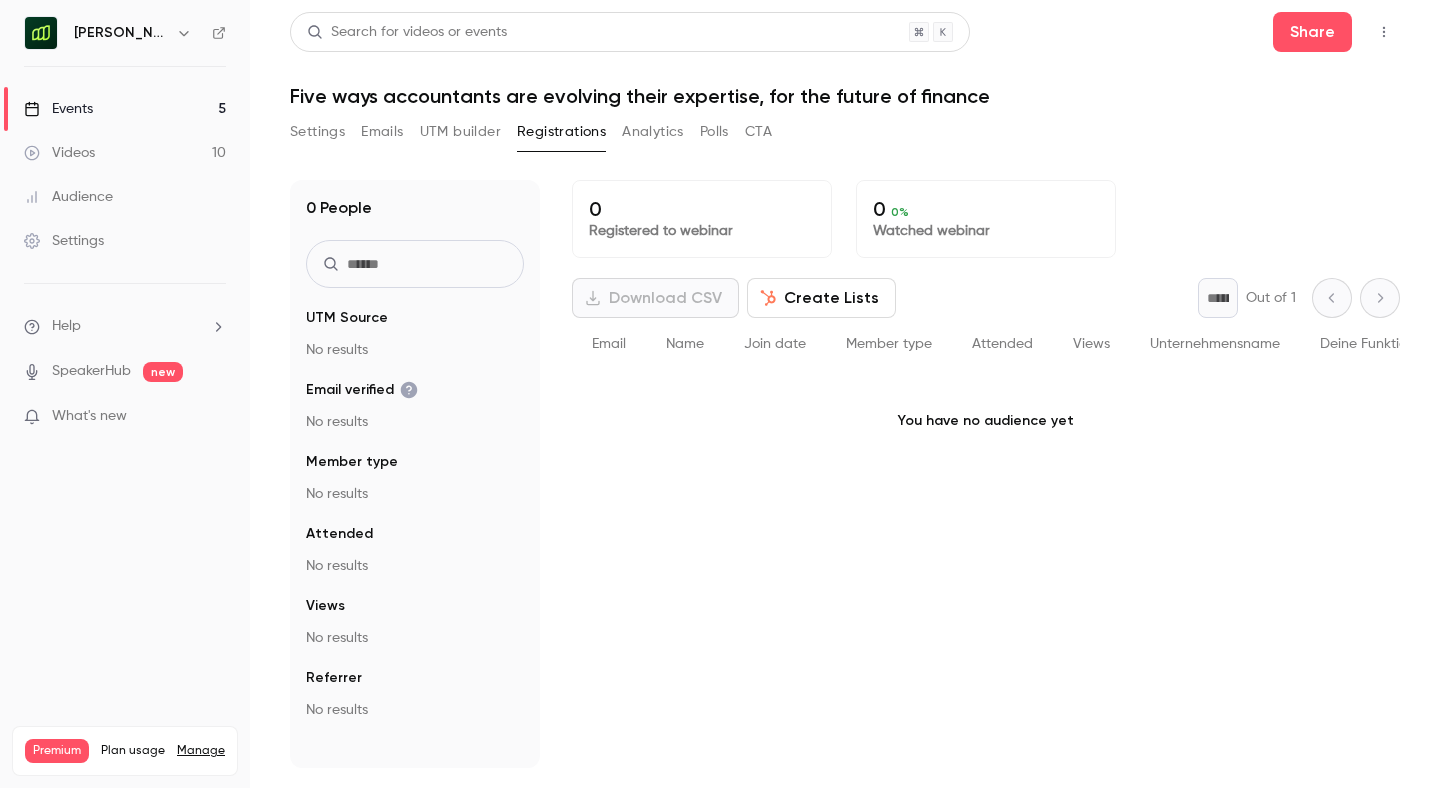 click on "Analytics" at bounding box center (653, 132) 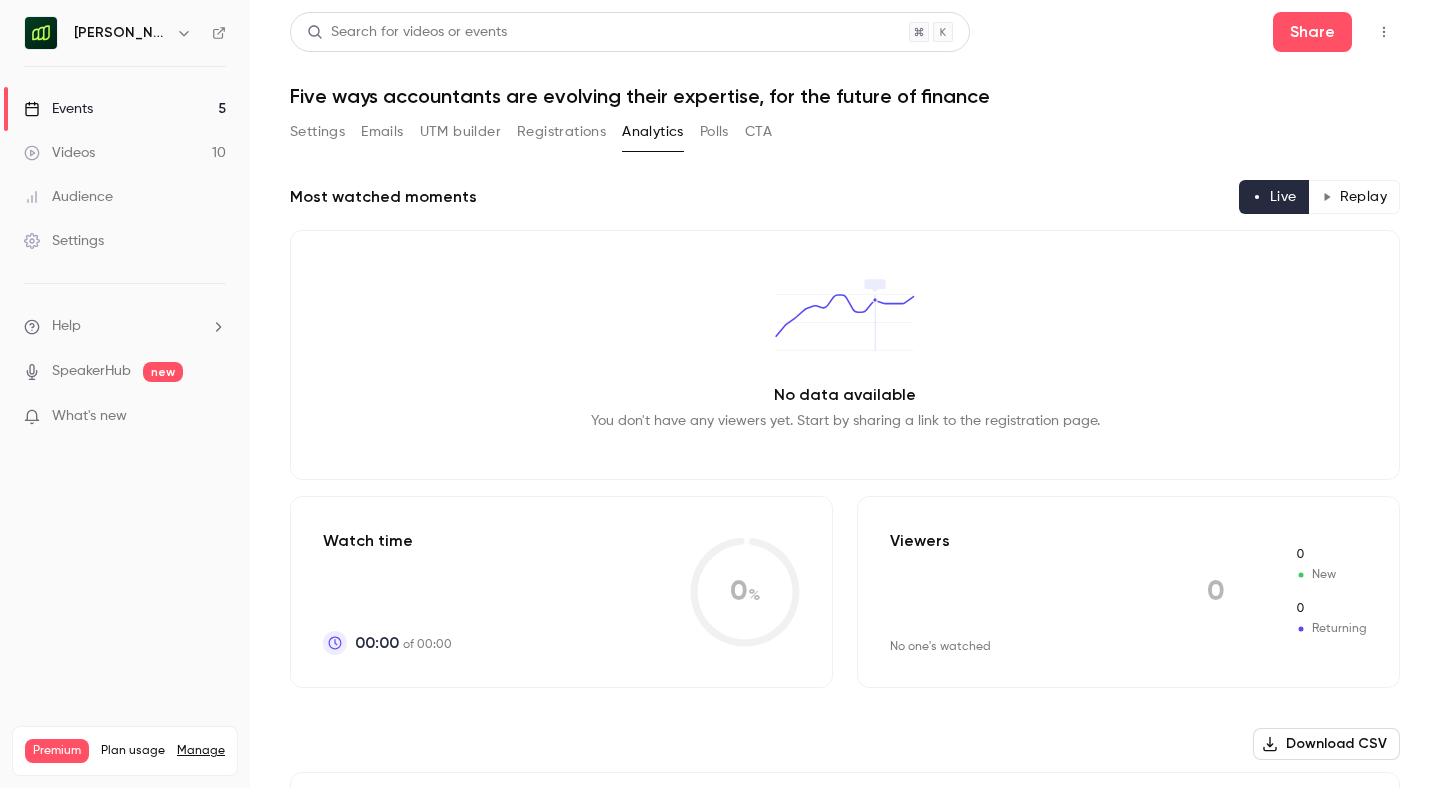click on "Polls" at bounding box center [714, 132] 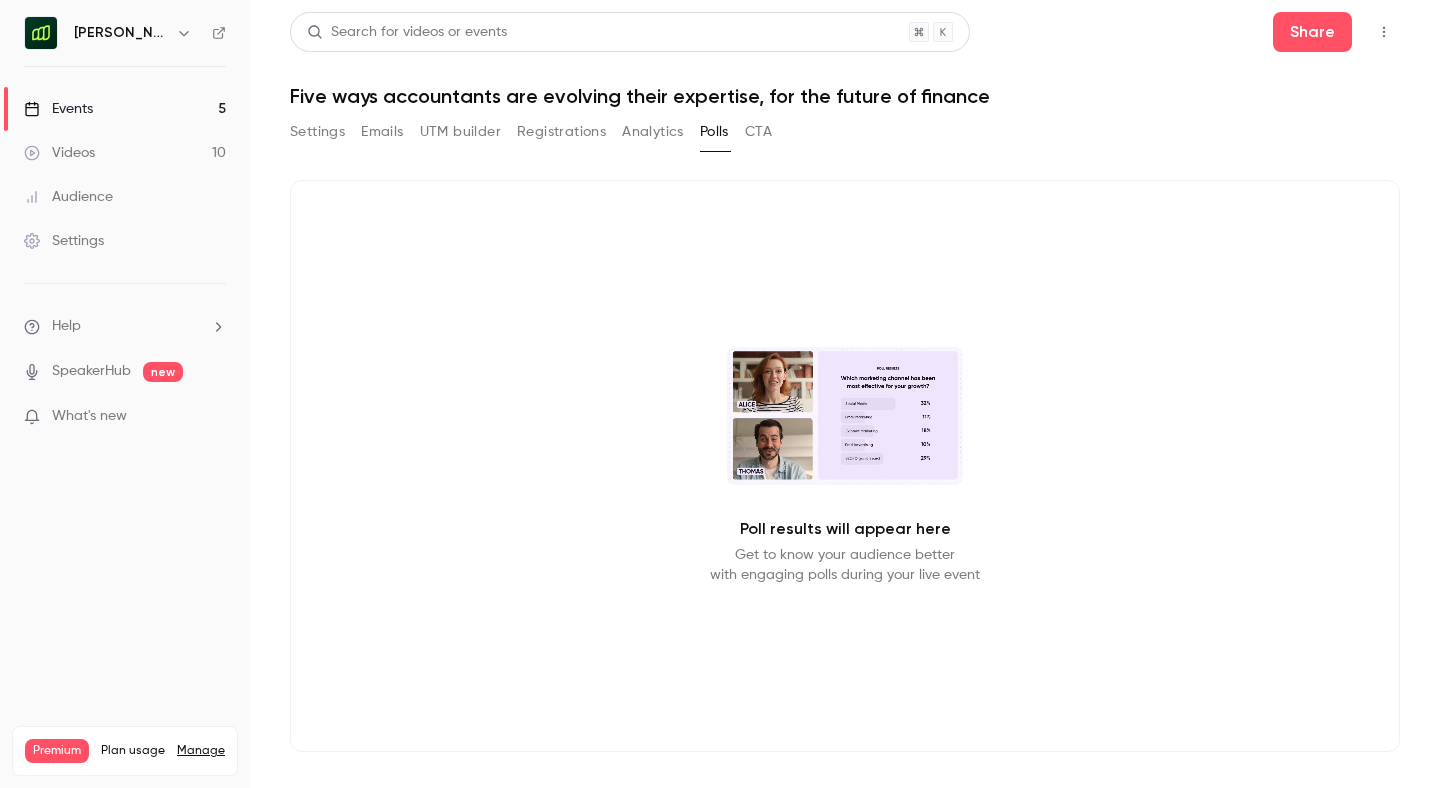 click on "Settings Emails UTM builder Registrations Analytics Polls CTA" at bounding box center [531, 132] 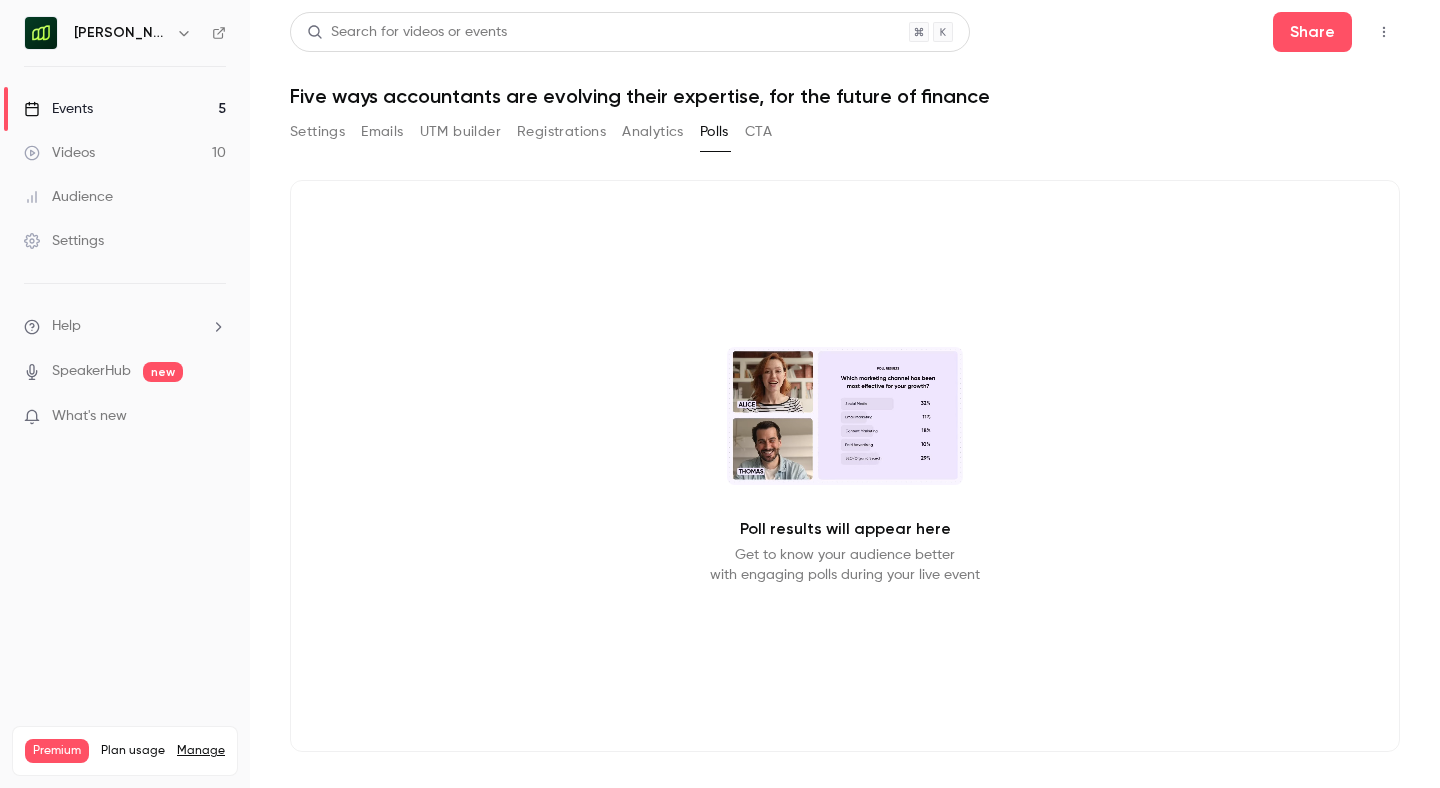 click on "Events" at bounding box center [58, 109] 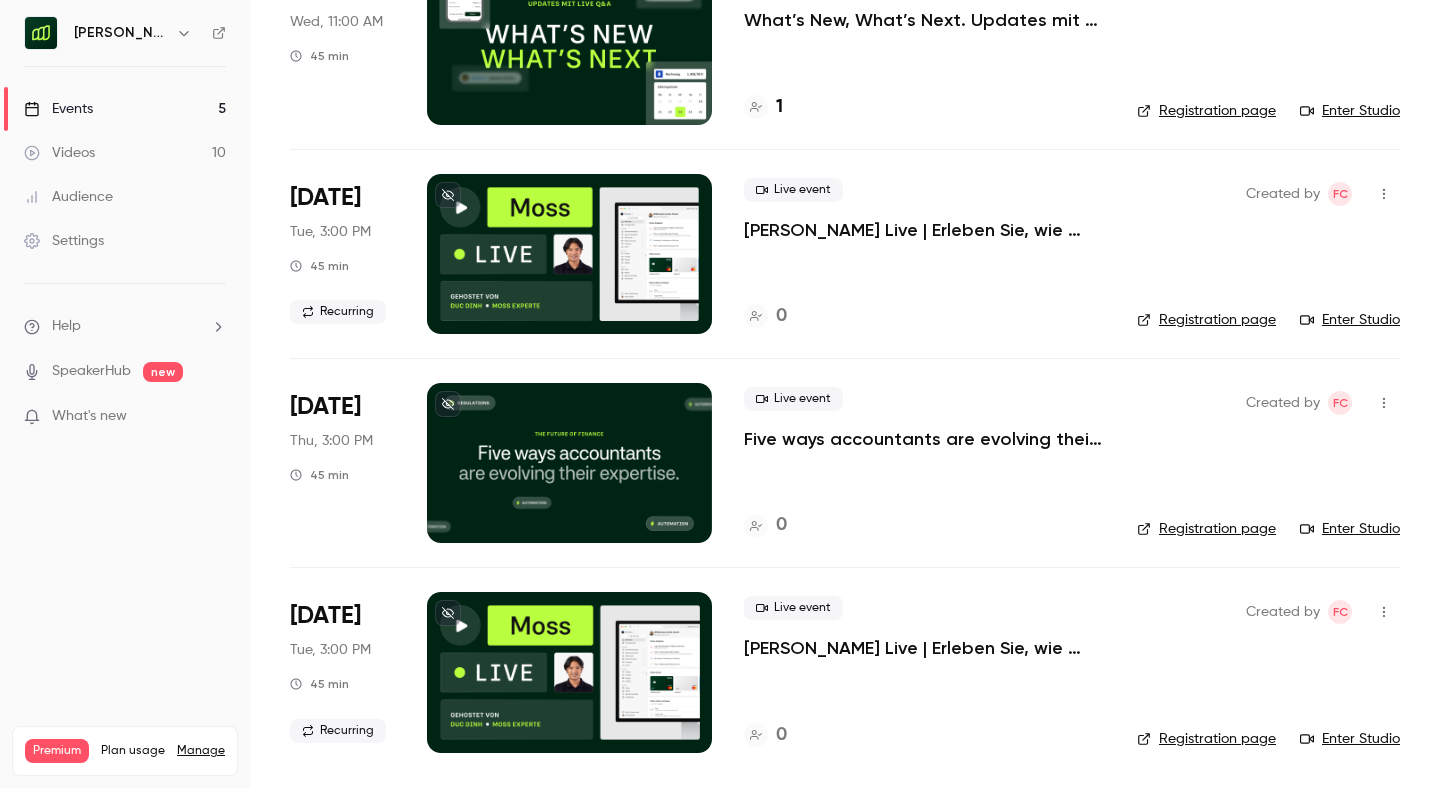 scroll, scrollTop: 416, scrollLeft: 0, axis: vertical 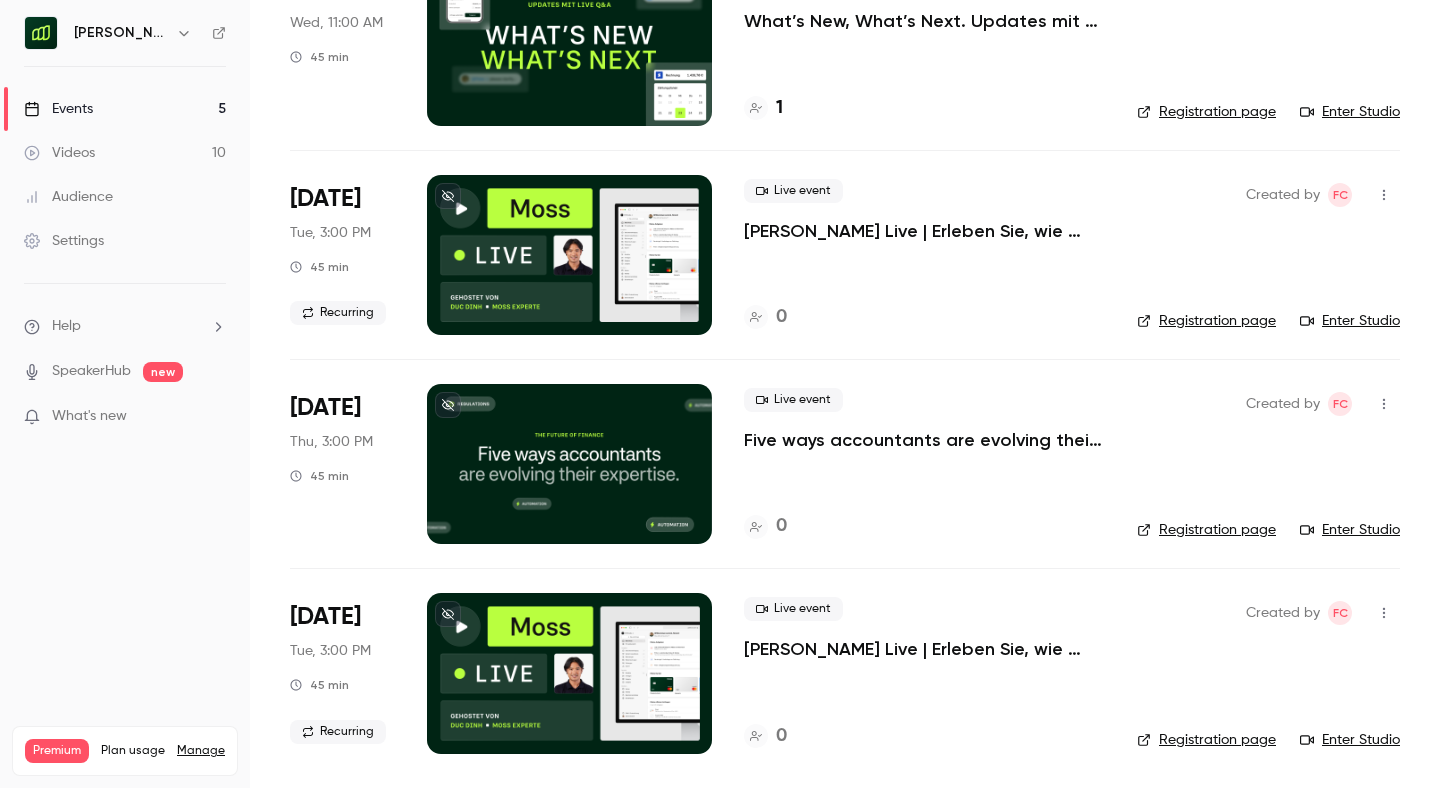 click 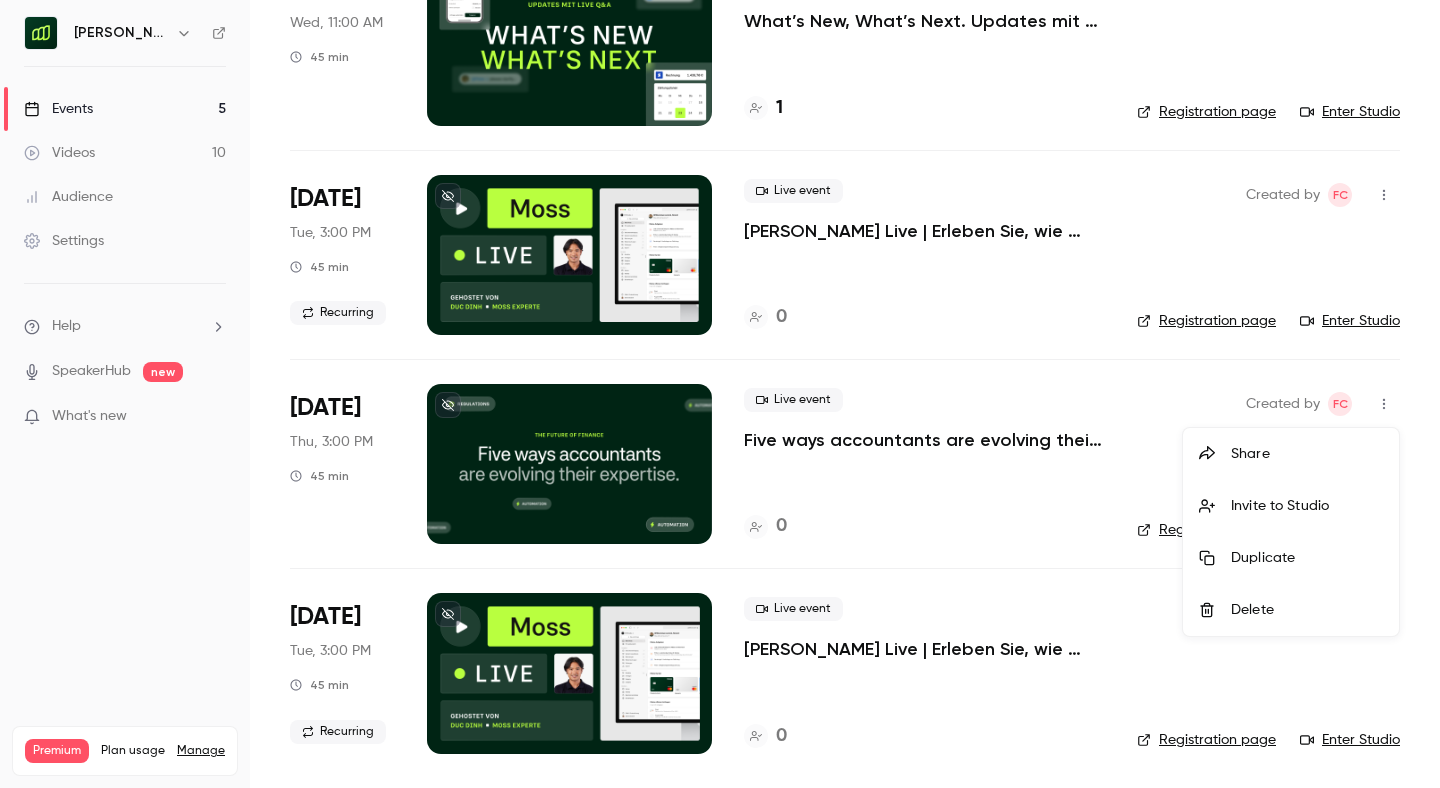 click on "Delete" at bounding box center (1307, 610) 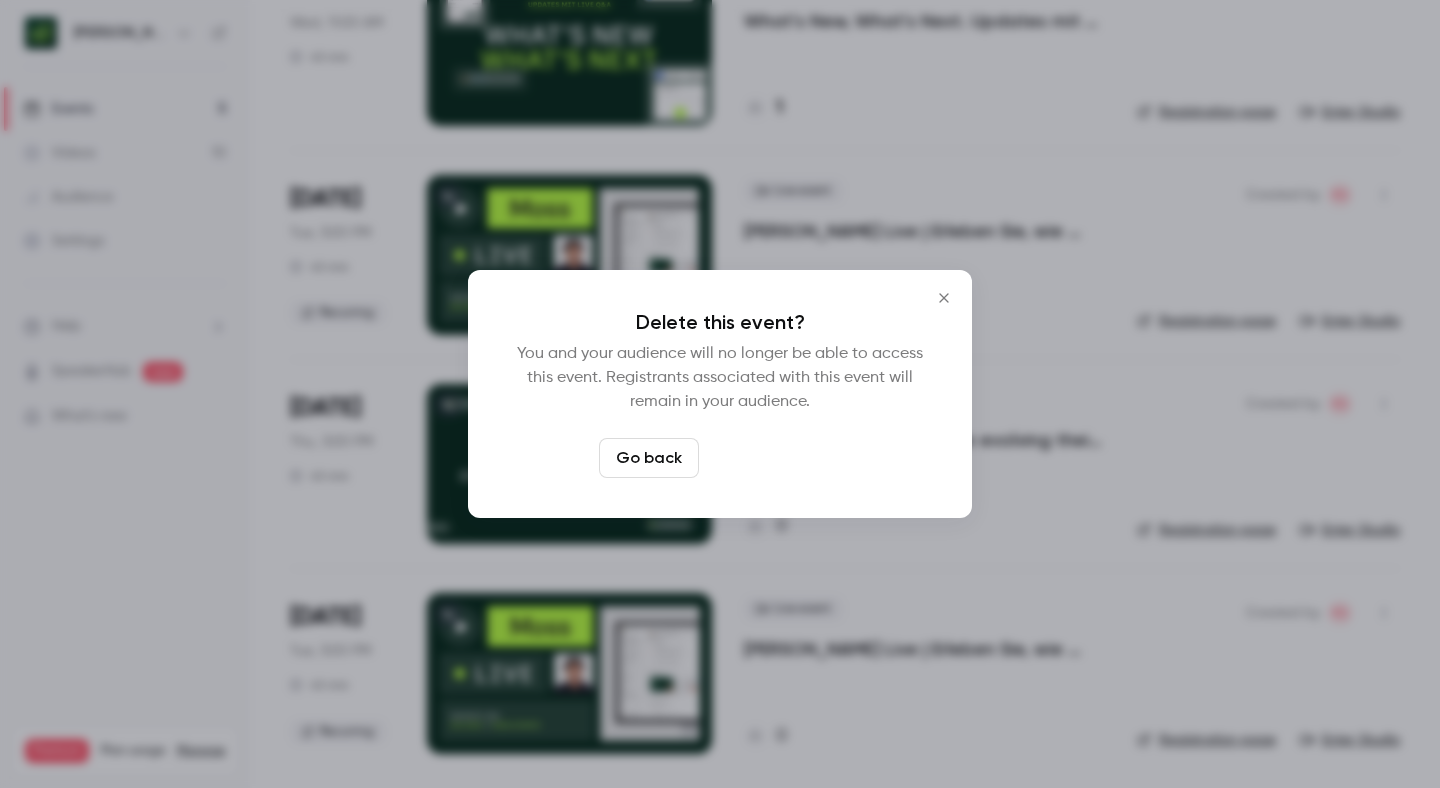 click on "Delete event" at bounding box center [774, 458] 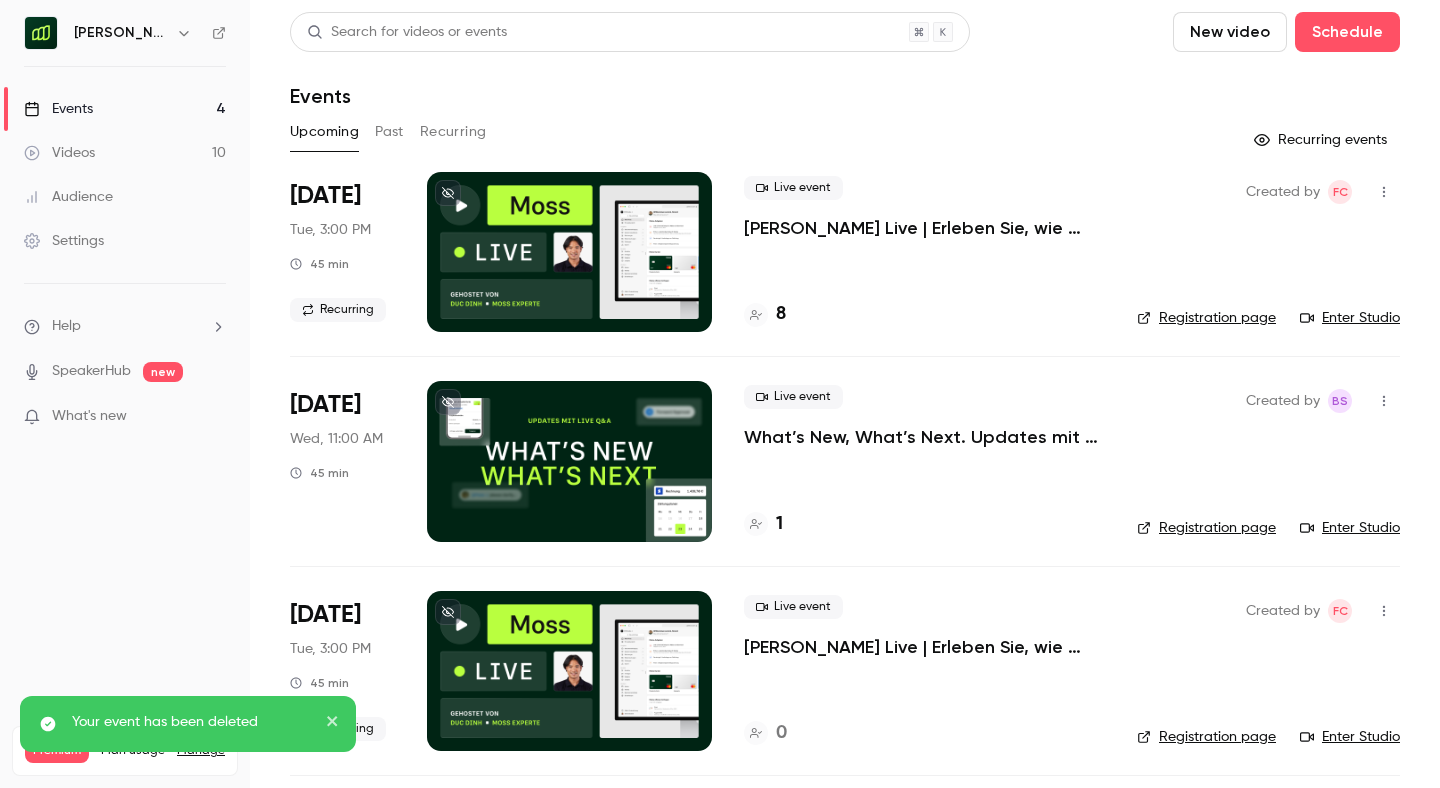 scroll, scrollTop: 208, scrollLeft: 0, axis: vertical 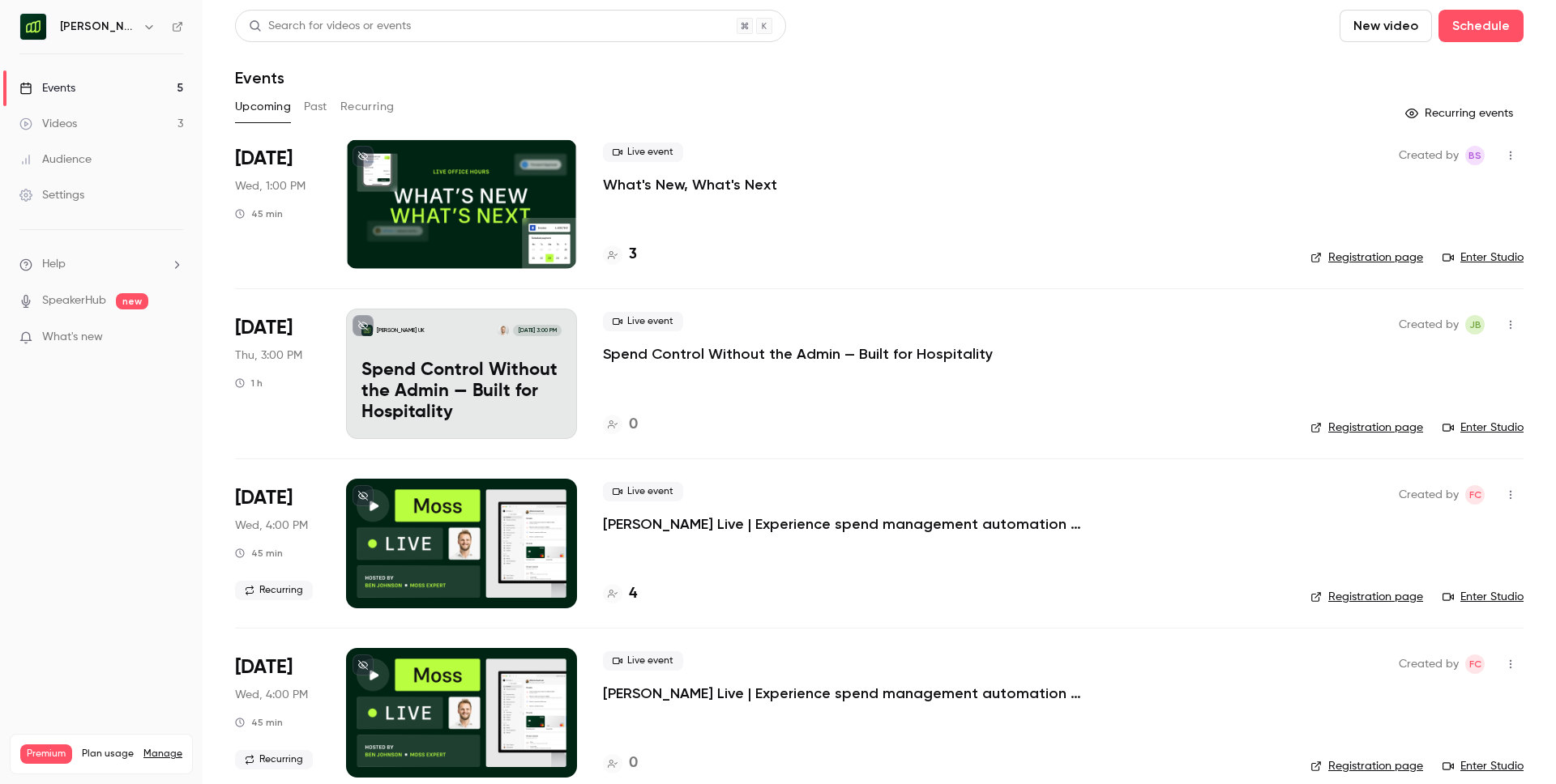 click 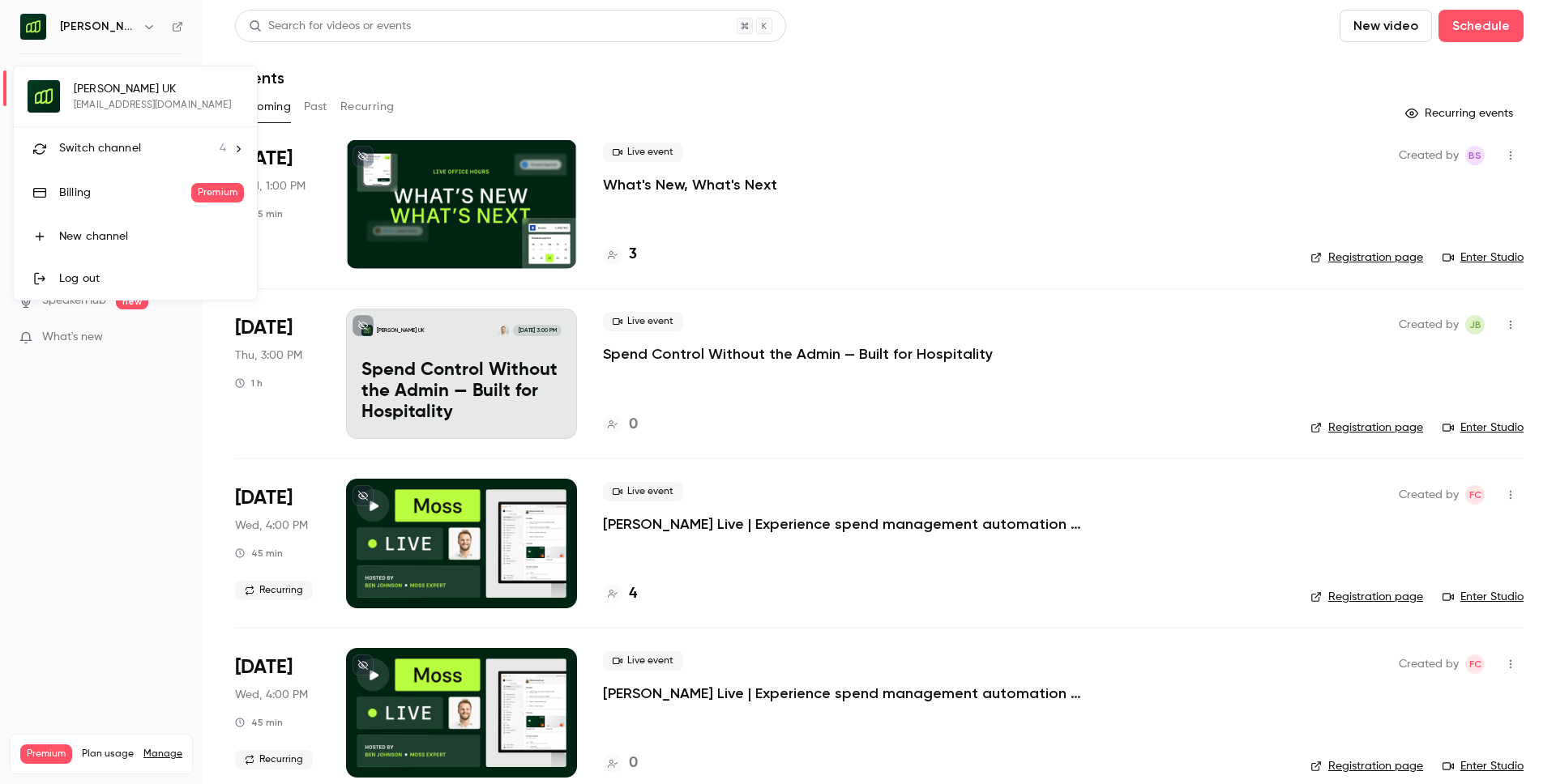 click at bounding box center (778, 392) 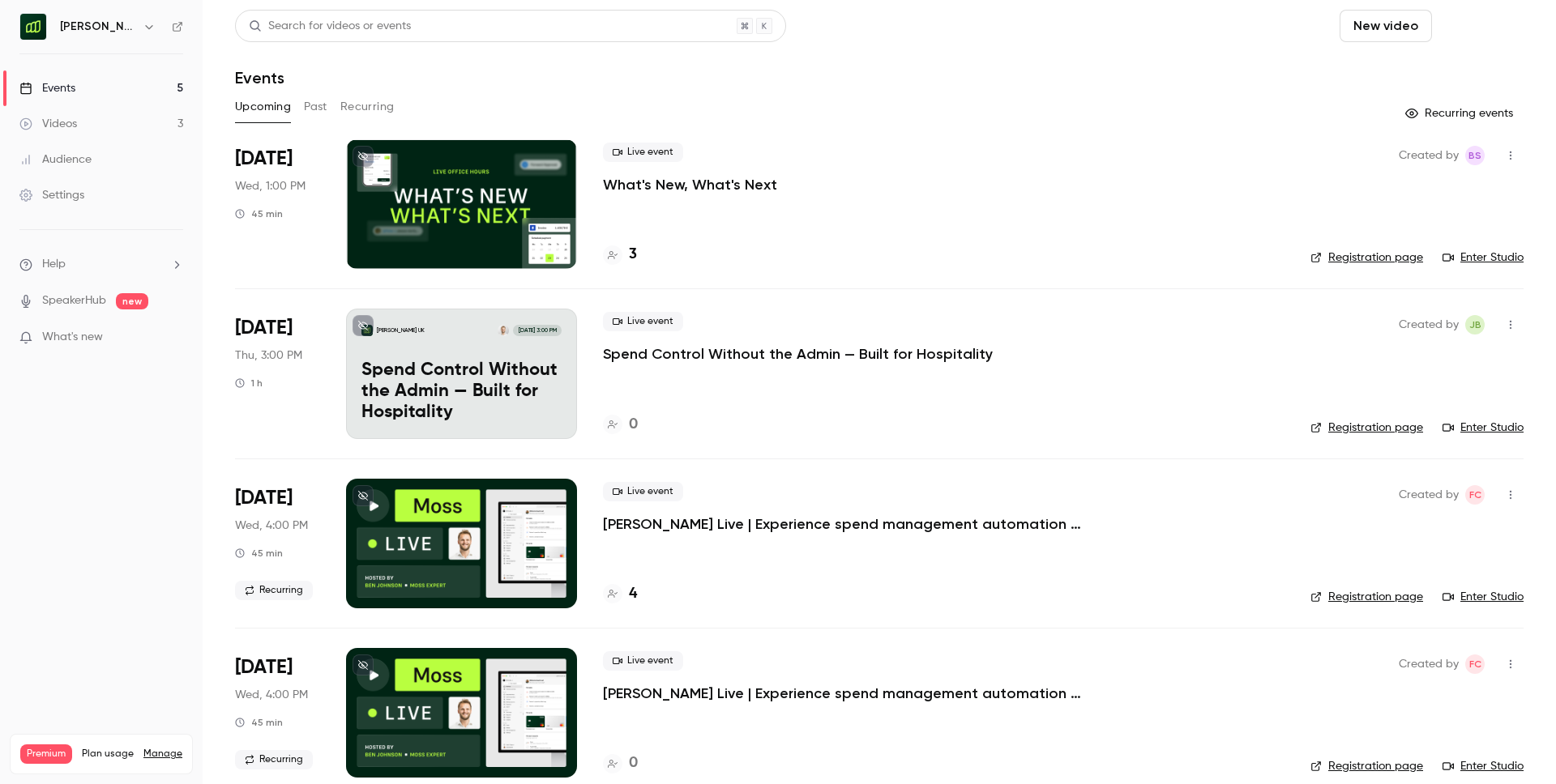 click on "Schedule" at bounding box center [1481, 26] 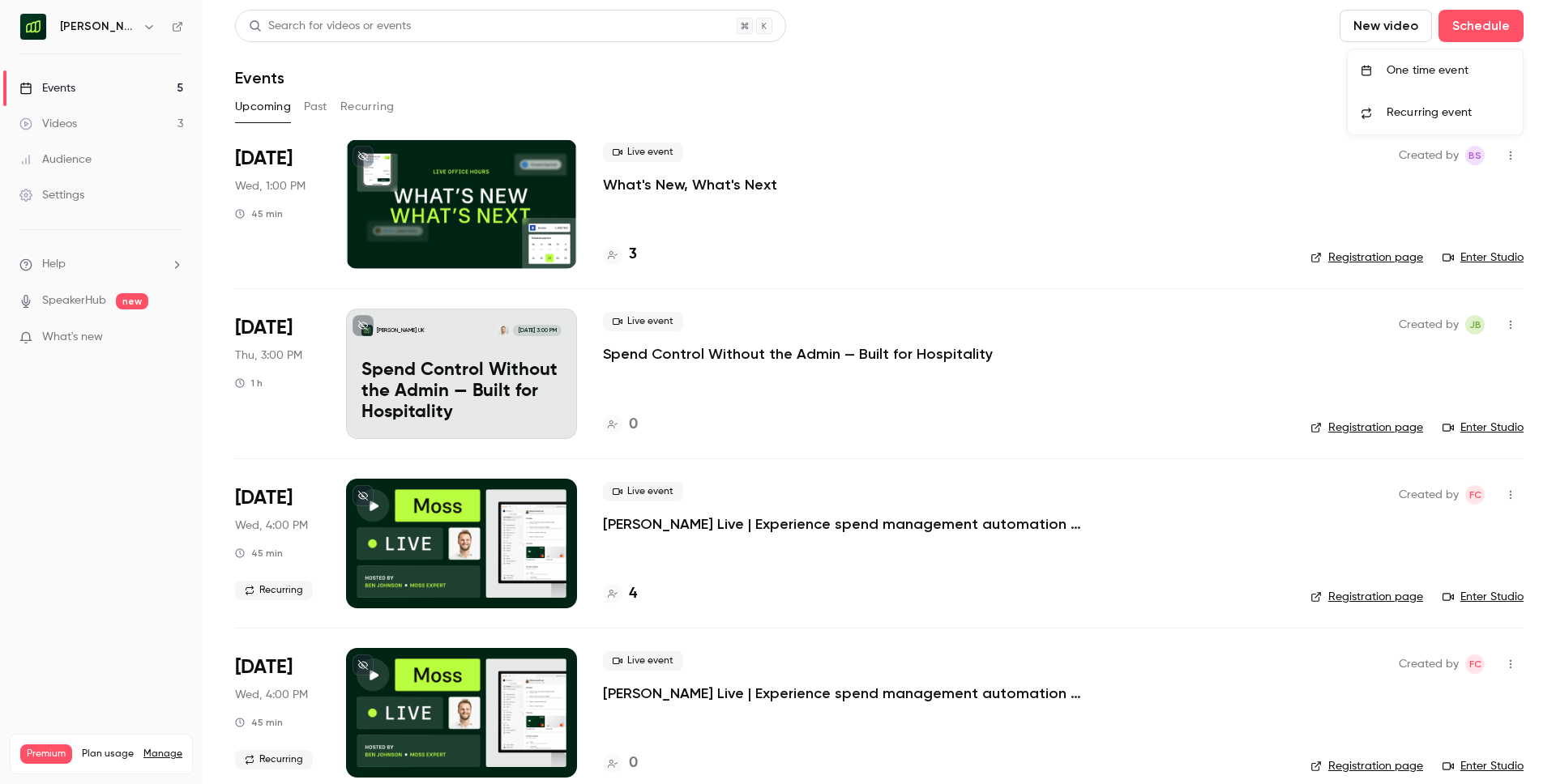 click on "One time event" at bounding box center [1448, 70] 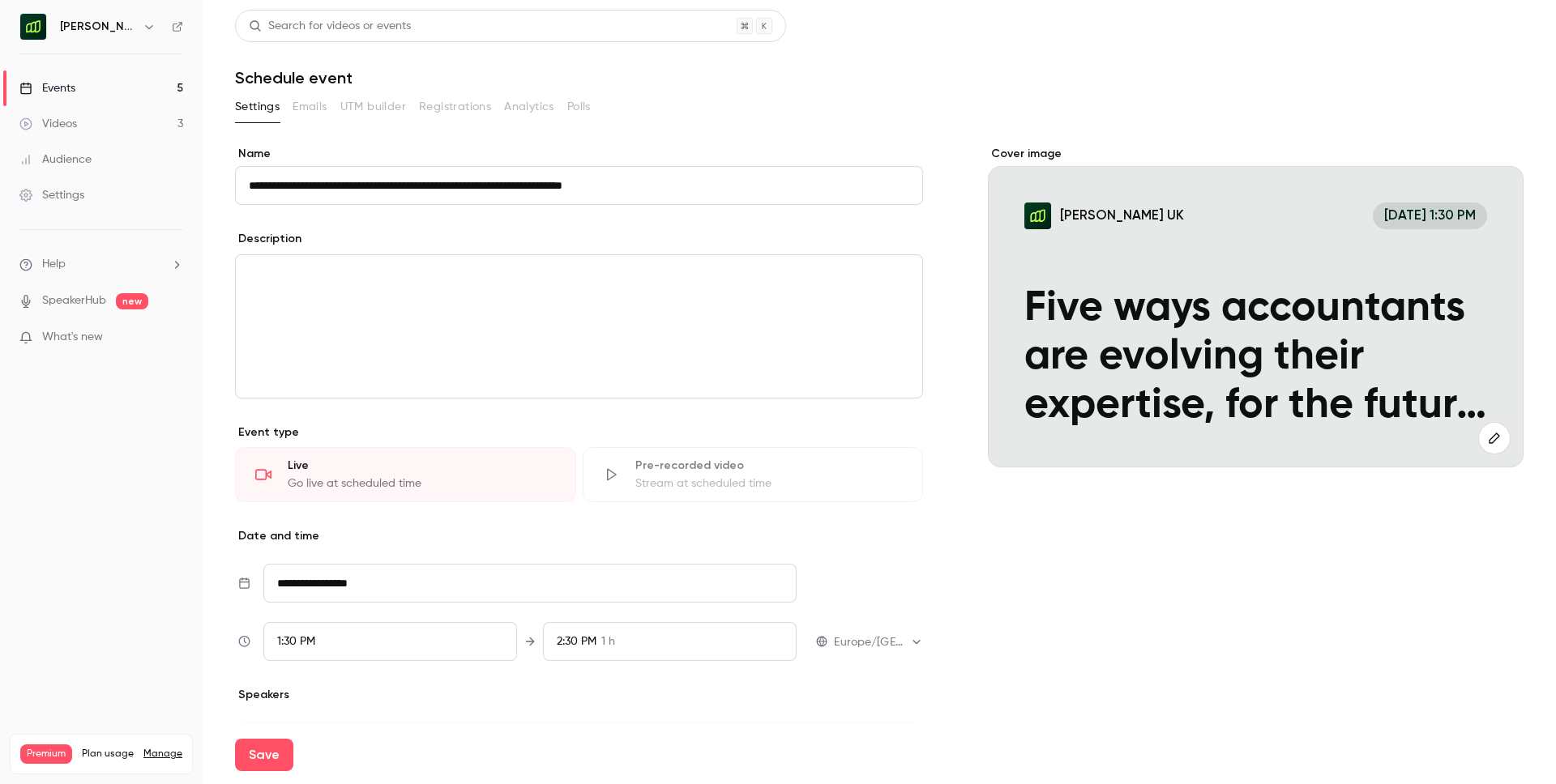 type on "**********" 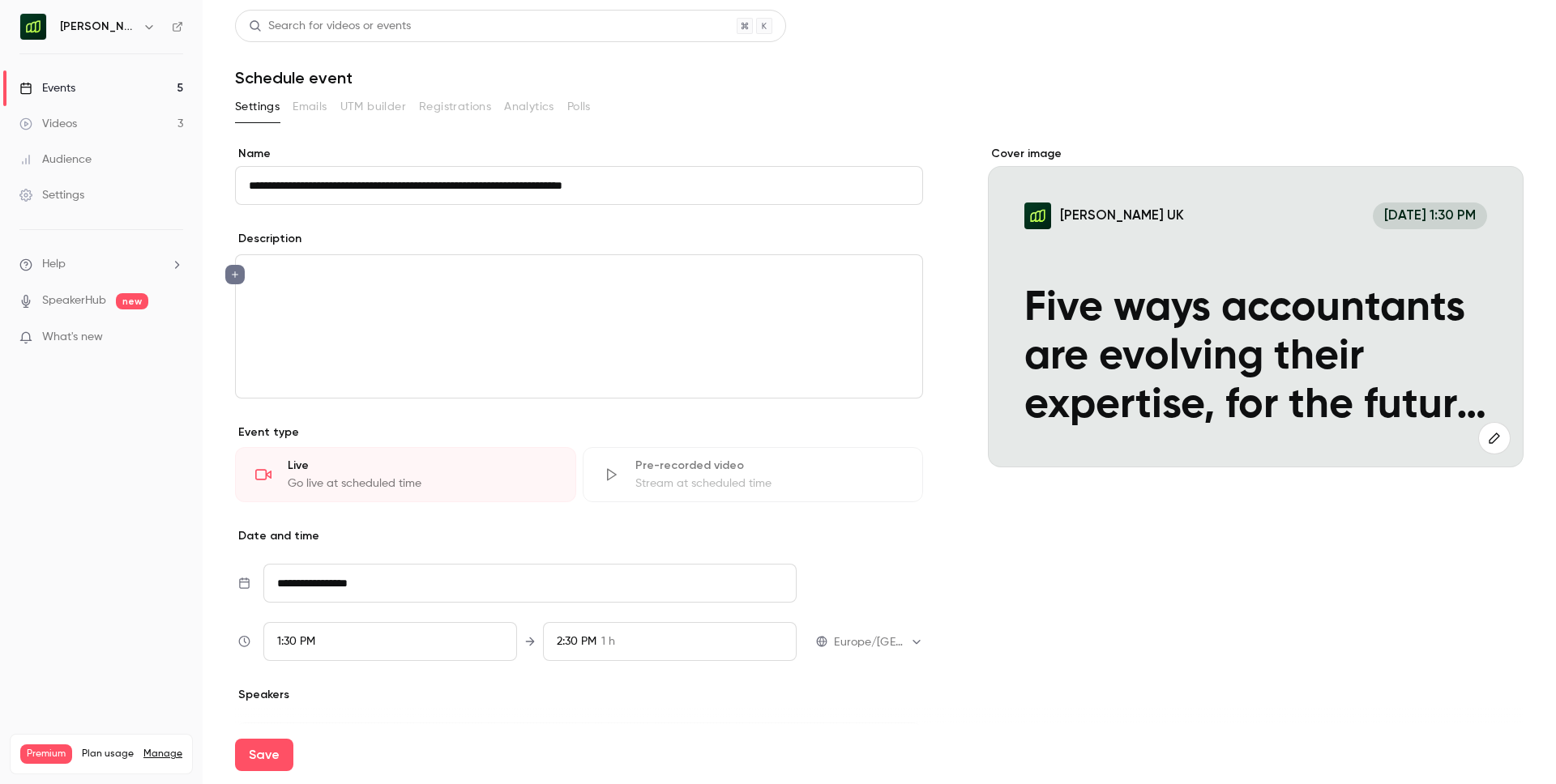 scroll, scrollTop: 0, scrollLeft: 0, axis: both 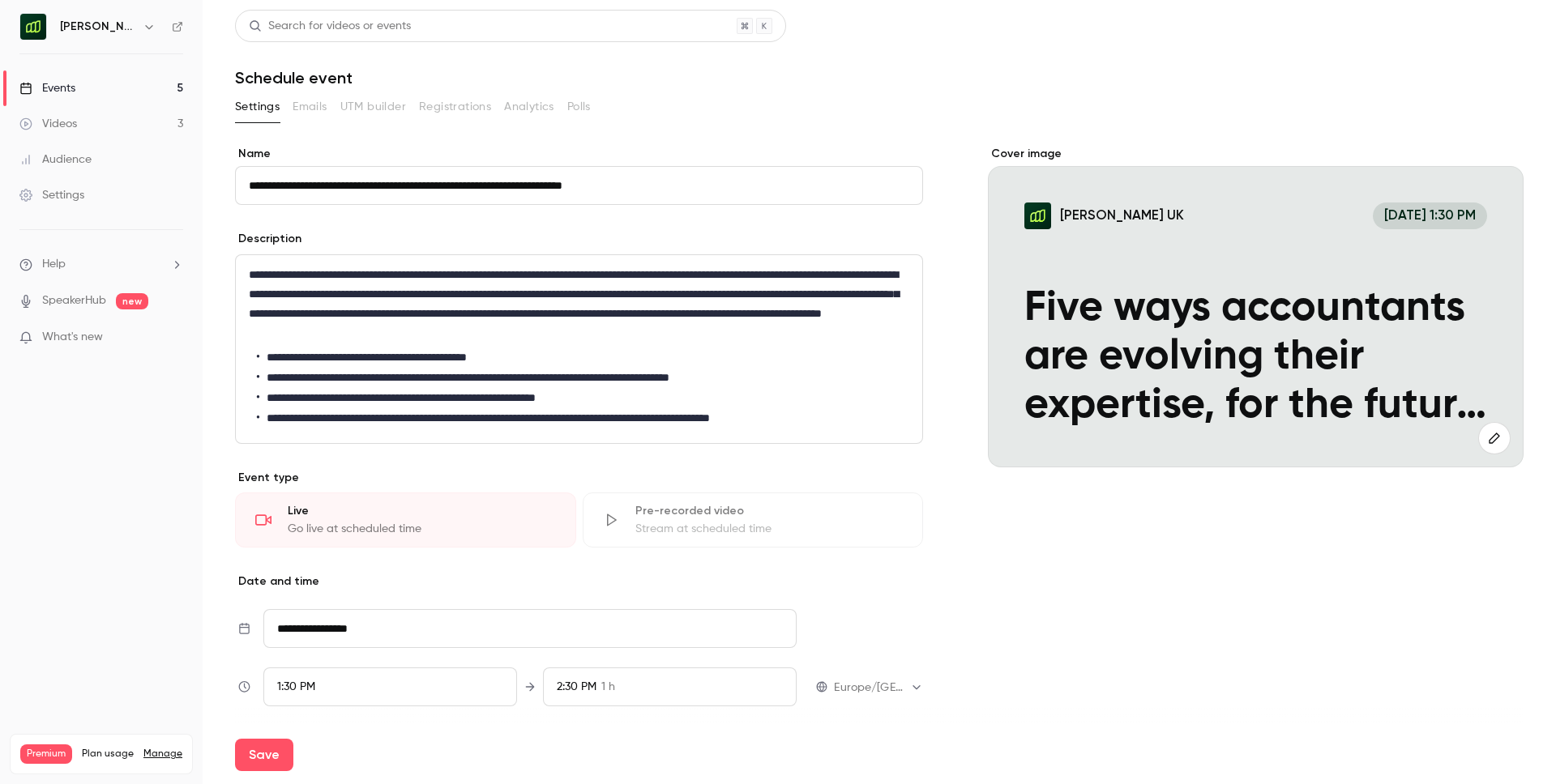 click on "**********" at bounding box center [530, 628] 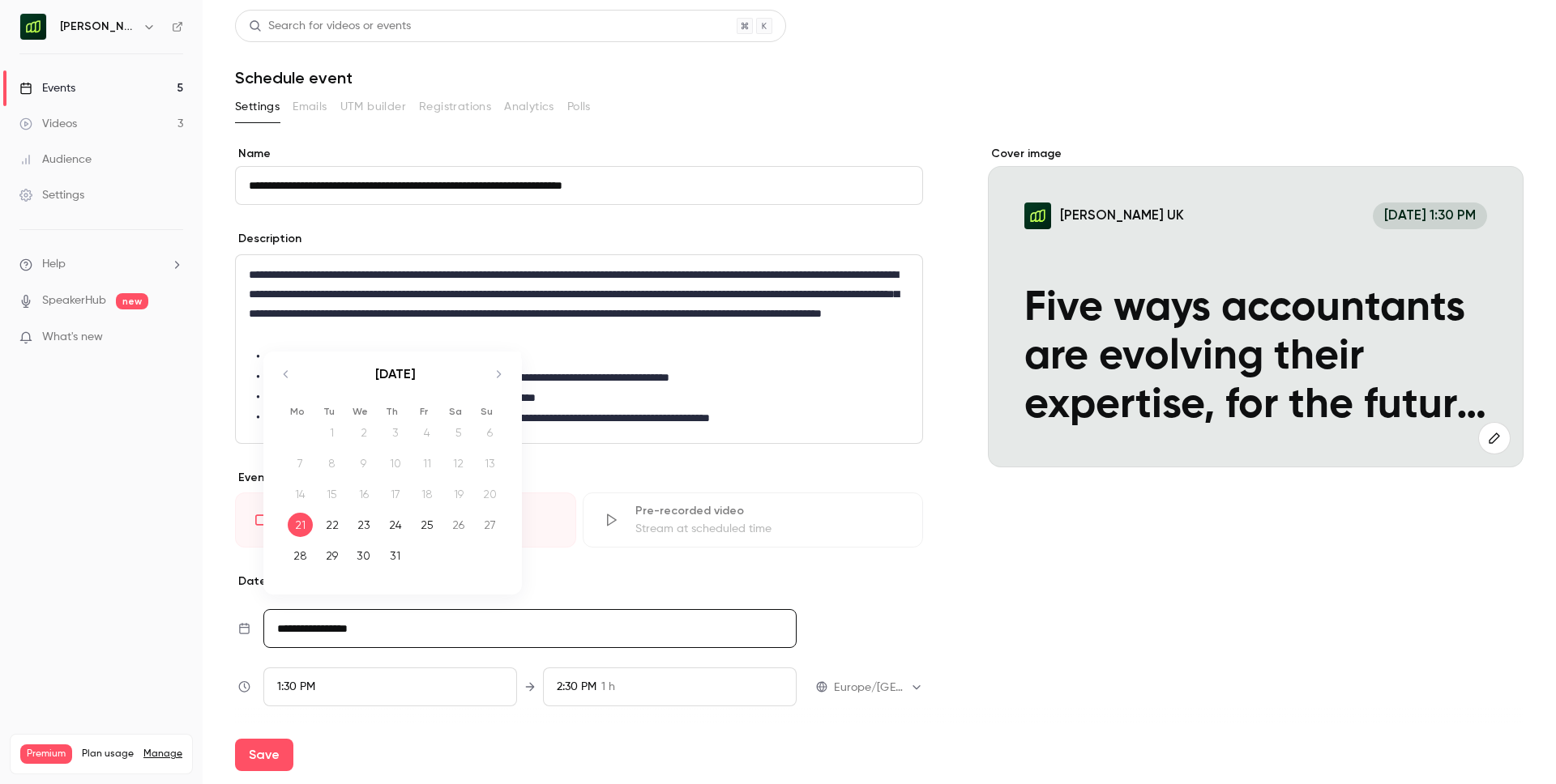 click 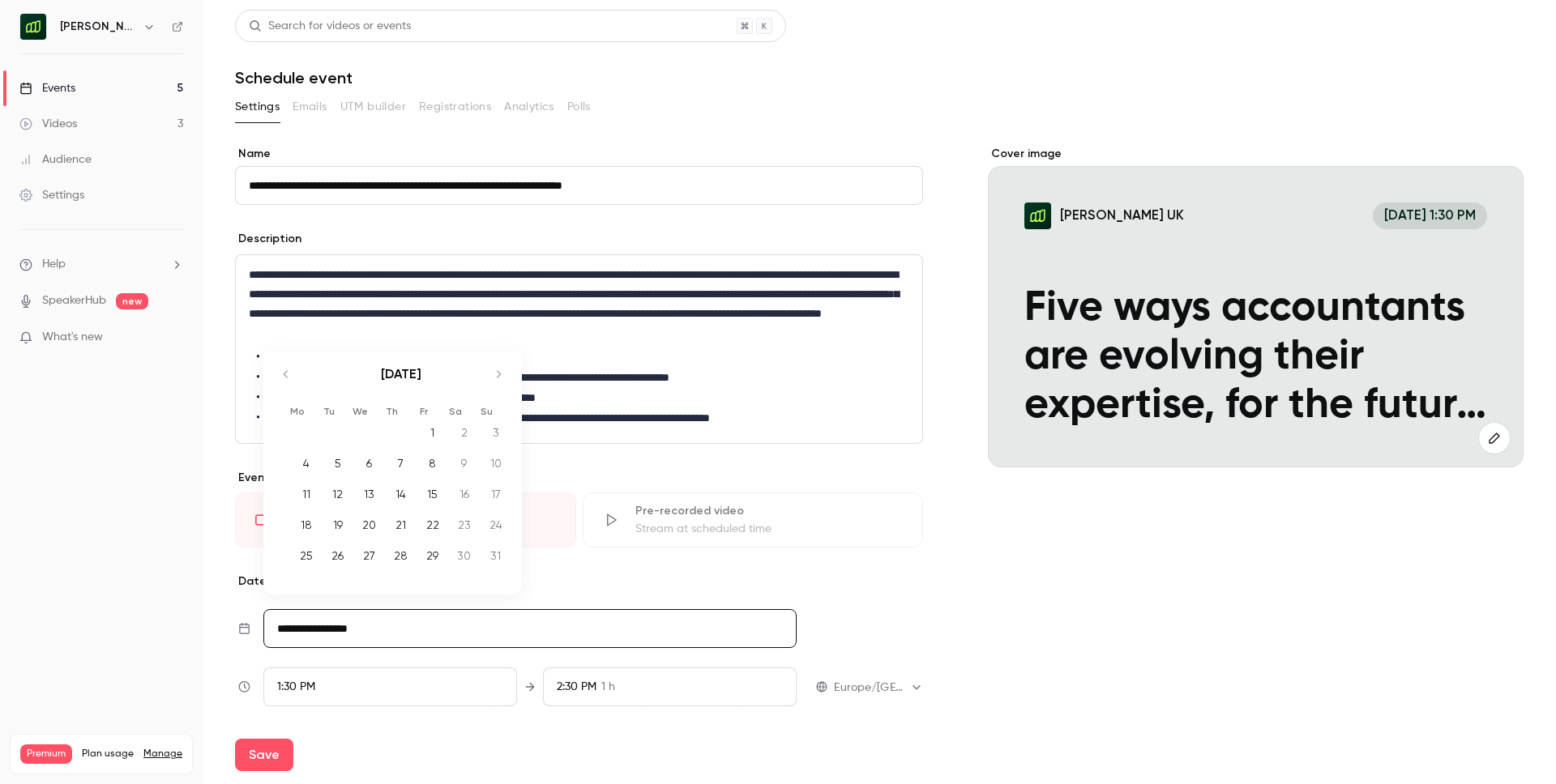 click 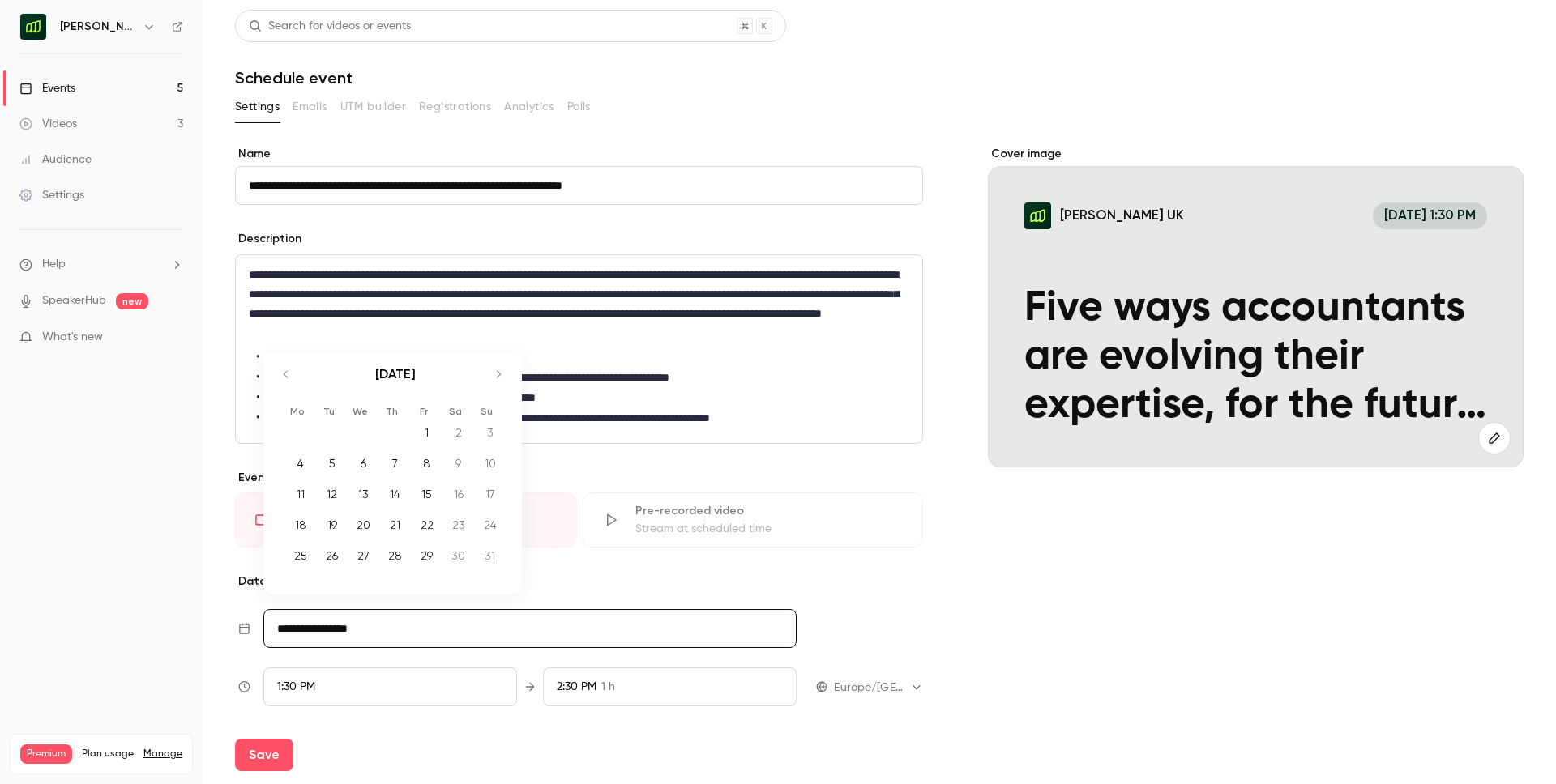 click 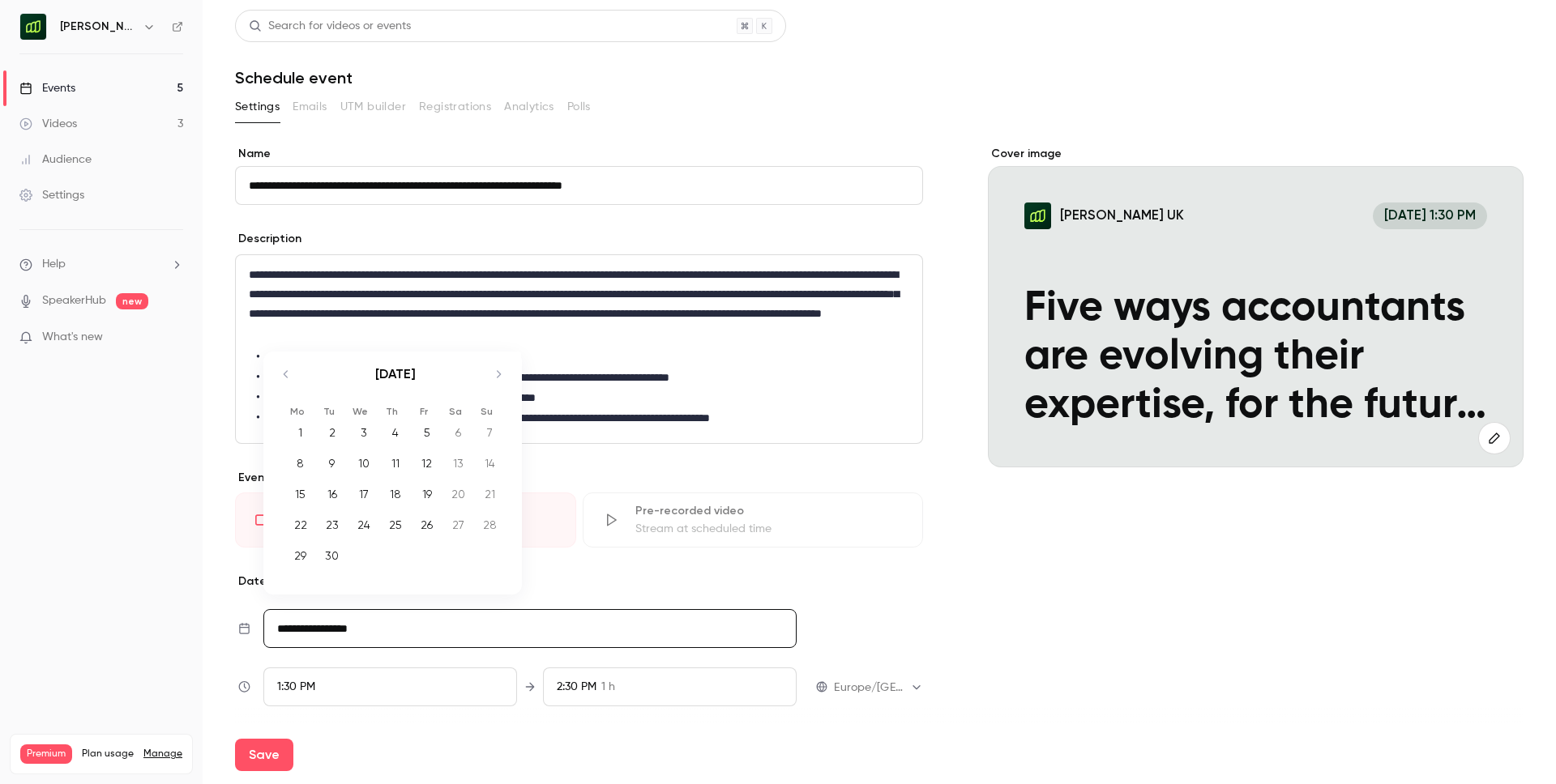 click on "11" at bounding box center [395, 463] 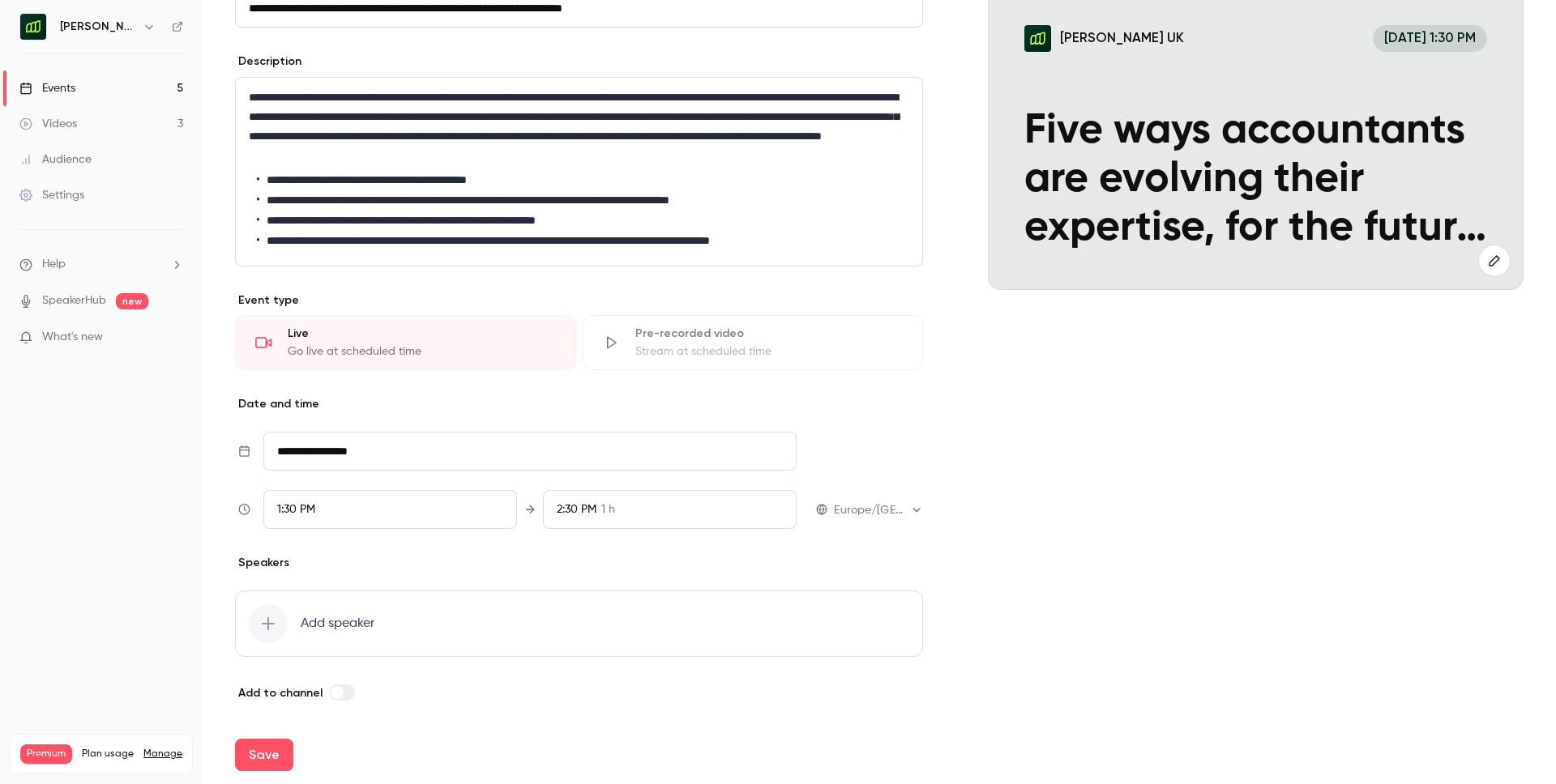 scroll, scrollTop: 180, scrollLeft: 0, axis: vertical 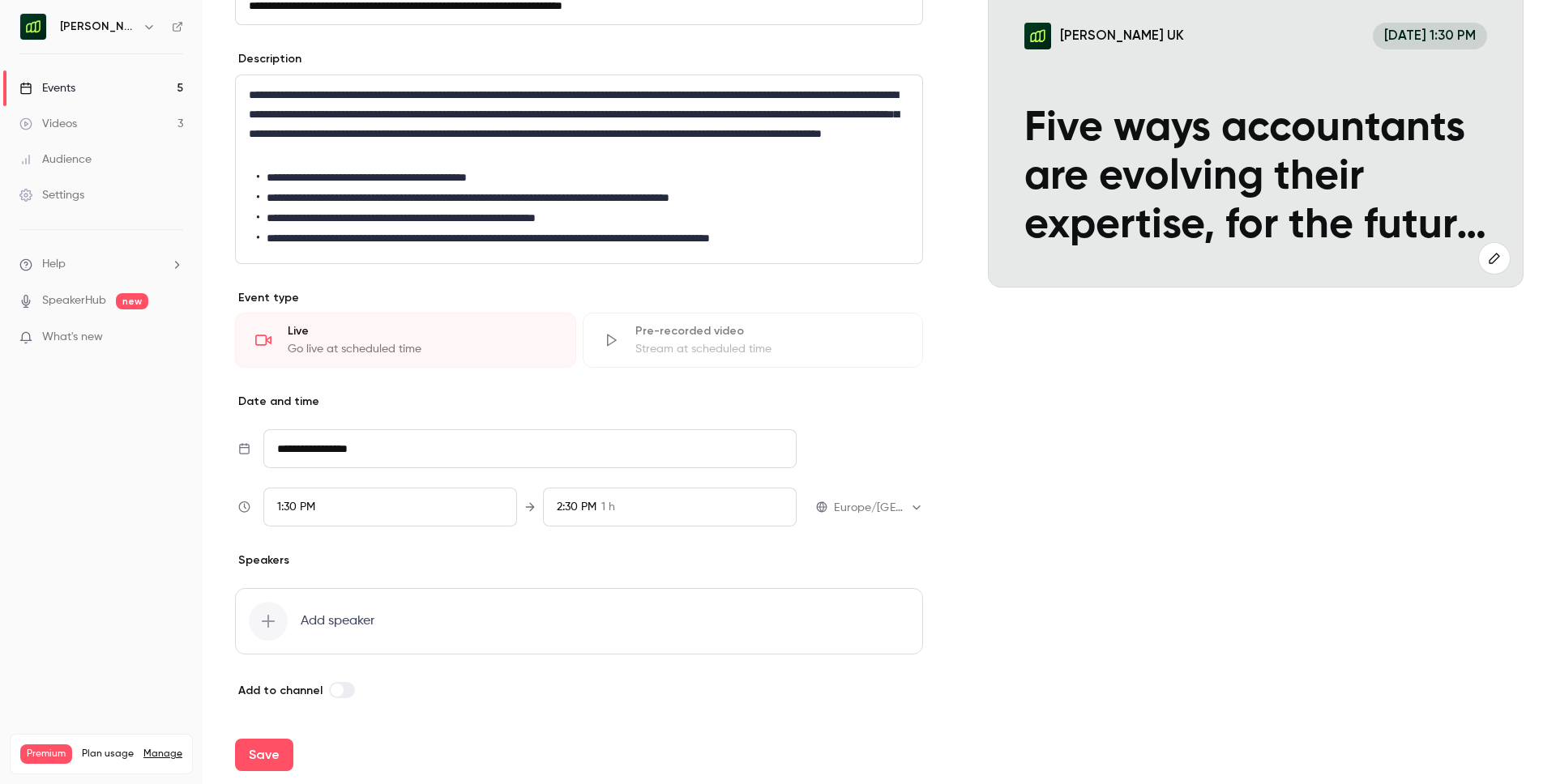 click on "1:30 PM" at bounding box center [390, 507] 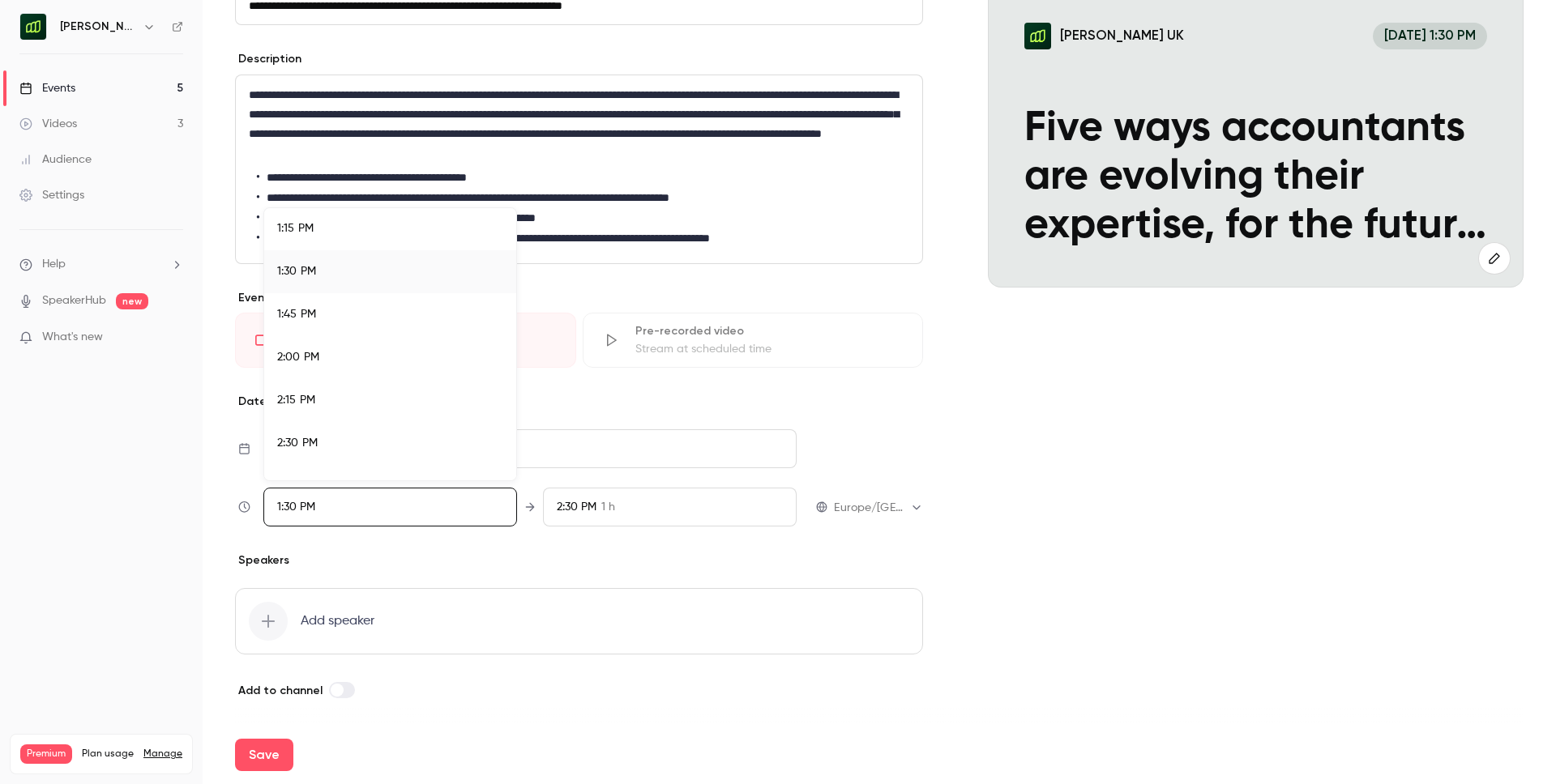 scroll, scrollTop: 2338, scrollLeft: 0, axis: vertical 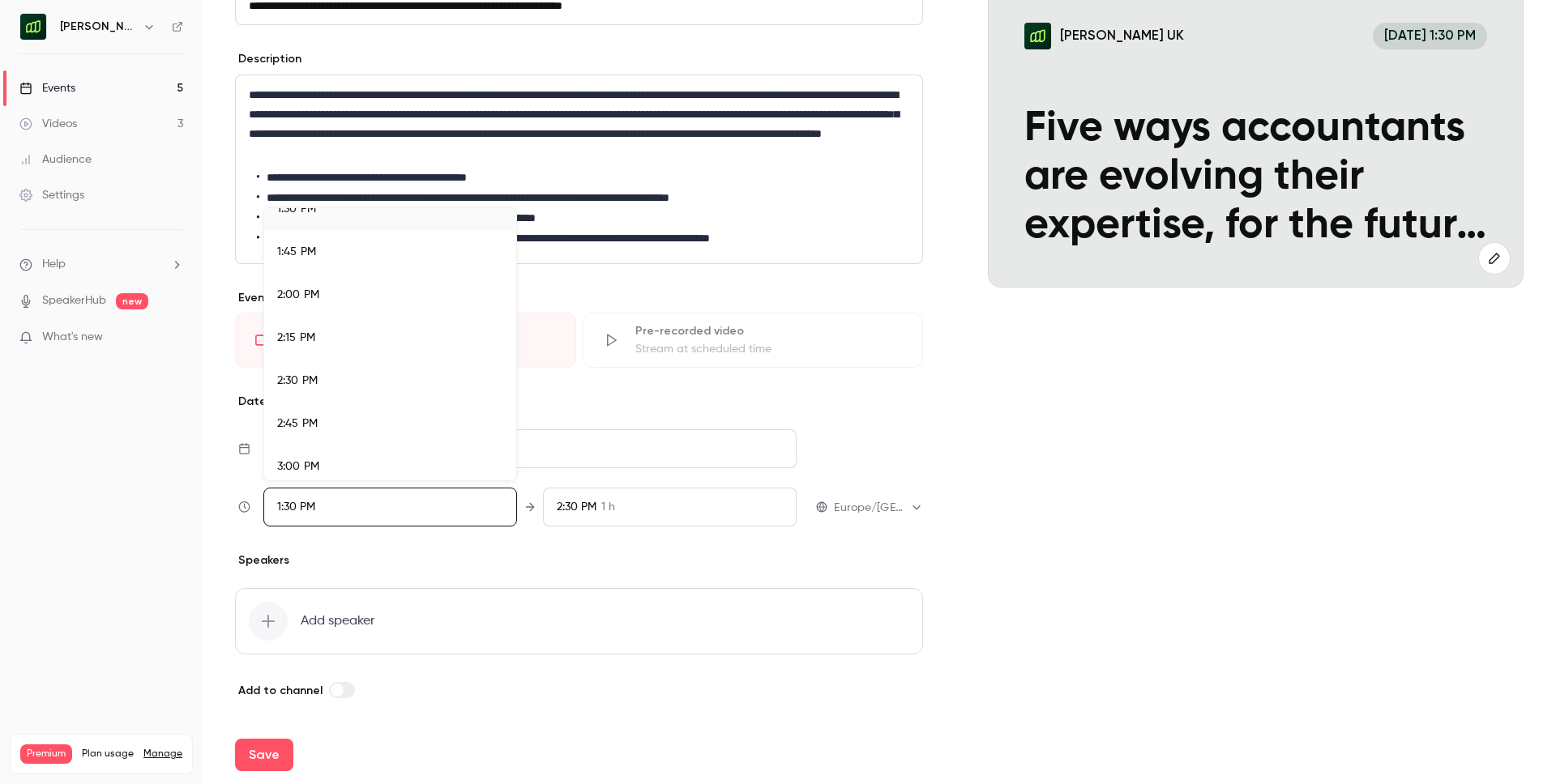 click on "3:00 PM" at bounding box center [390, 467] 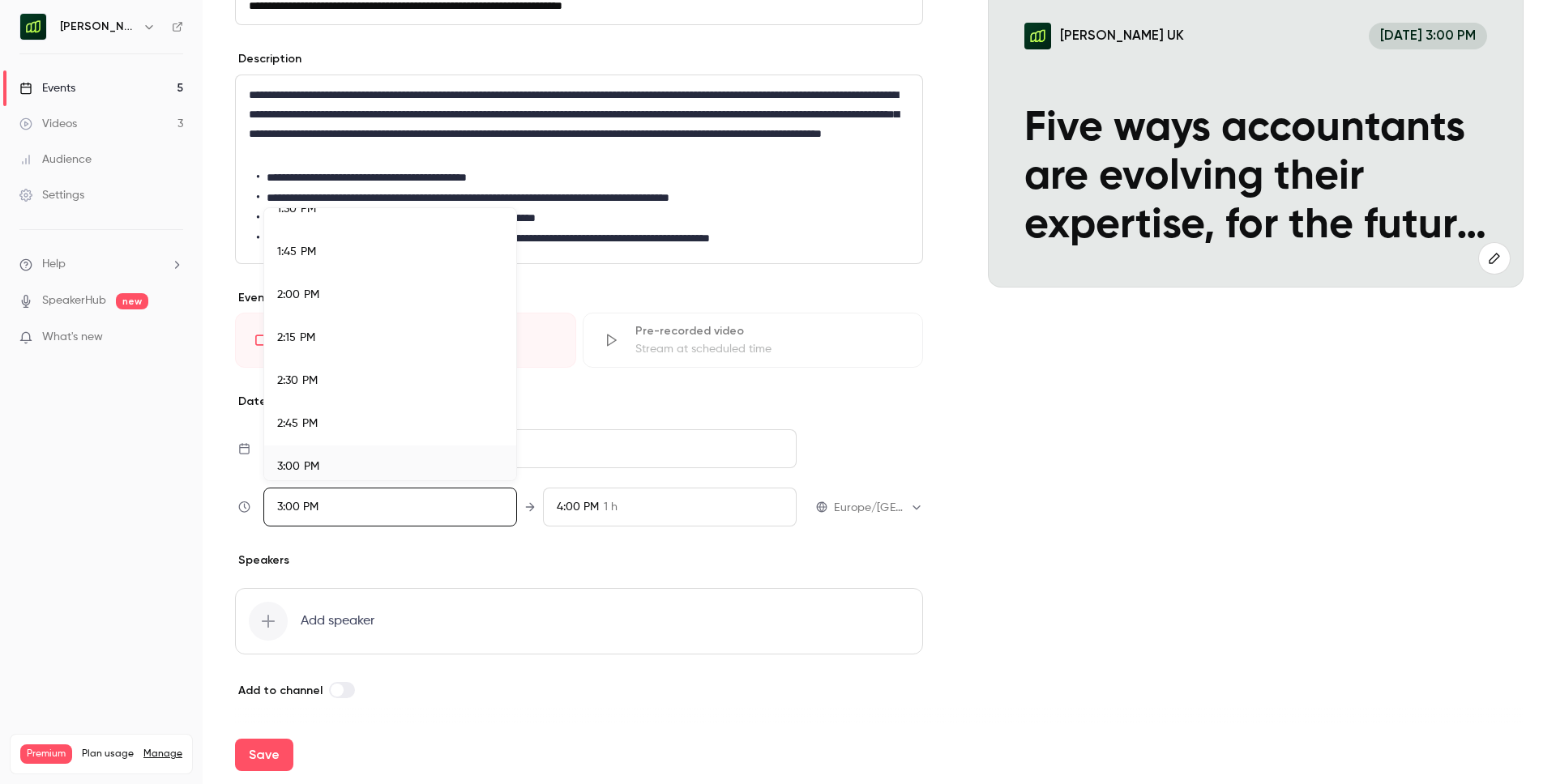 click at bounding box center (778, 392) 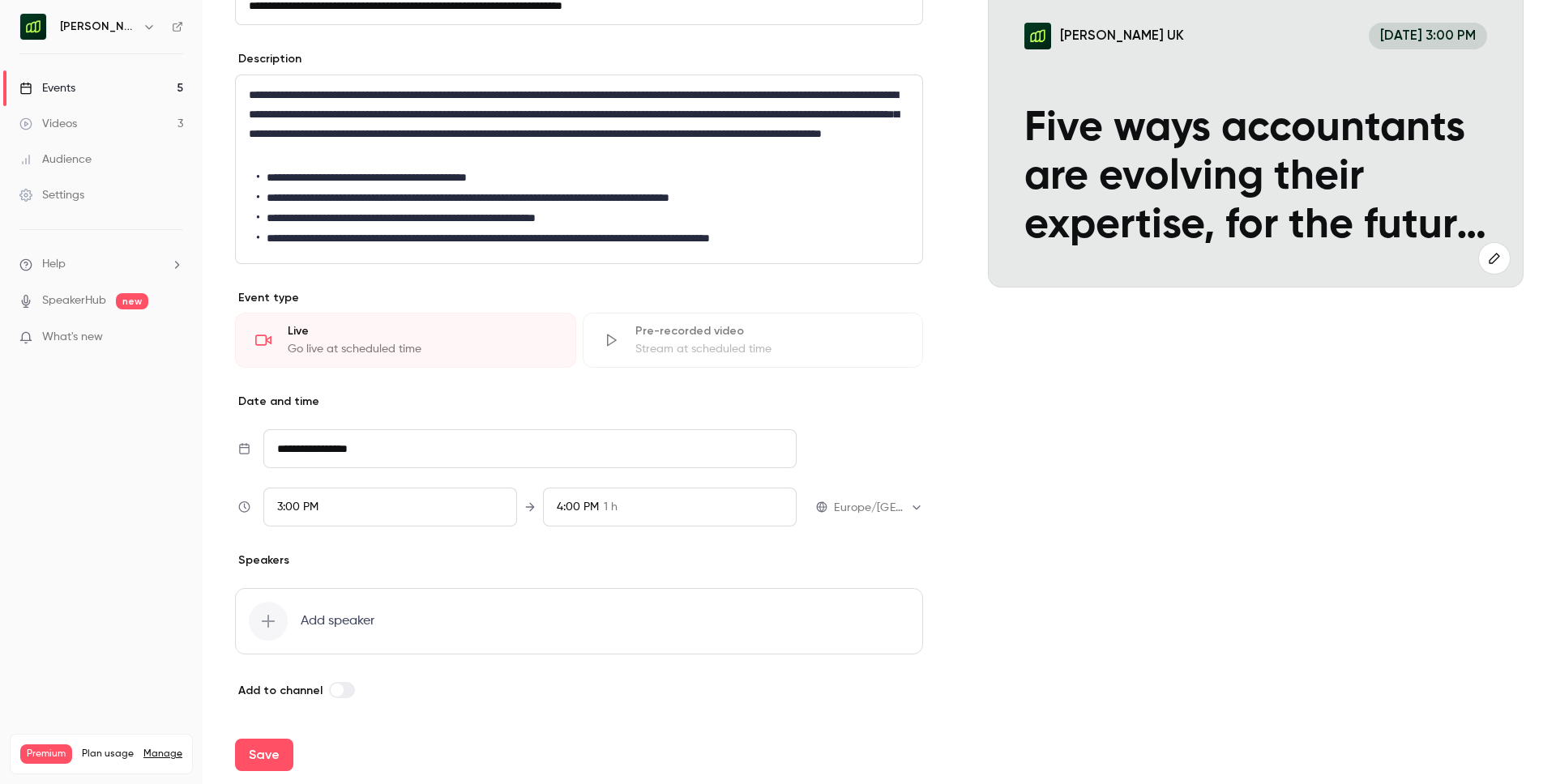scroll, scrollTop: 2318, scrollLeft: 0, axis: vertical 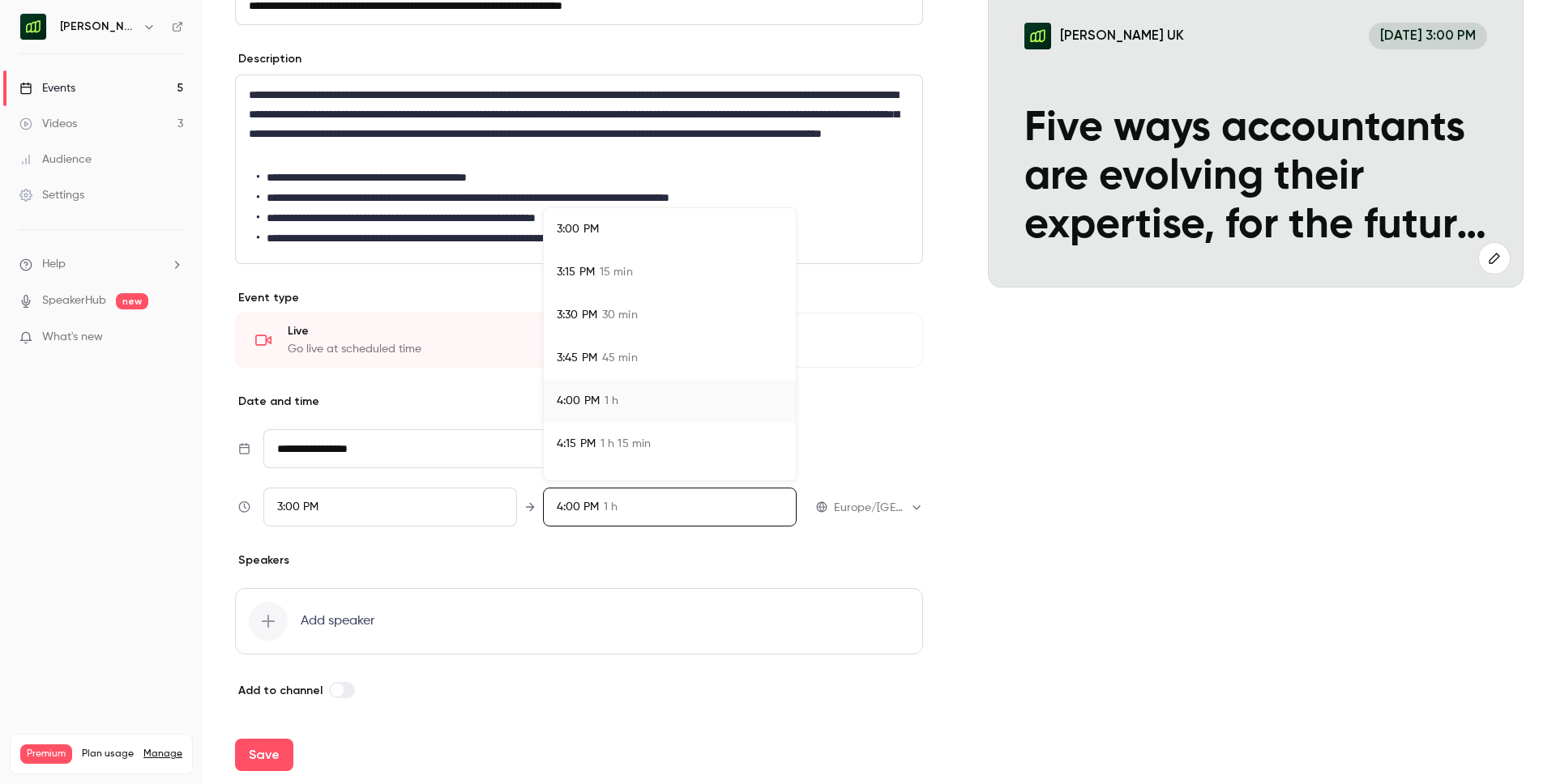 click on "3:45 PM 45 min" at bounding box center [669, 358] 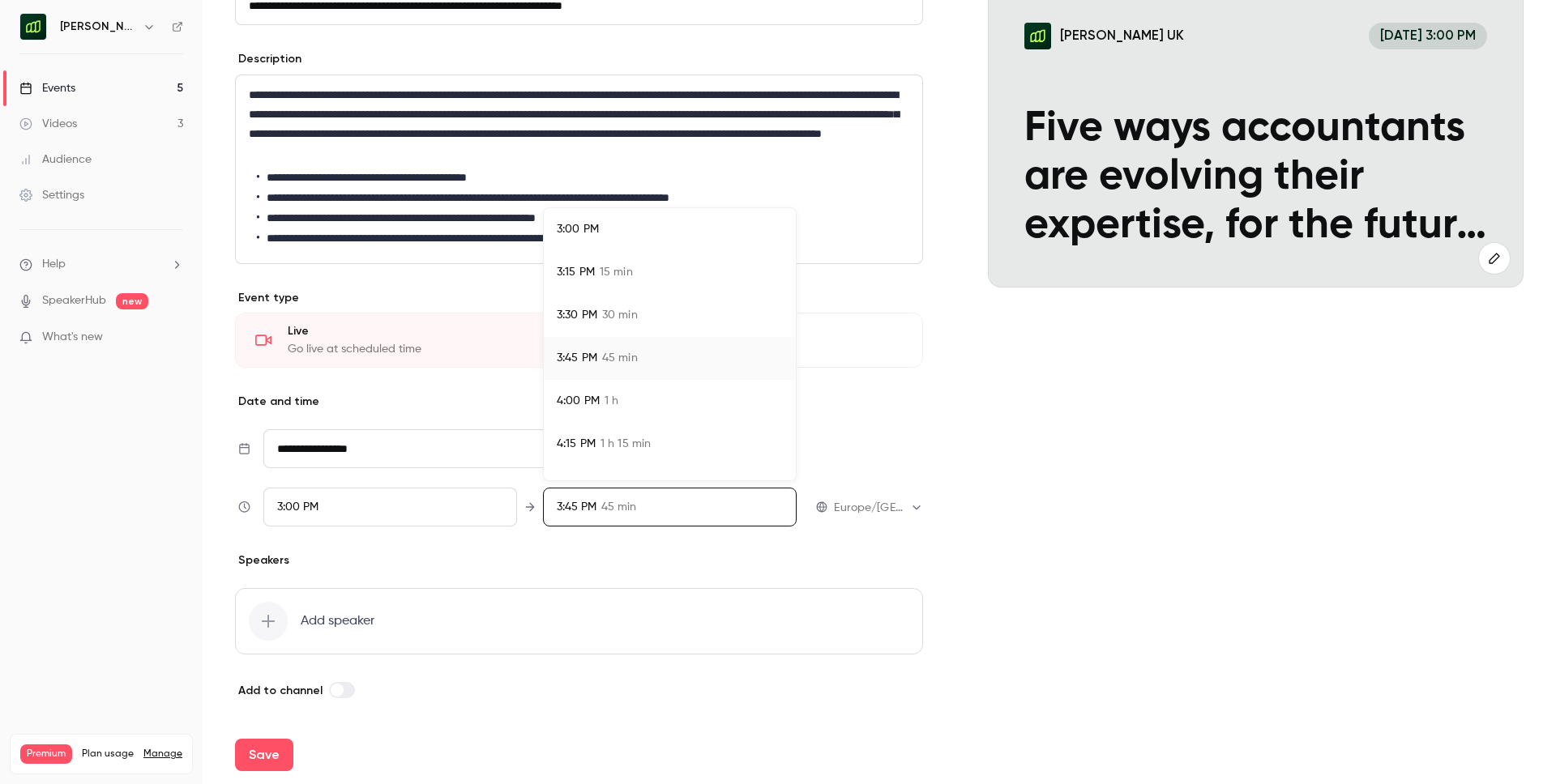 click at bounding box center [778, 392] 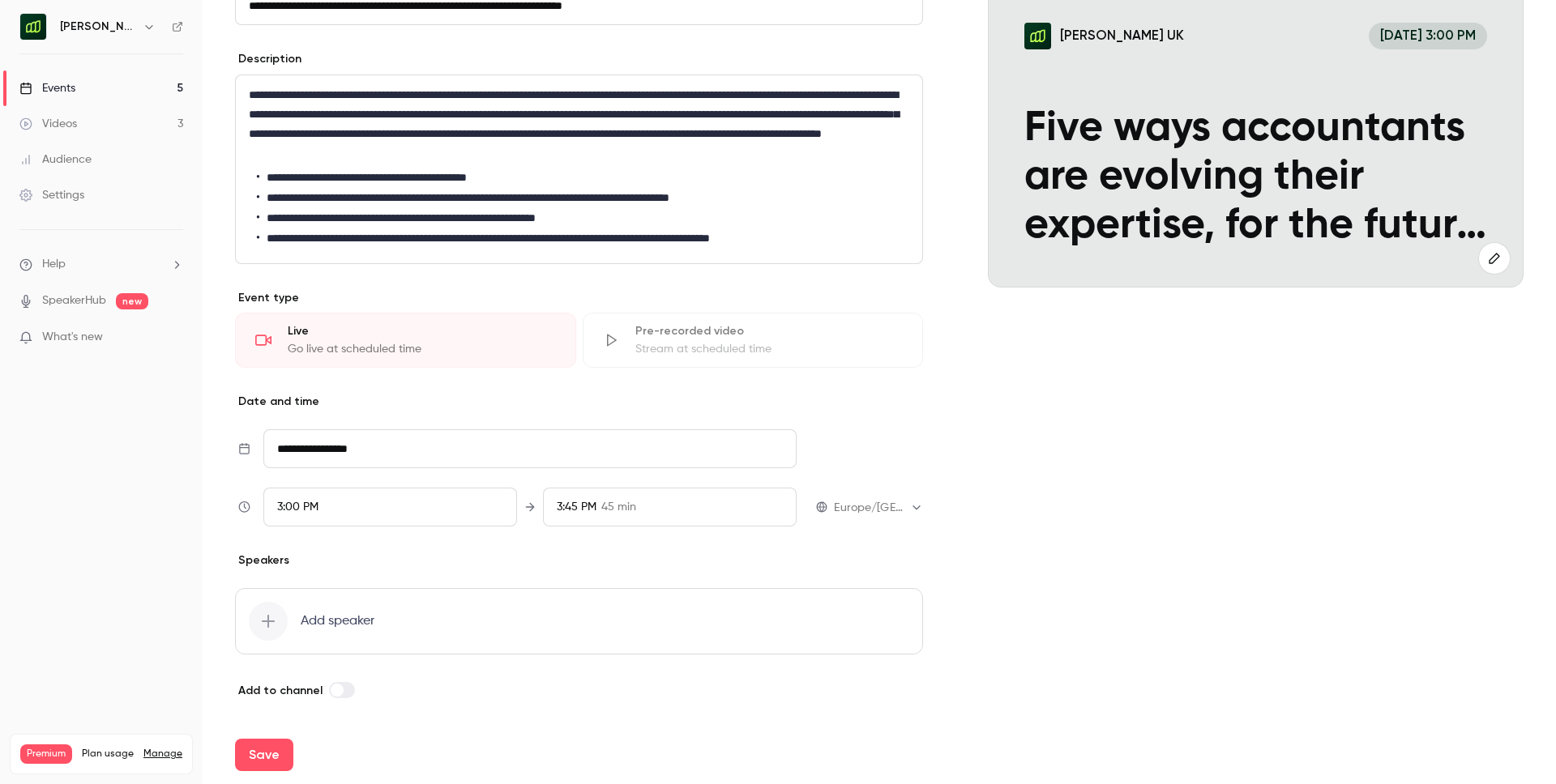 click on "Add speaker" at bounding box center [337, 621] 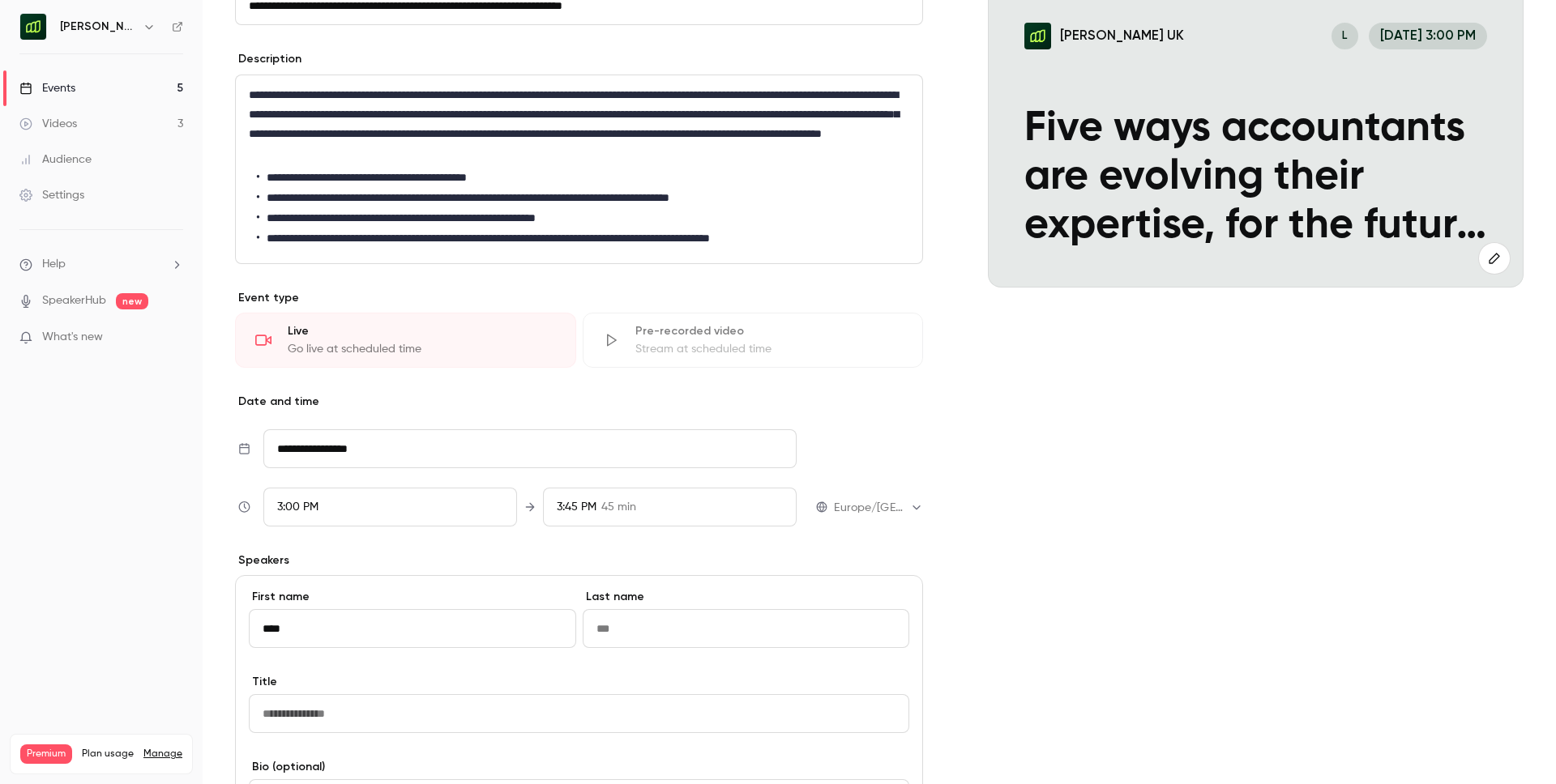 type on "*****" 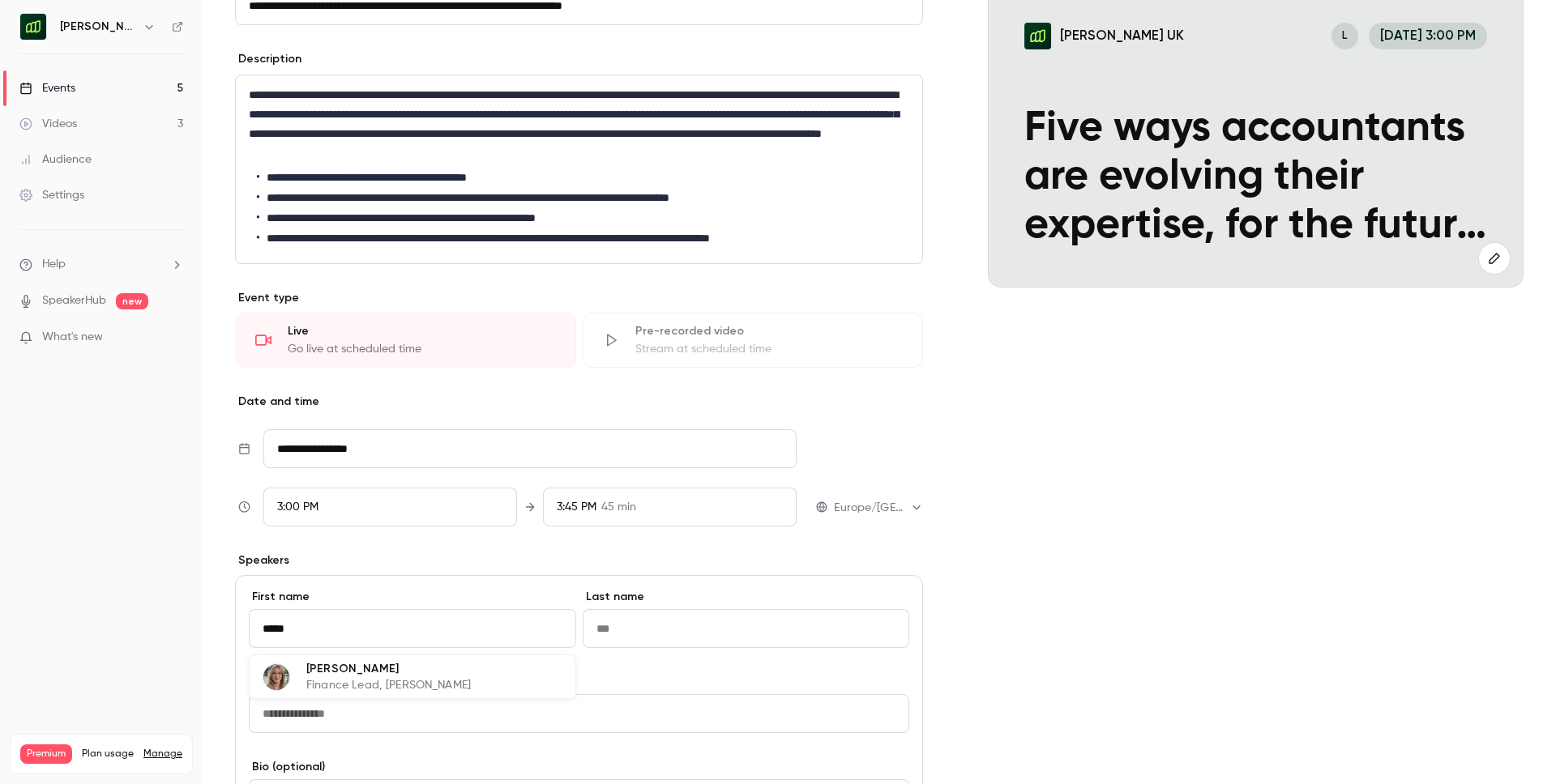 click on "Finance Lead, [PERSON_NAME]" at bounding box center [388, 685] 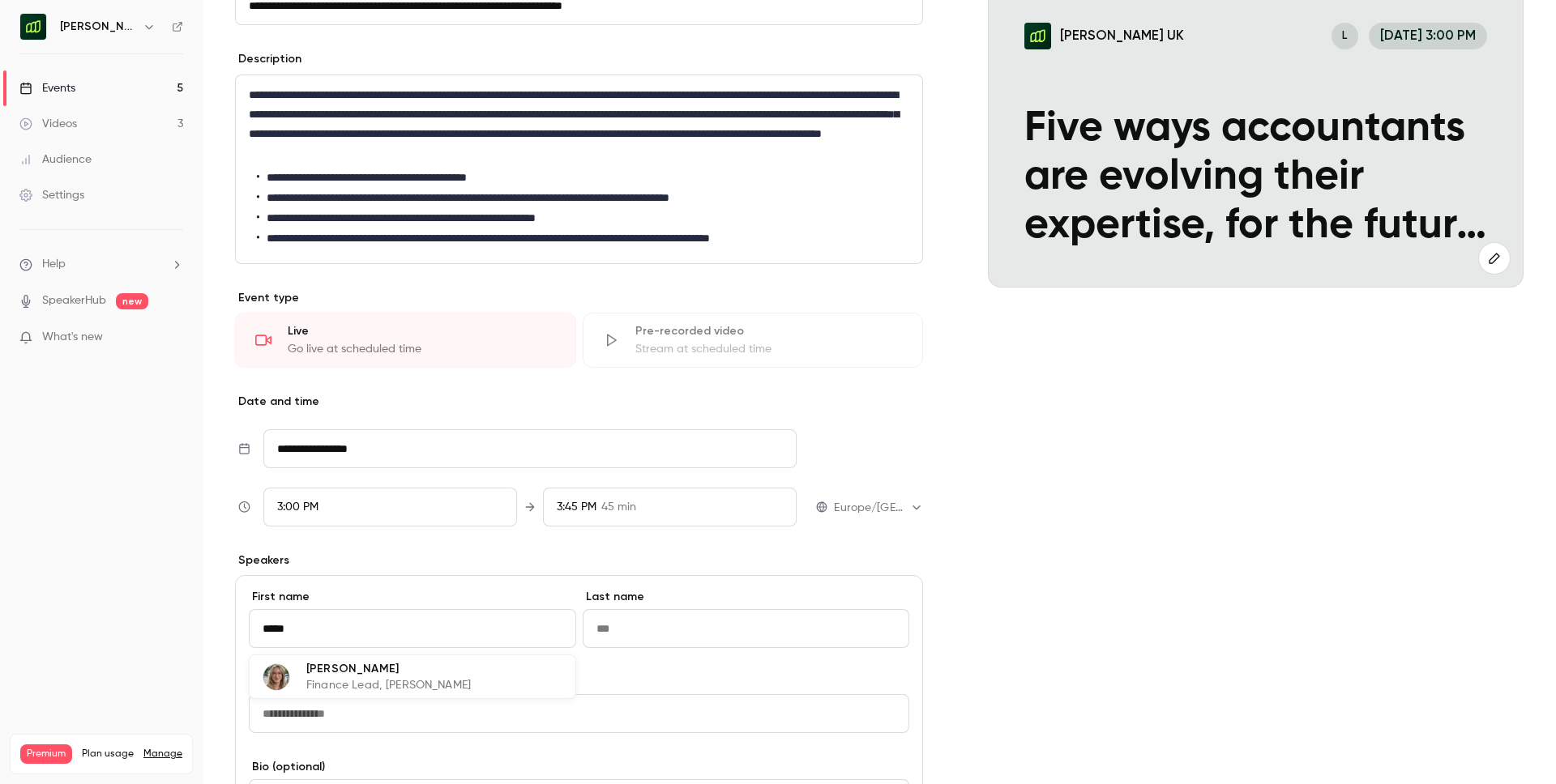 type on "******" 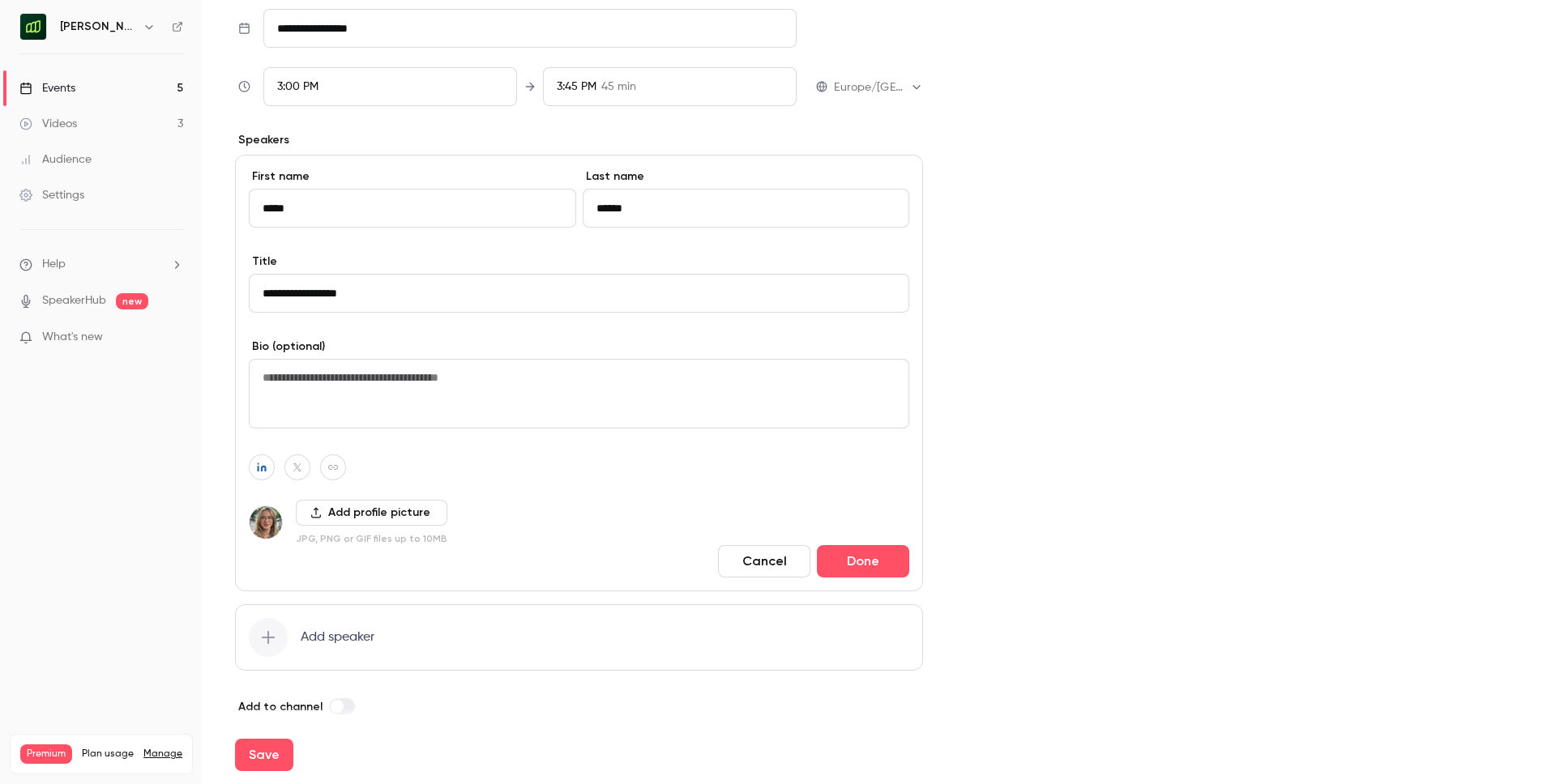 scroll, scrollTop: 616, scrollLeft: 0, axis: vertical 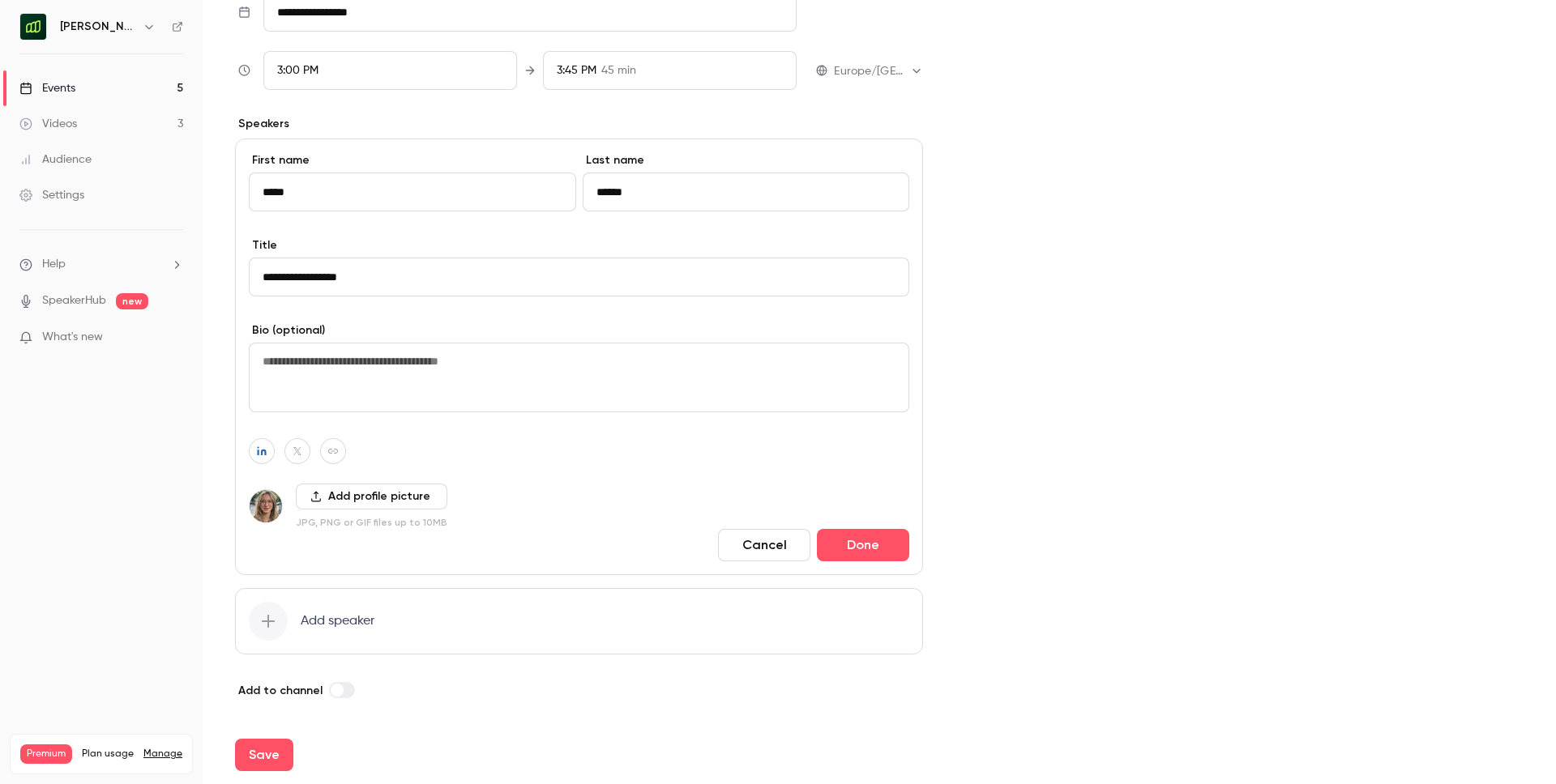 type on "*****" 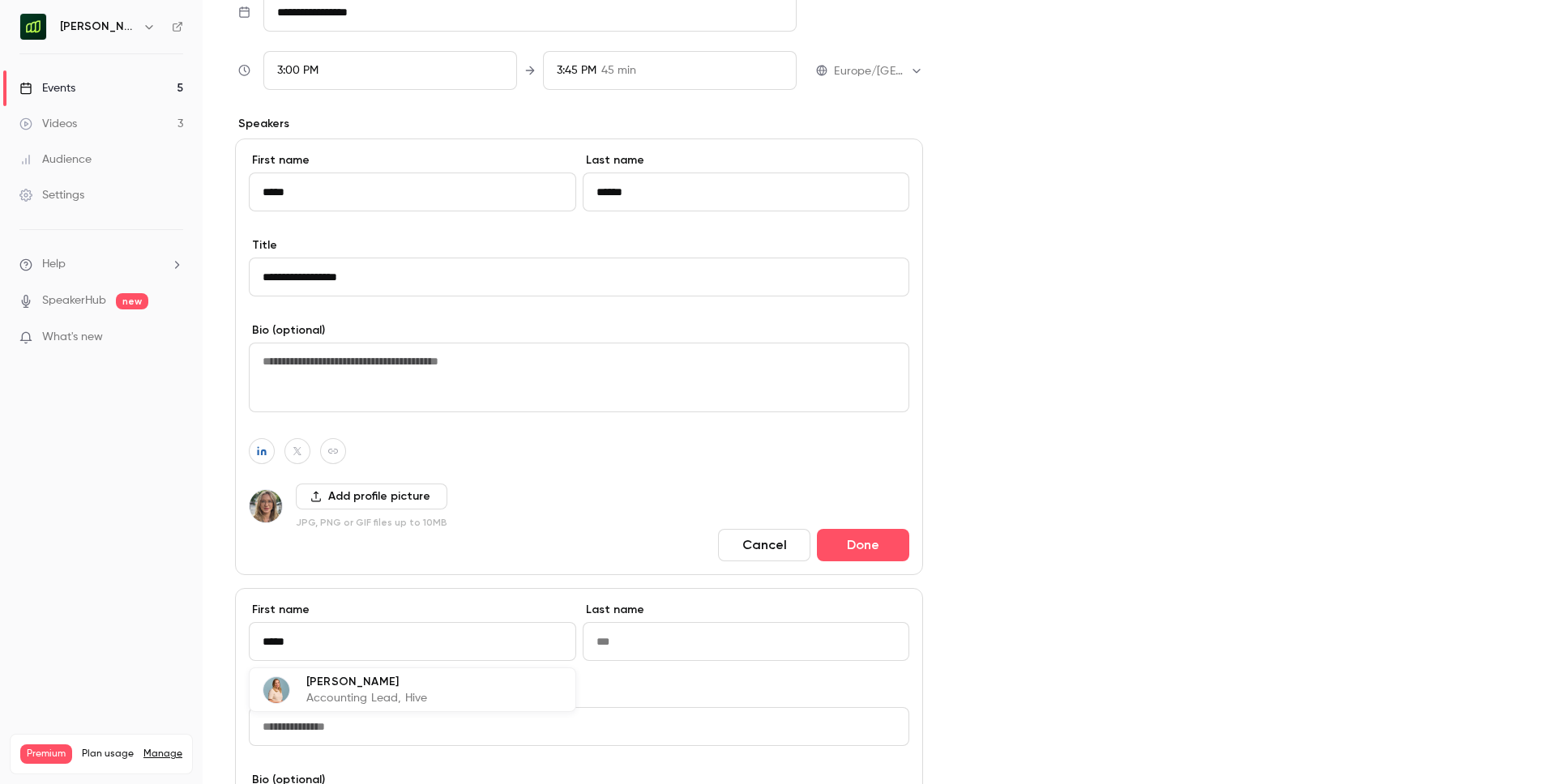 click on "Accounting Lead, Hive" at bounding box center (366, 698) 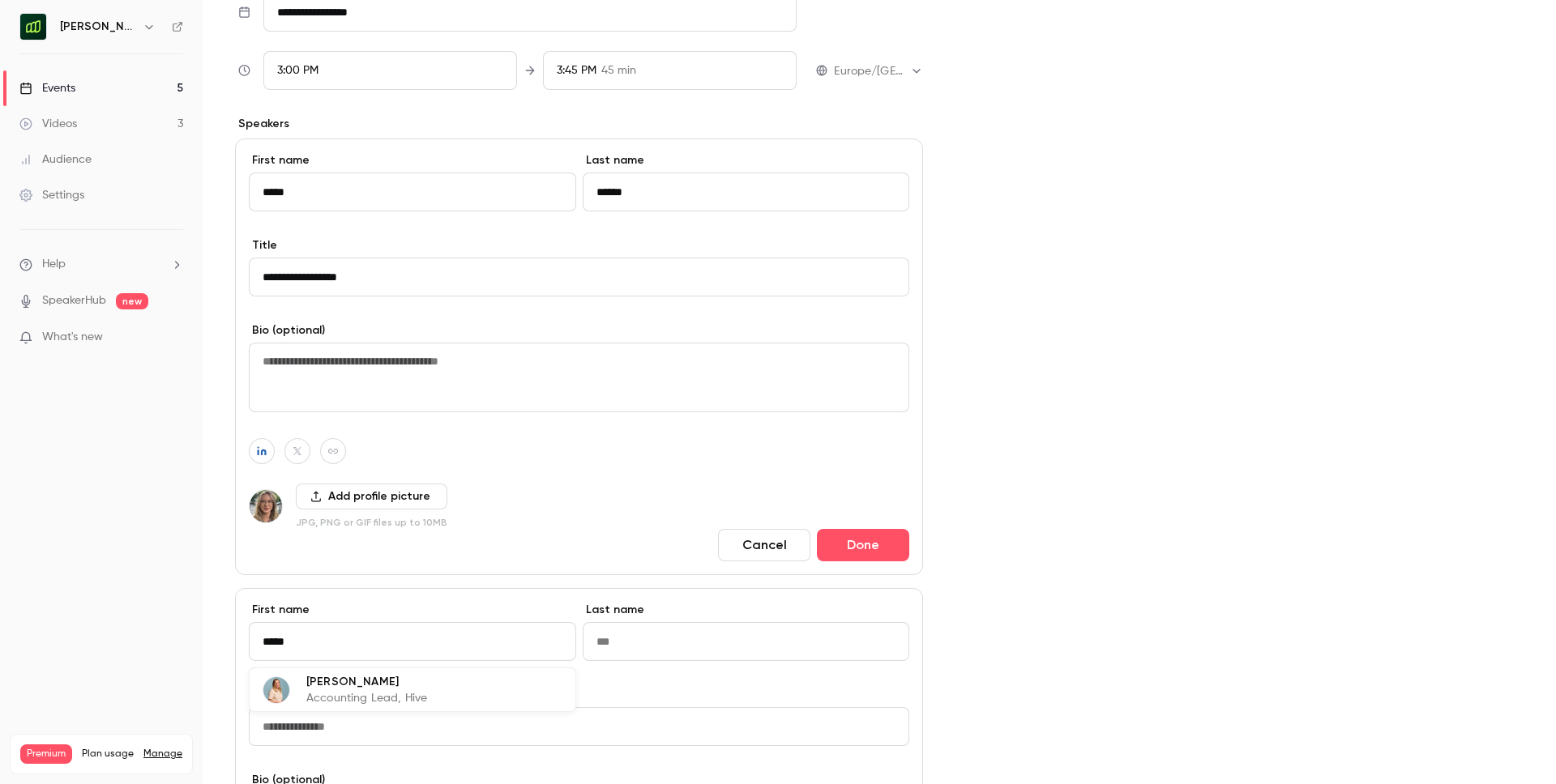 type on "******" 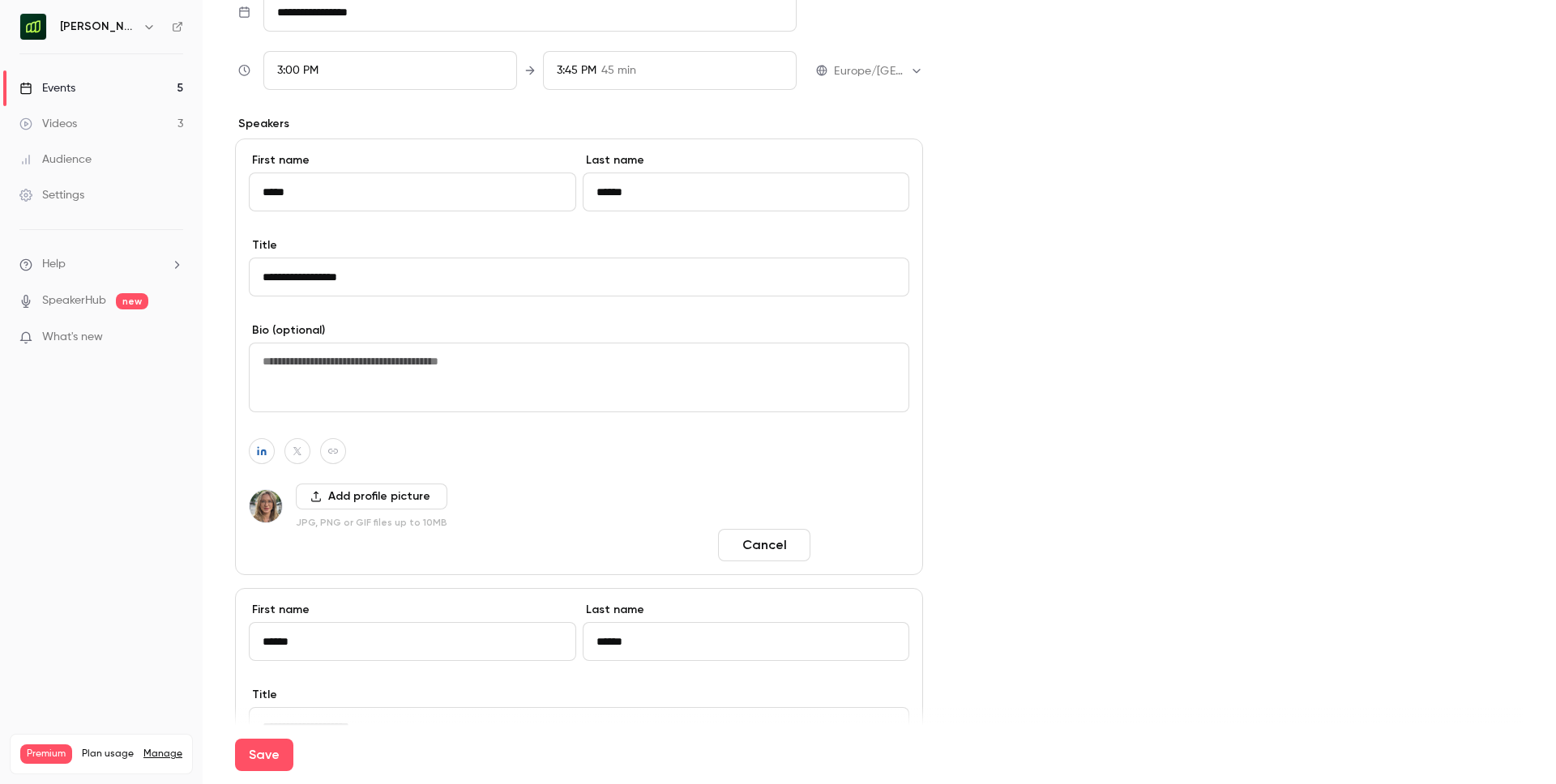 type on "******" 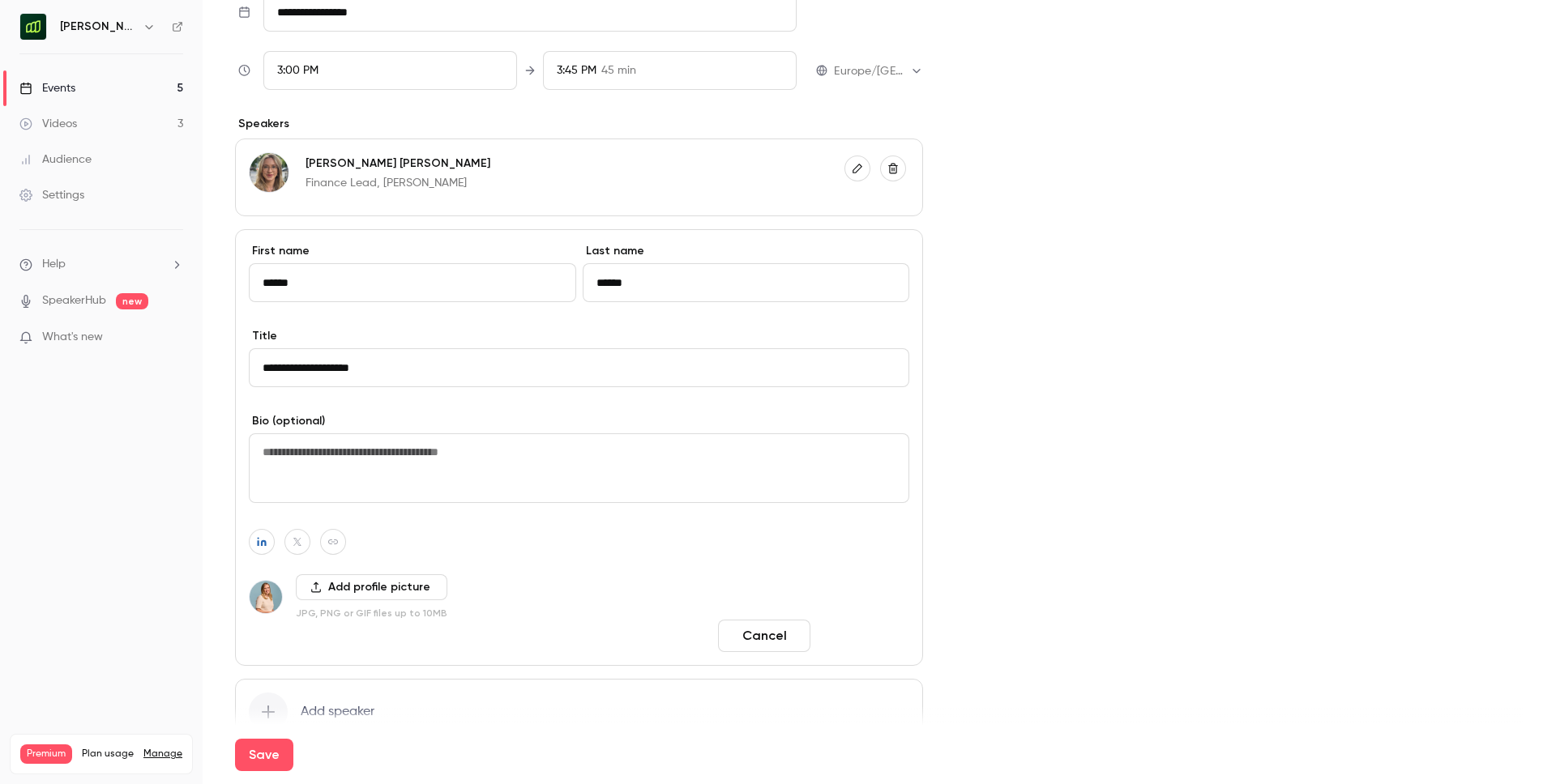 click on "Done" at bounding box center (863, 636) 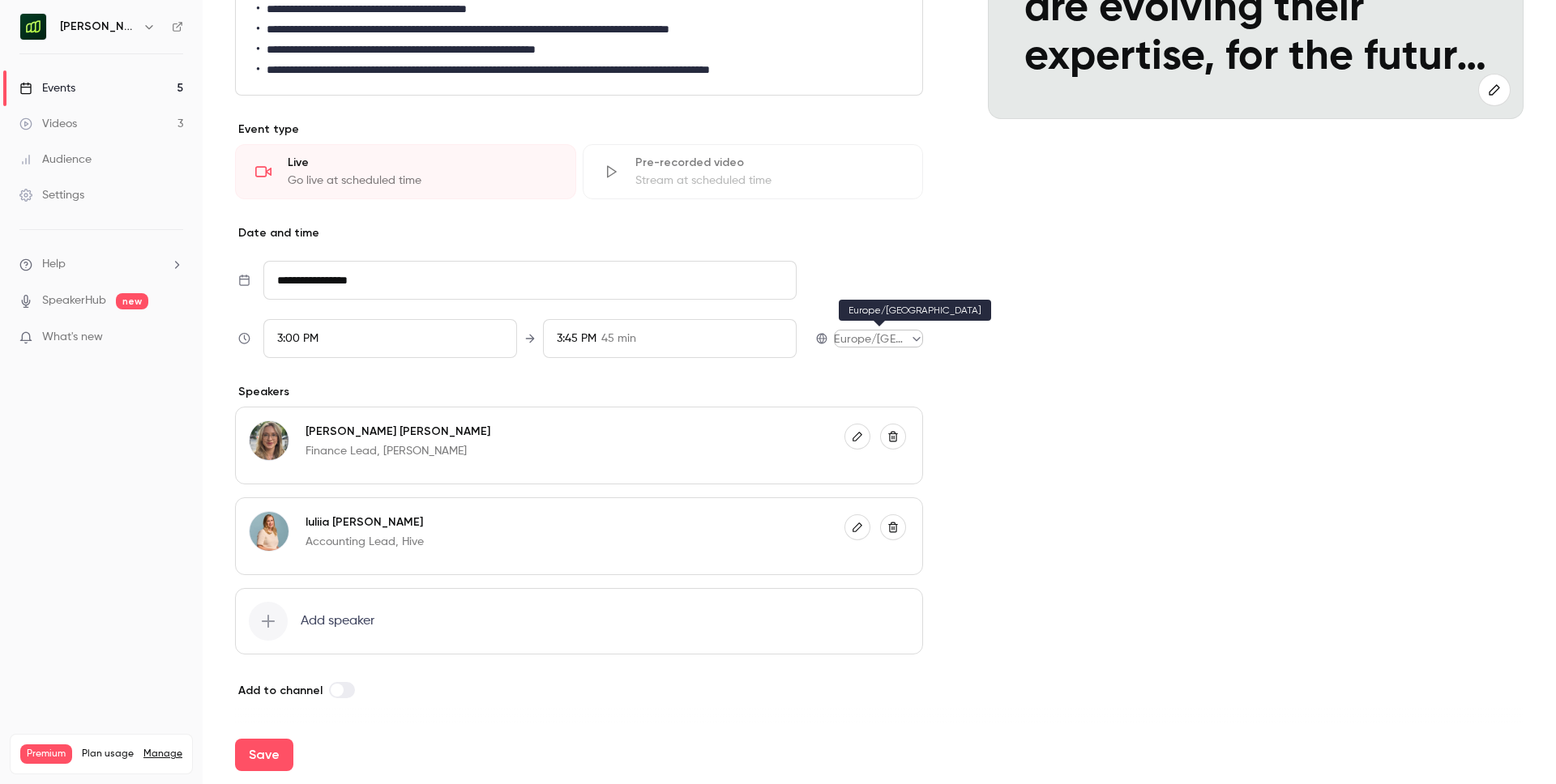 click on "**********" at bounding box center (778, 392) 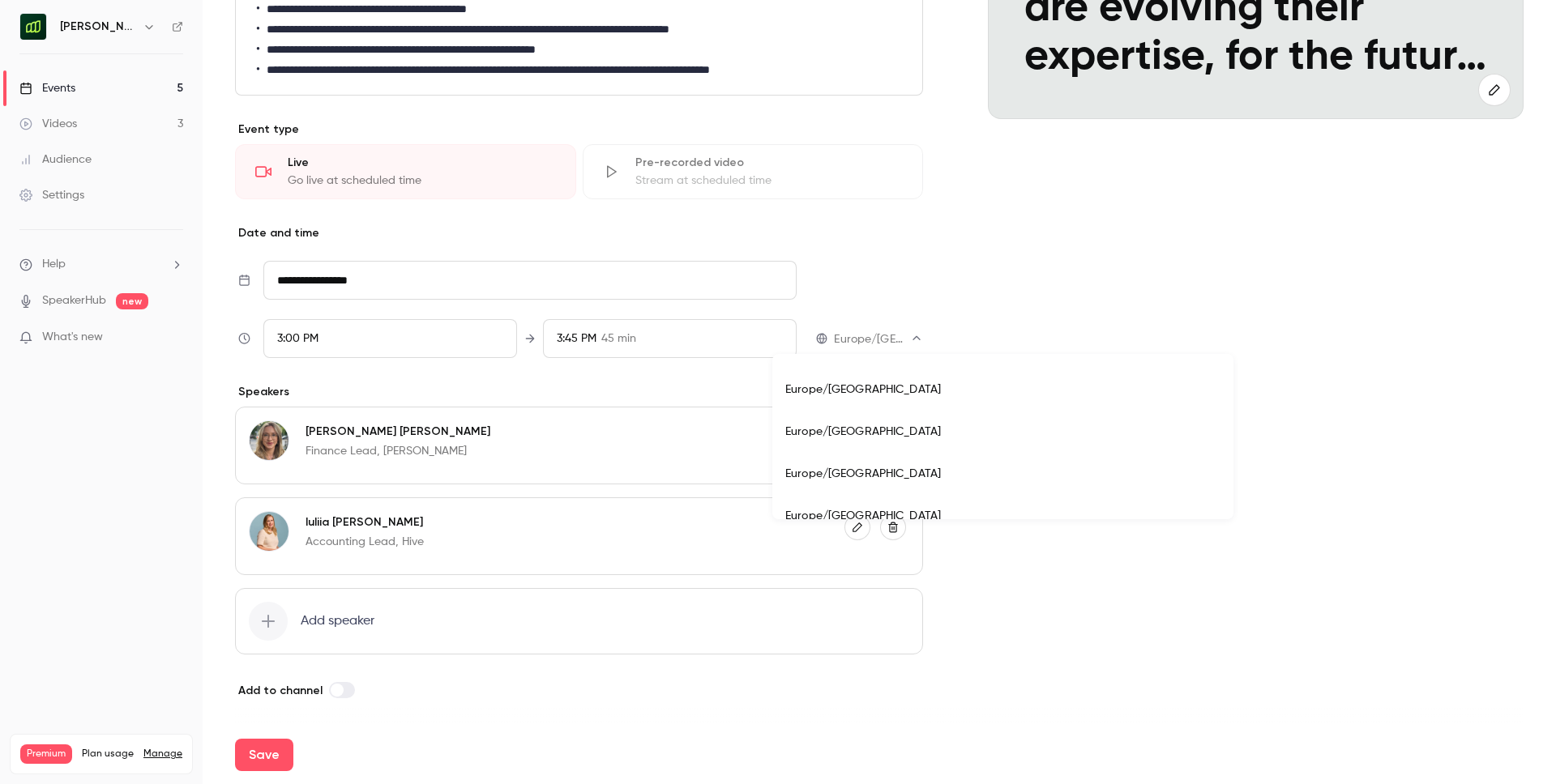 scroll, scrollTop: 14064, scrollLeft: 0, axis: vertical 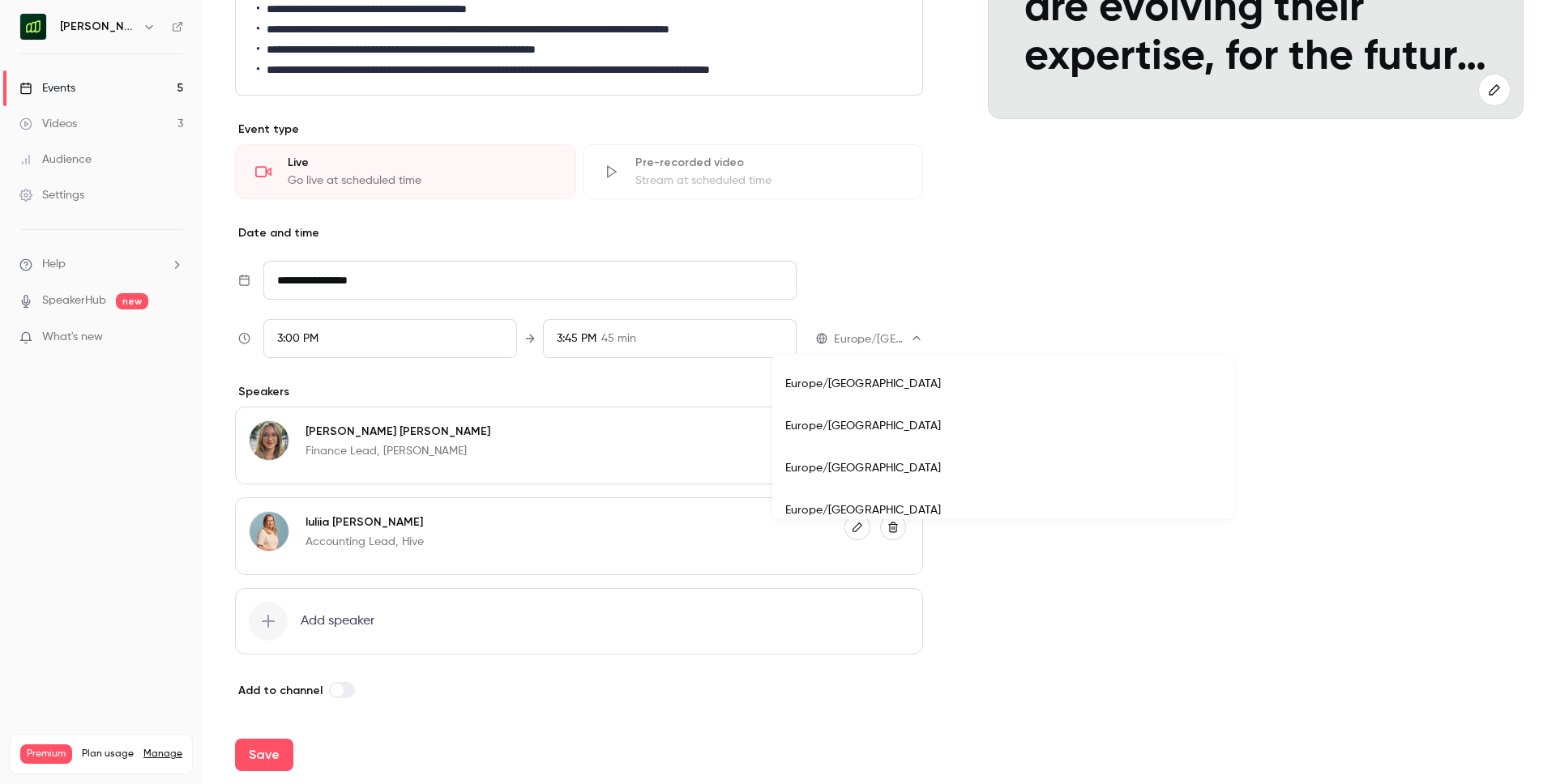 click on "Europe/London" at bounding box center (1002, 468) 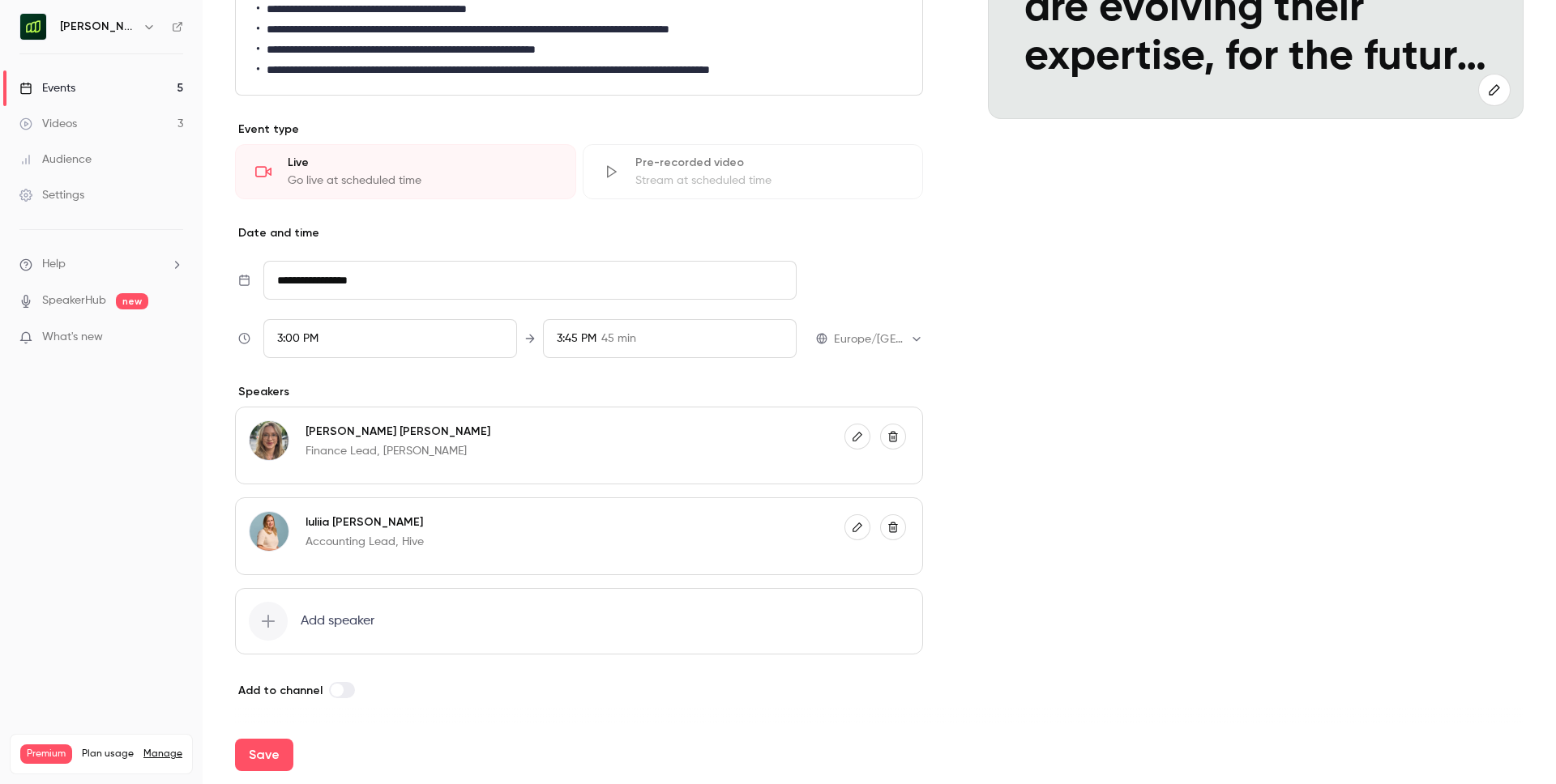 click on "3:00 PM" at bounding box center (297, 339) 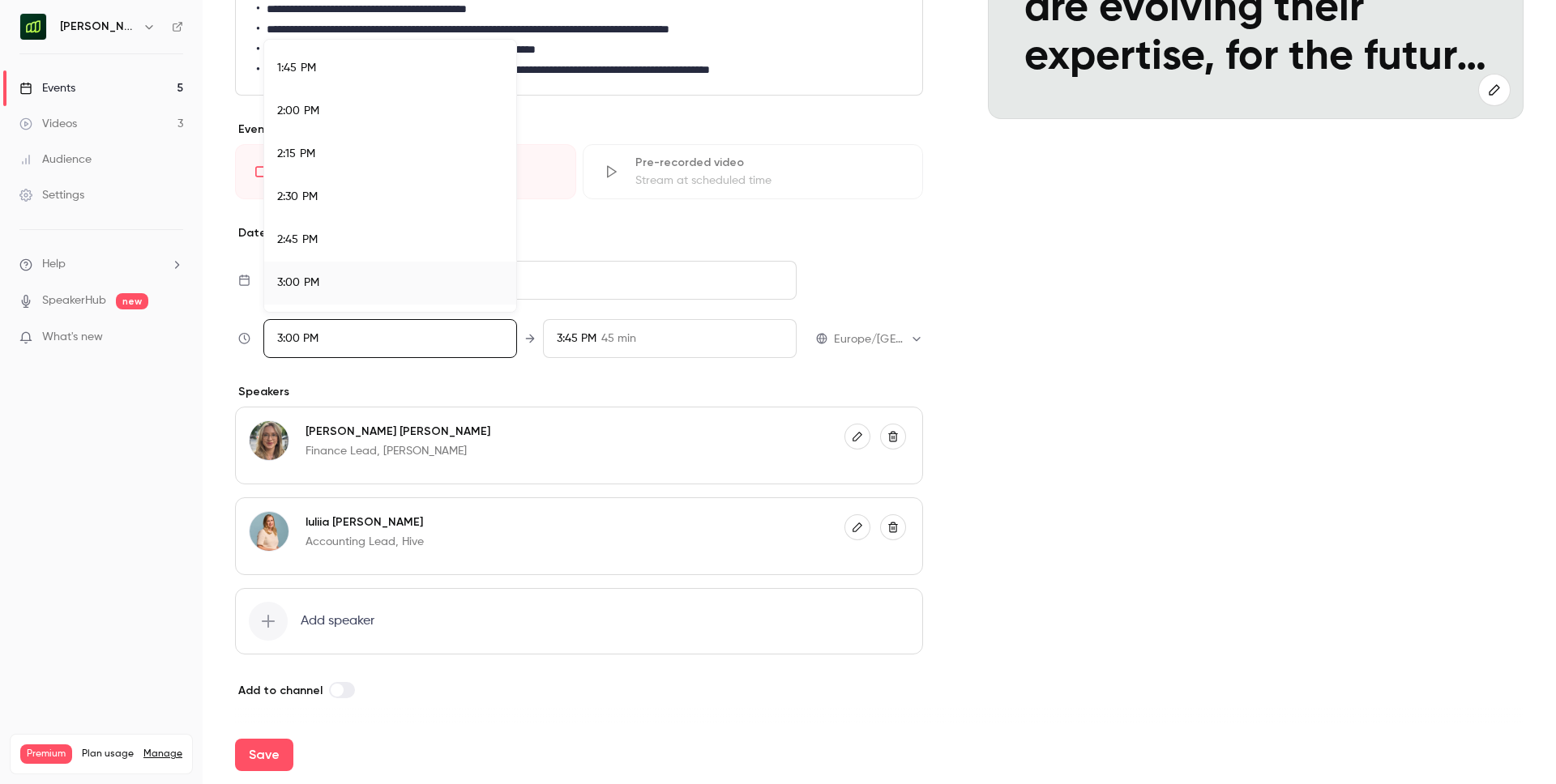 scroll, scrollTop: 2355, scrollLeft: 0, axis: vertical 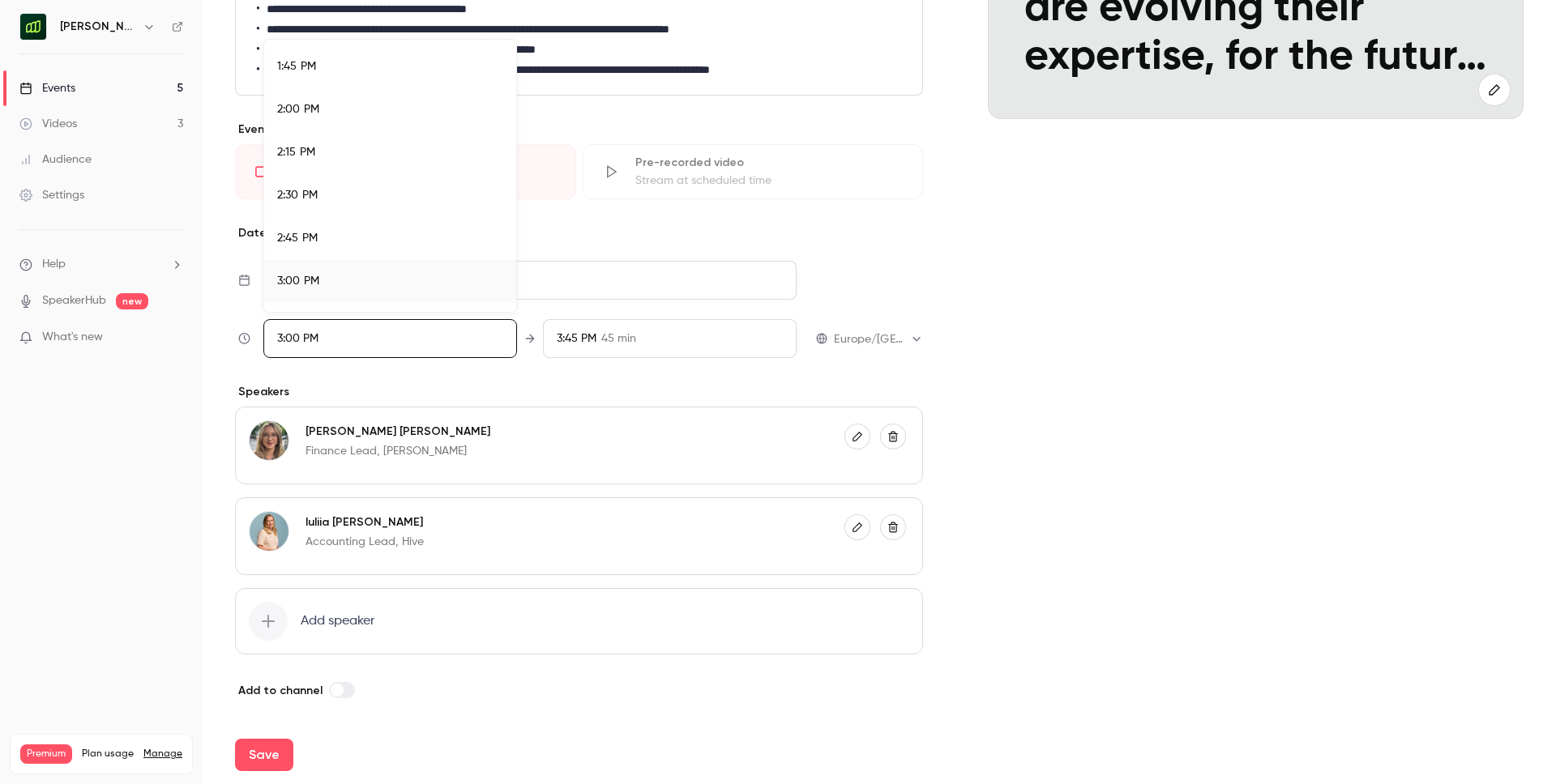 click on "2:00 PM" at bounding box center (298, 109) 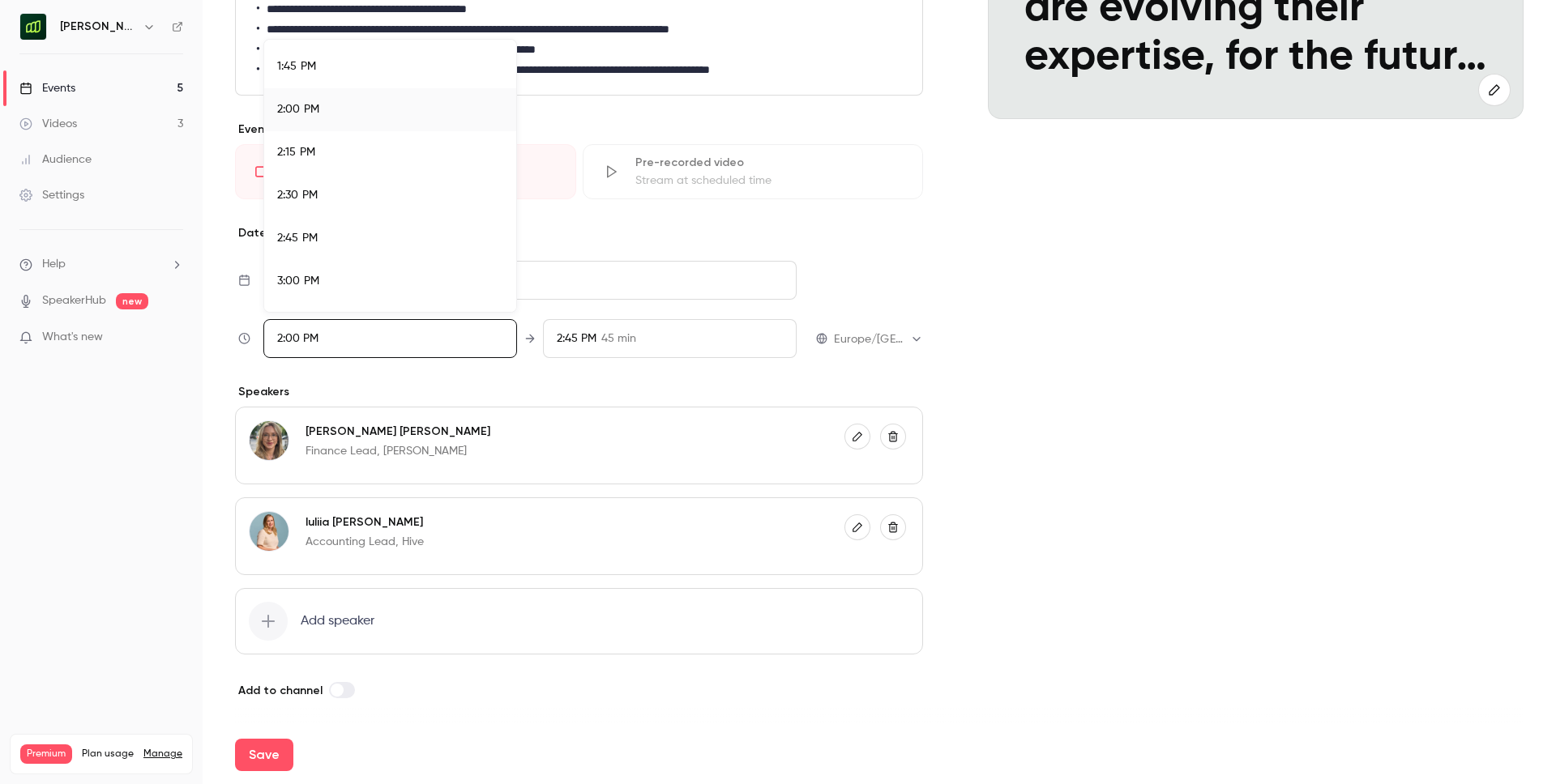 click at bounding box center (778, 392) 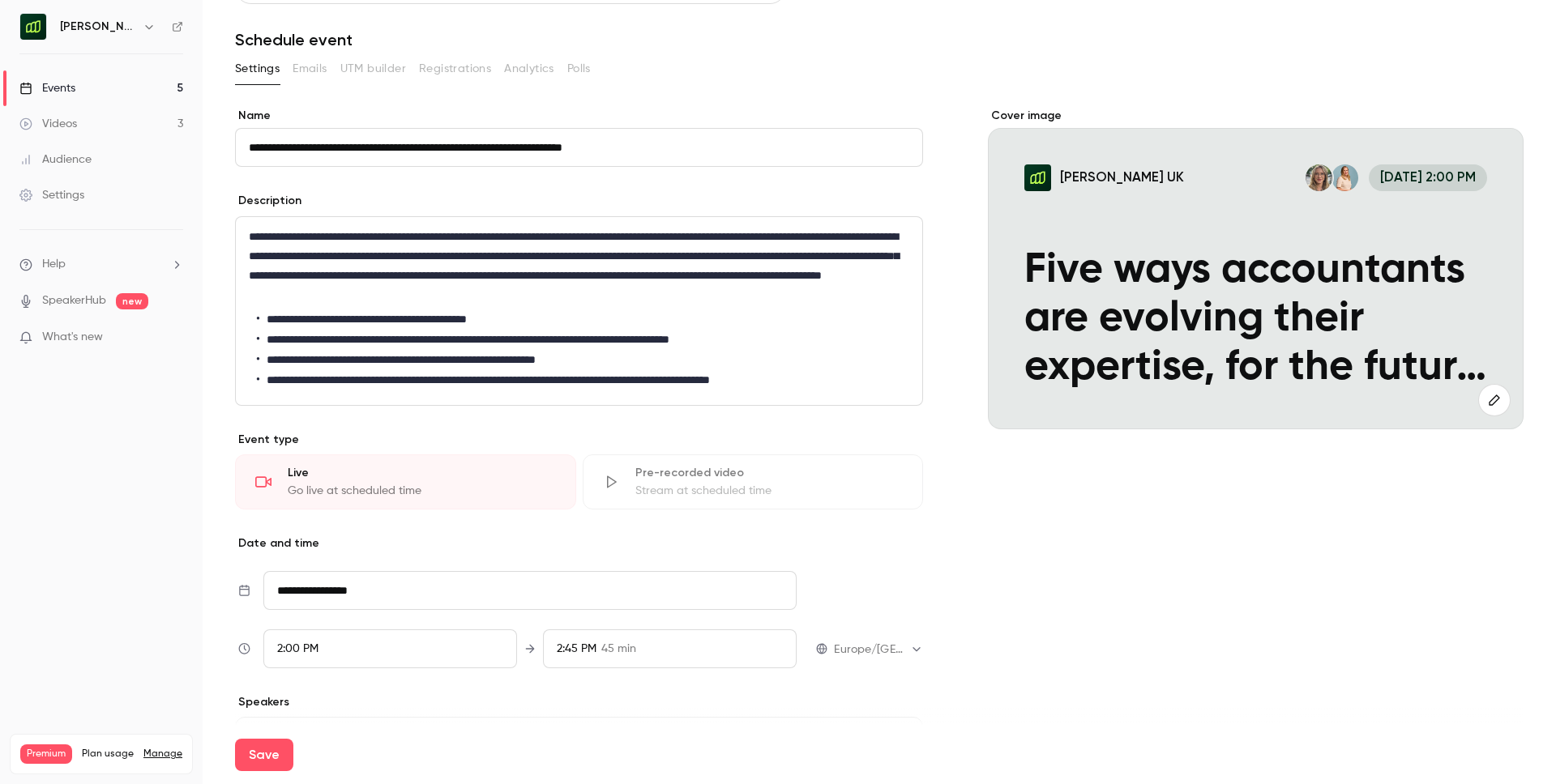 scroll, scrollTop: 0, scrollLeft: 0, axis: both 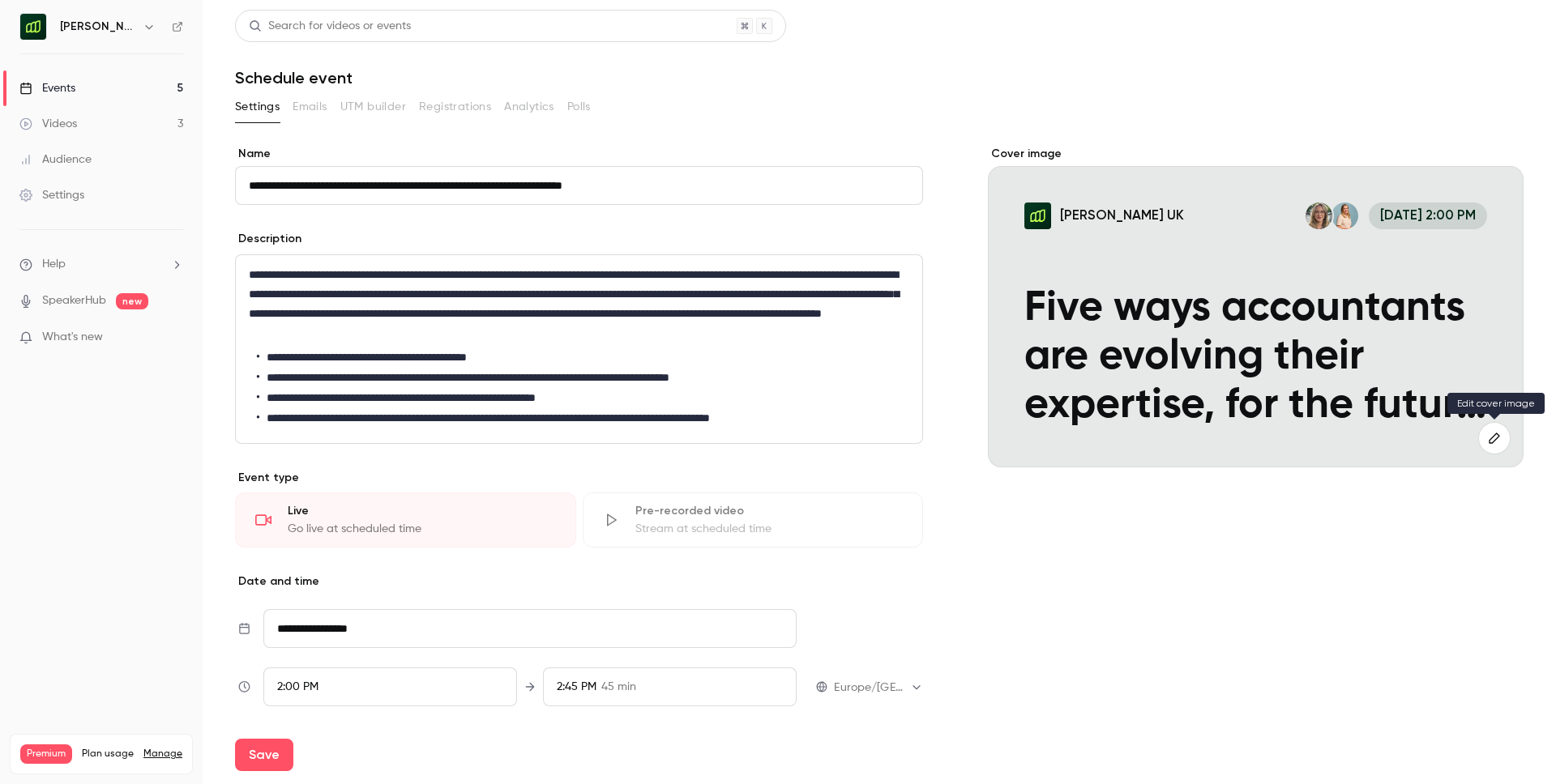 click 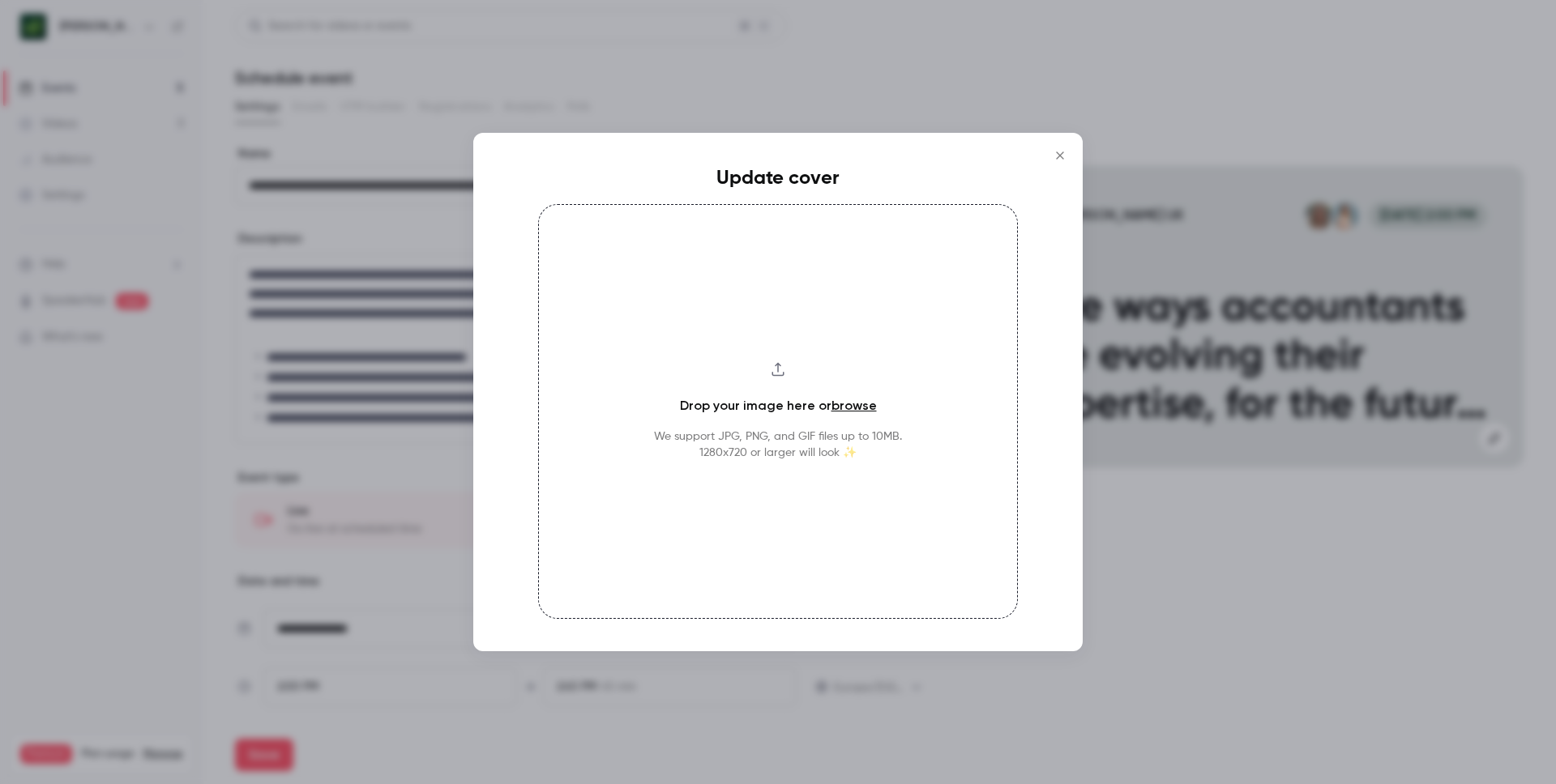 click on "We support JPG, PNG, and GIF files up to 10MB.
1280x720 or larger will look ✨" at bounding box center [778, 445] 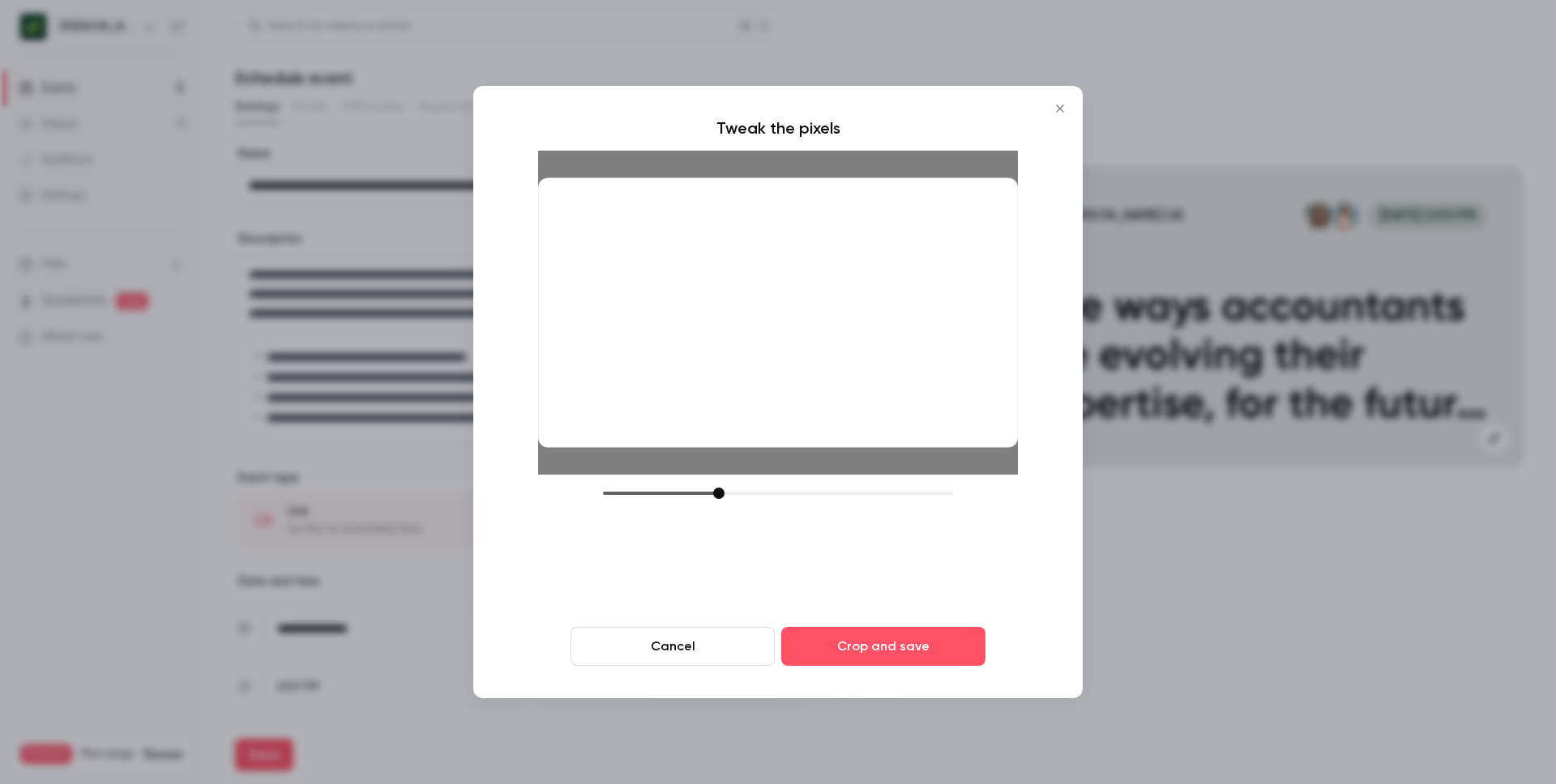 click on "Tweak the pixels Cancel Crop and save" at bounding box center [778, 392] 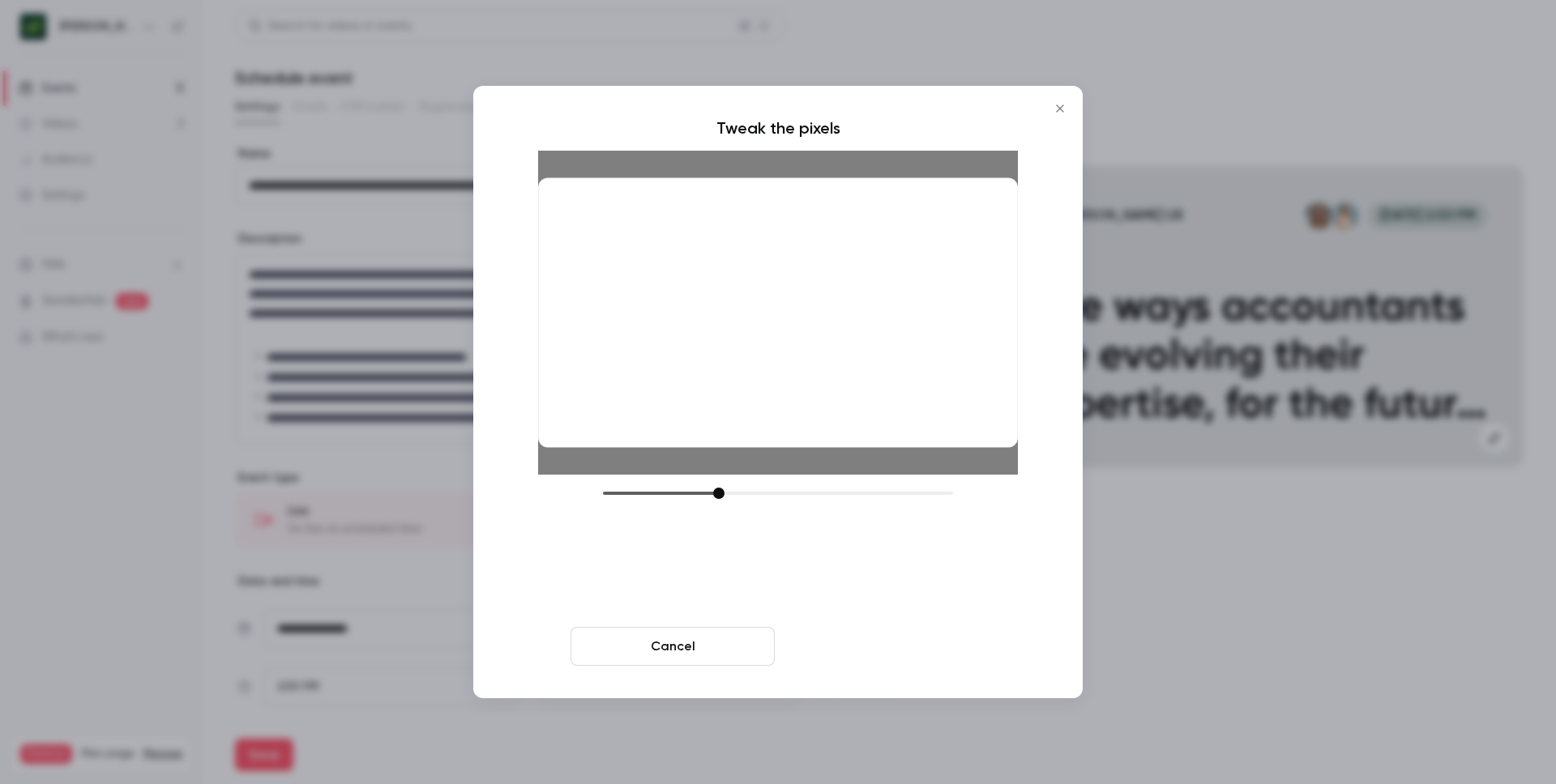 click on "Crop and save" at bounding box center (883, 646) 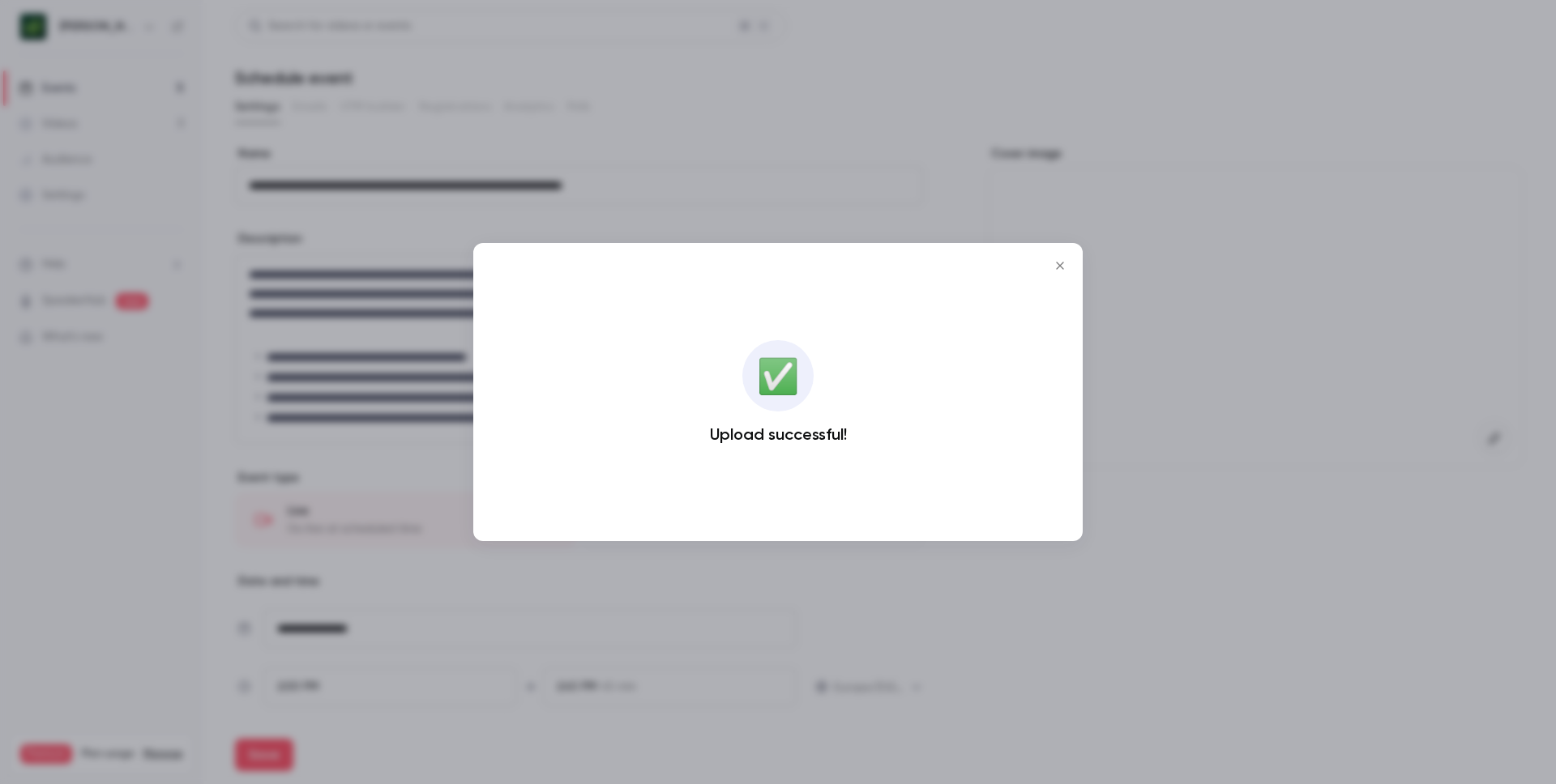click 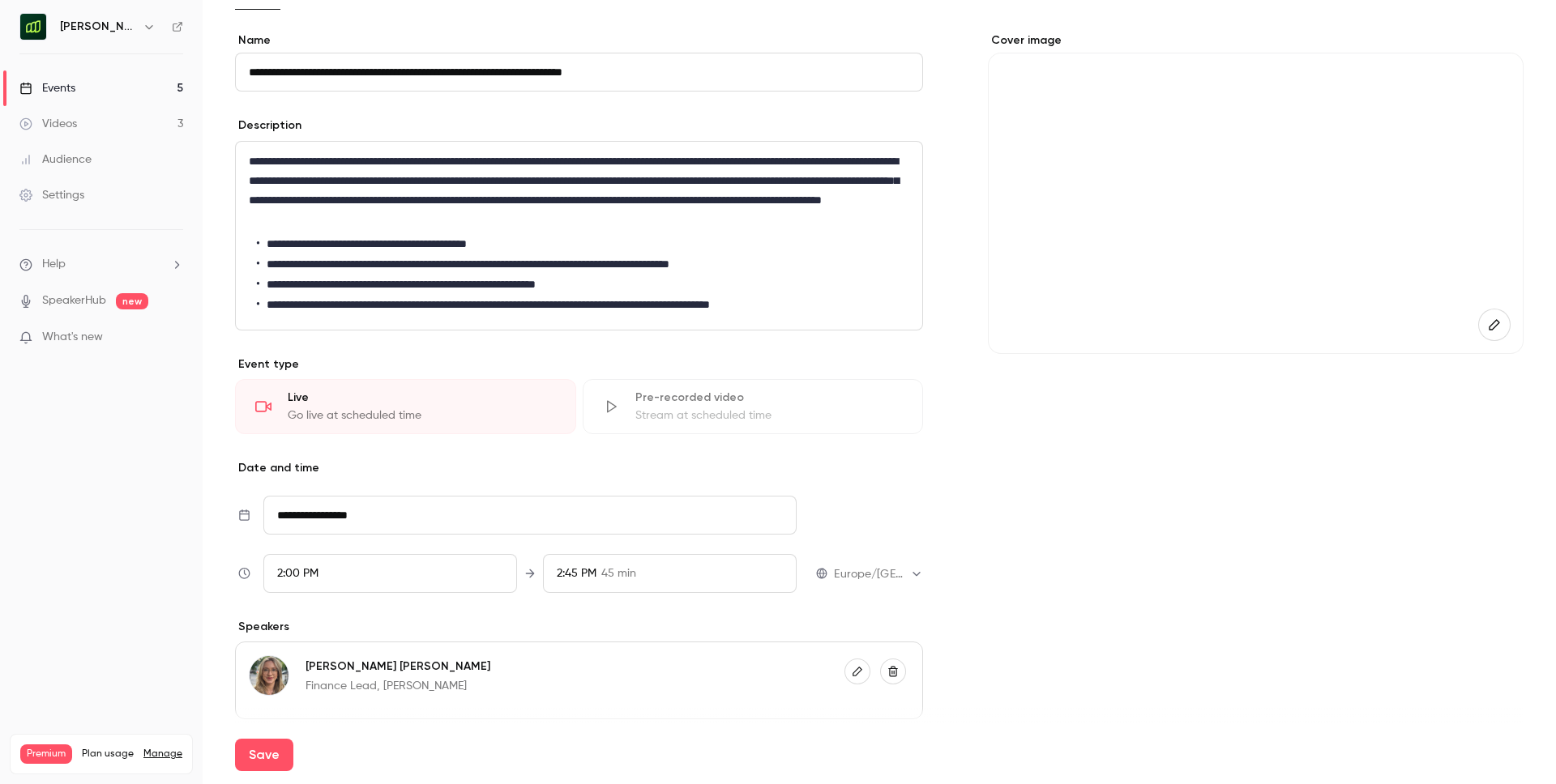 scroll, scrollTop: 154, scrollLeft: 0, axis: vertical 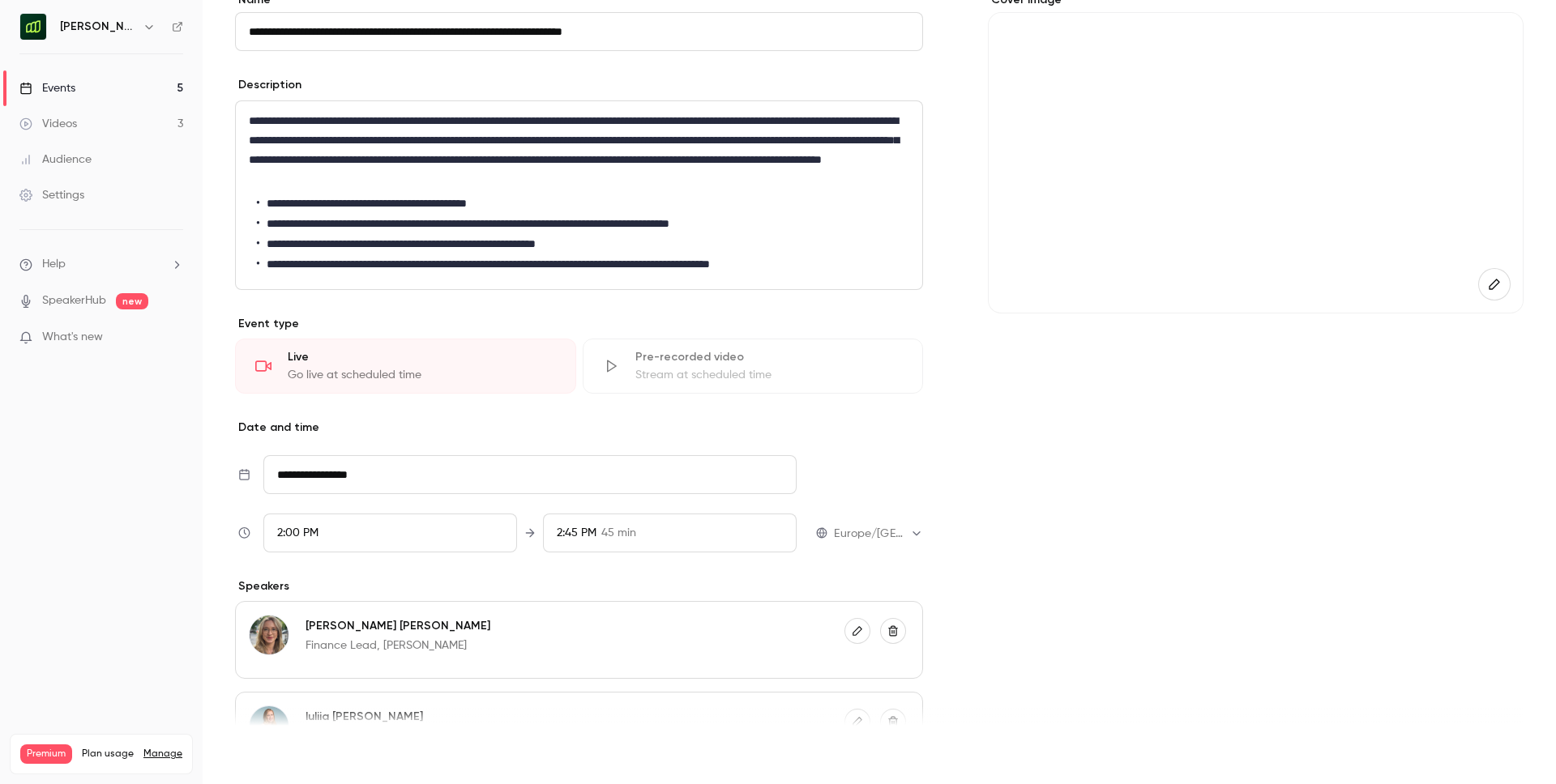 click on "Save" at bounding box center [264, 755] 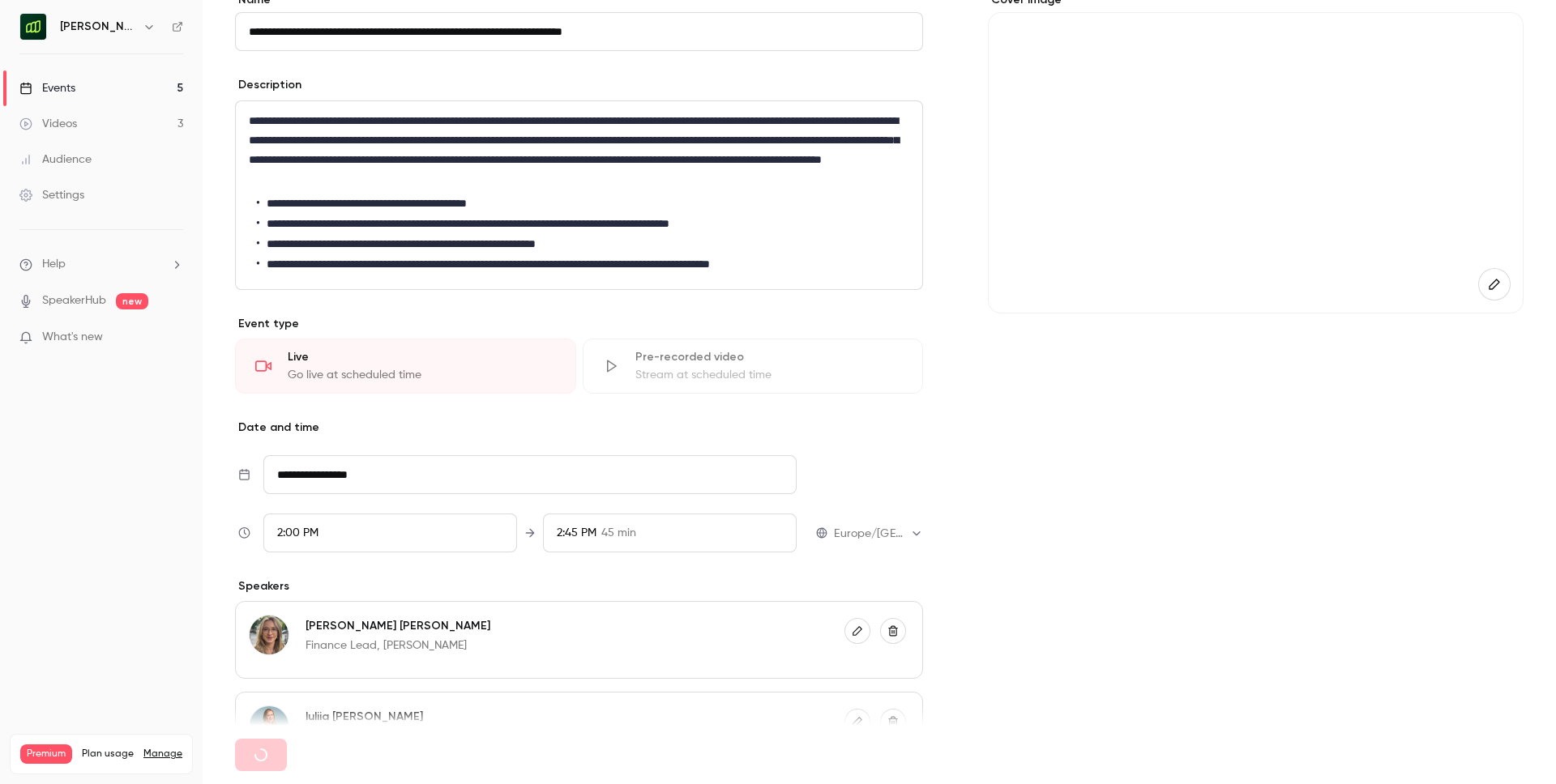 type 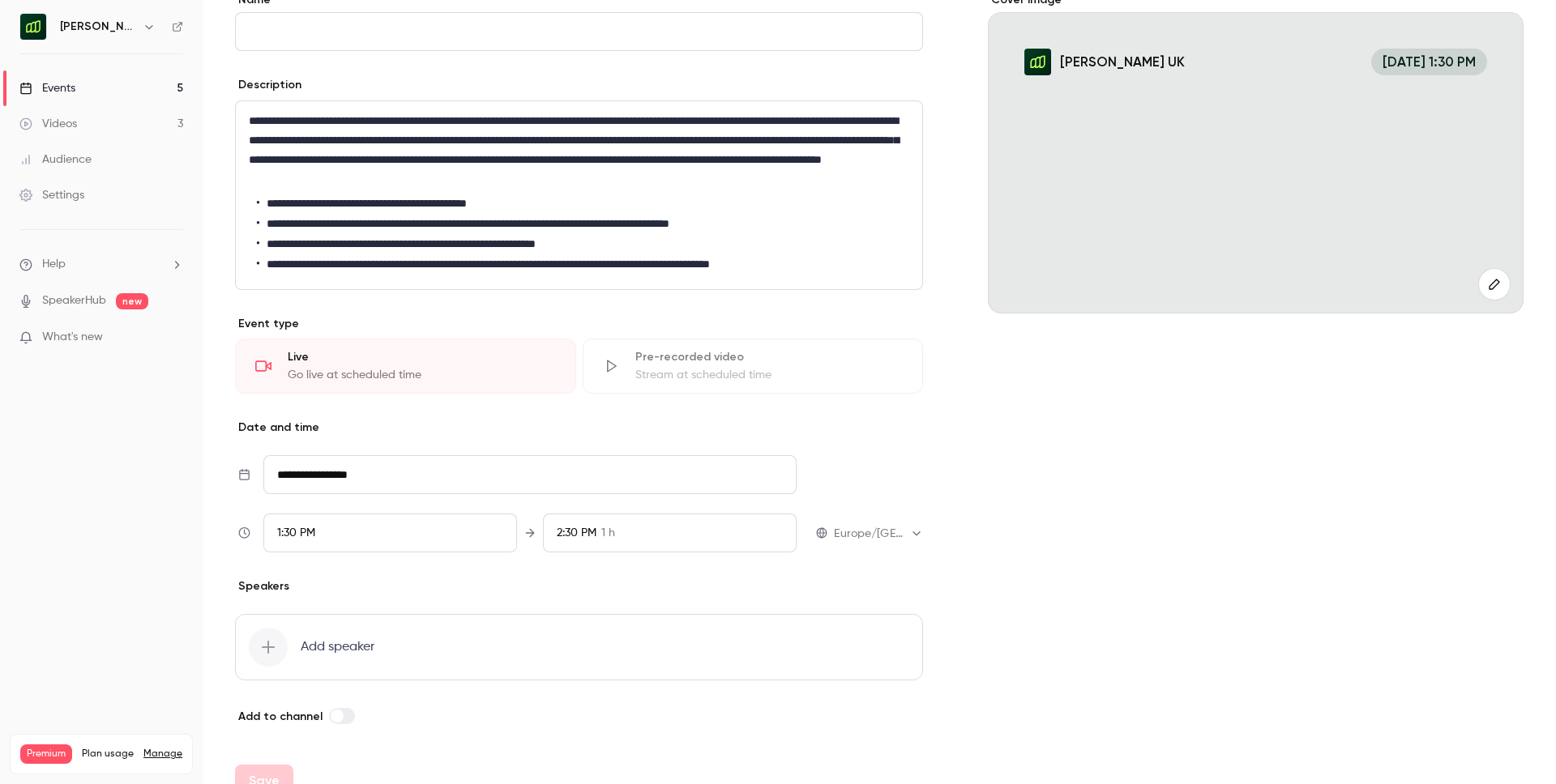 scroll, scrollTop: 0, scrollLeft: 0, axis: both 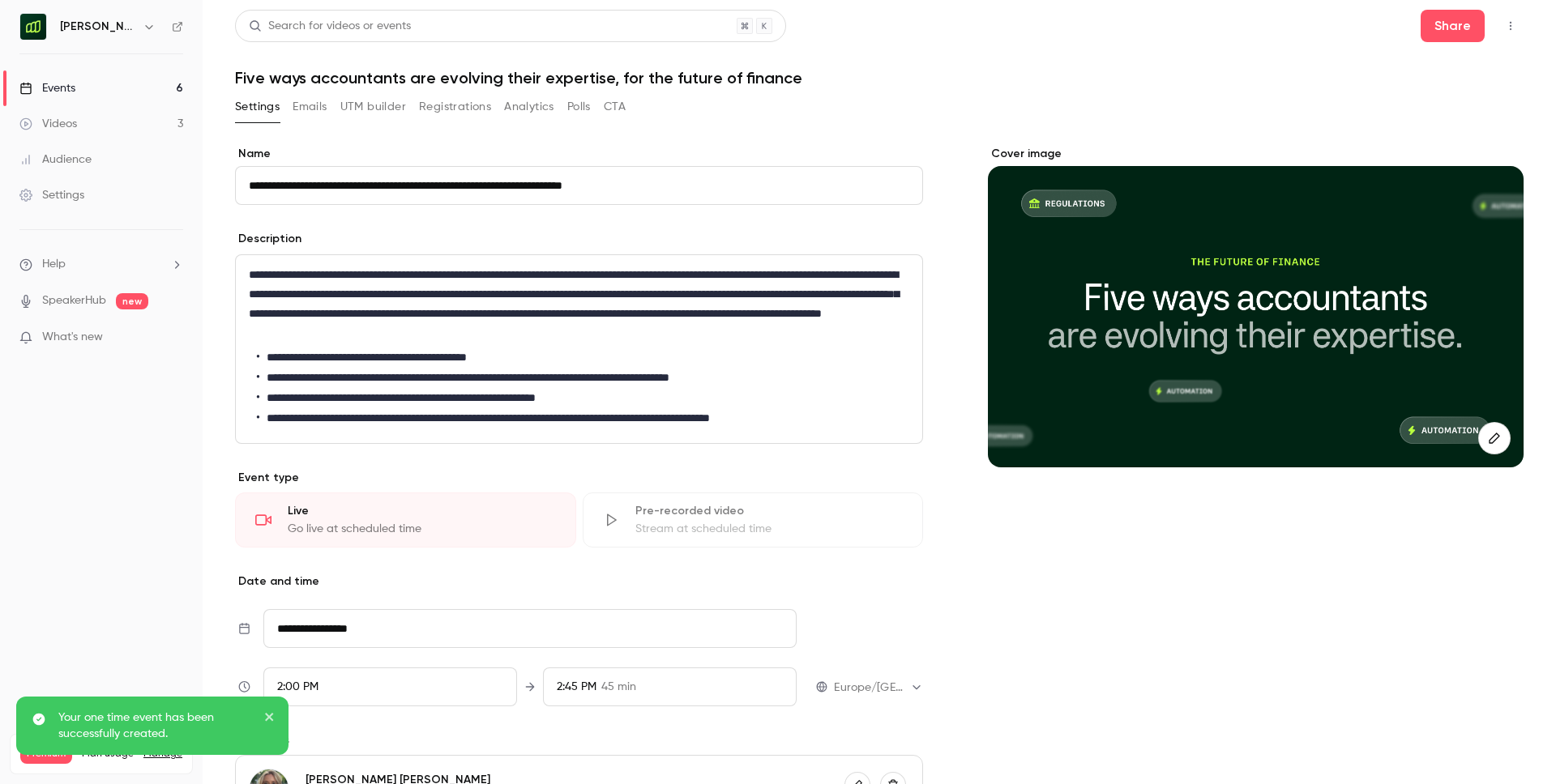 click on "Events 6" at bounding box center [101, 88] 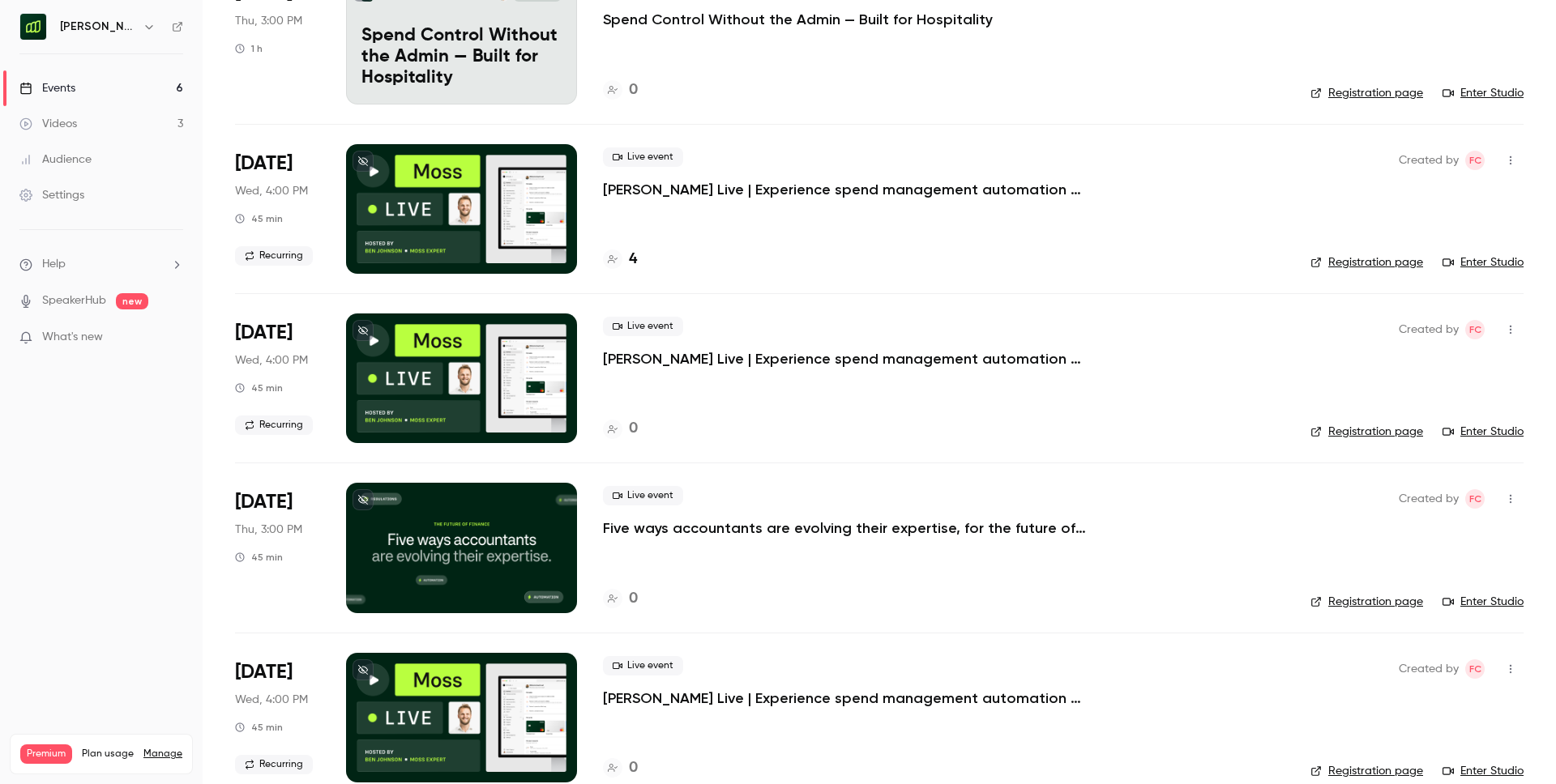 scroll, scrollTop: 362, scrollLeft: 0, axis: vertical 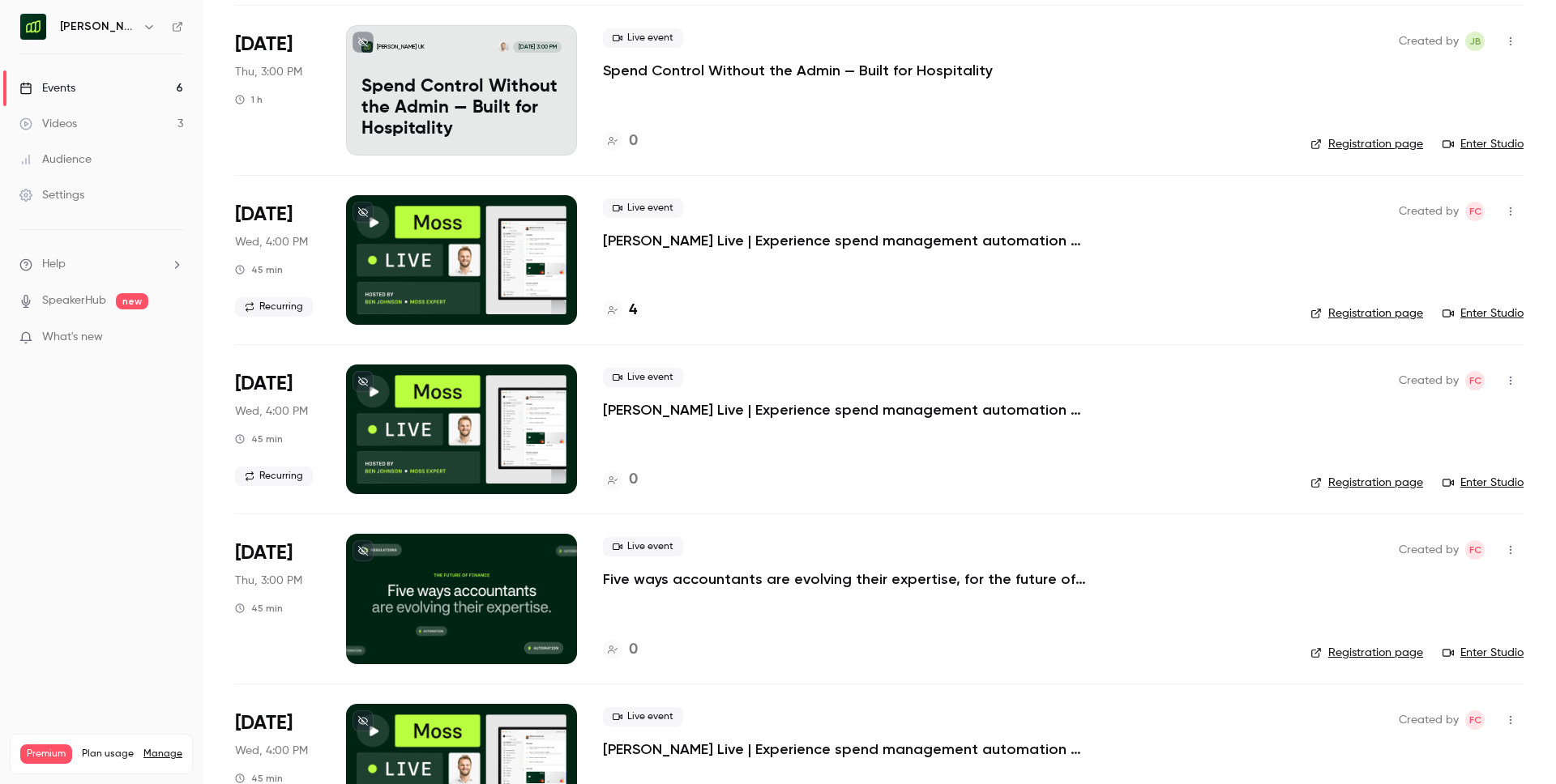 click on "Live event Five ways accountants are evolving their expertise, for the future of finance 0" at bounding box center (943, 599) 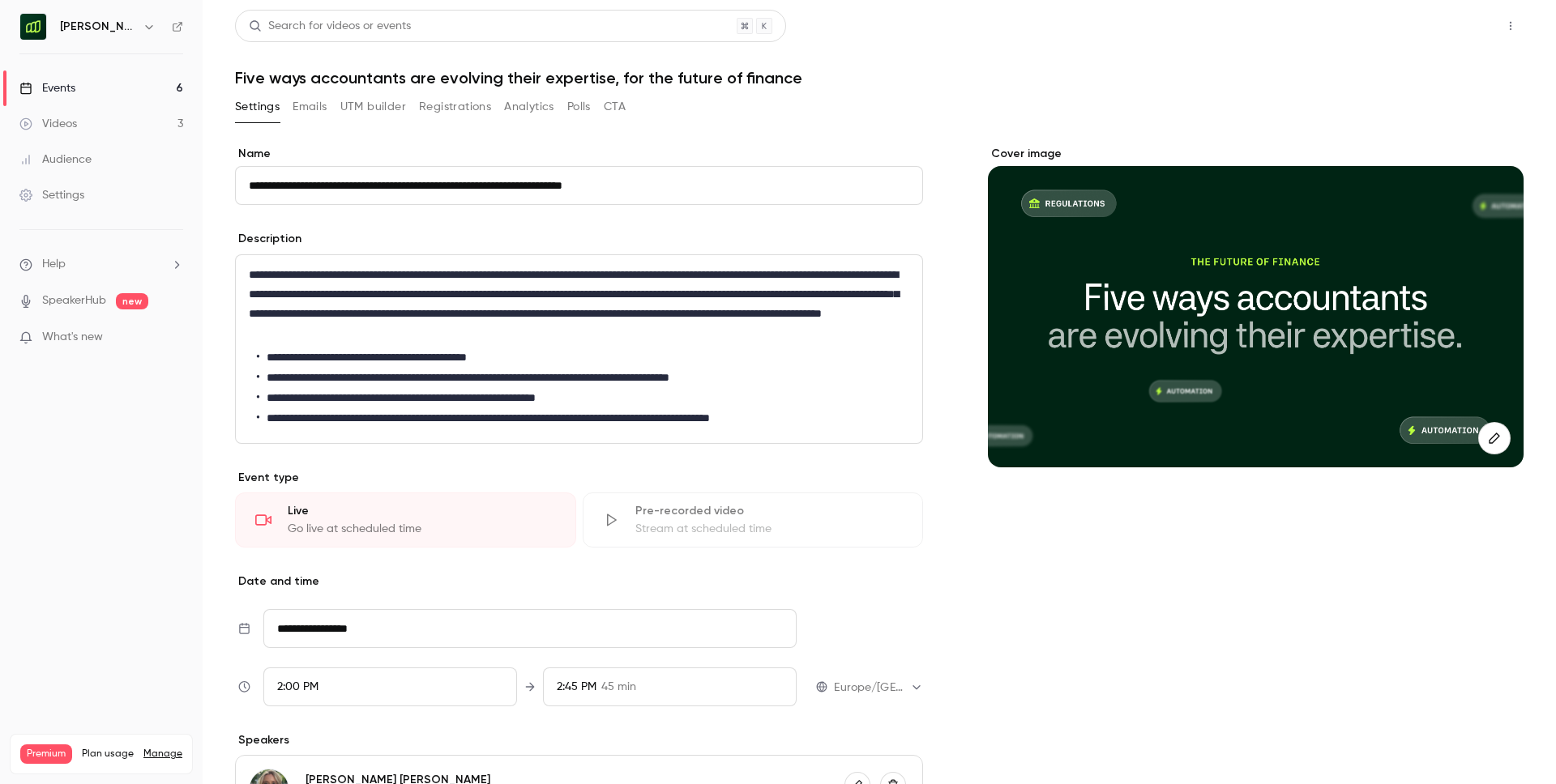 click on "Share" at bounding box center [1452, 26] 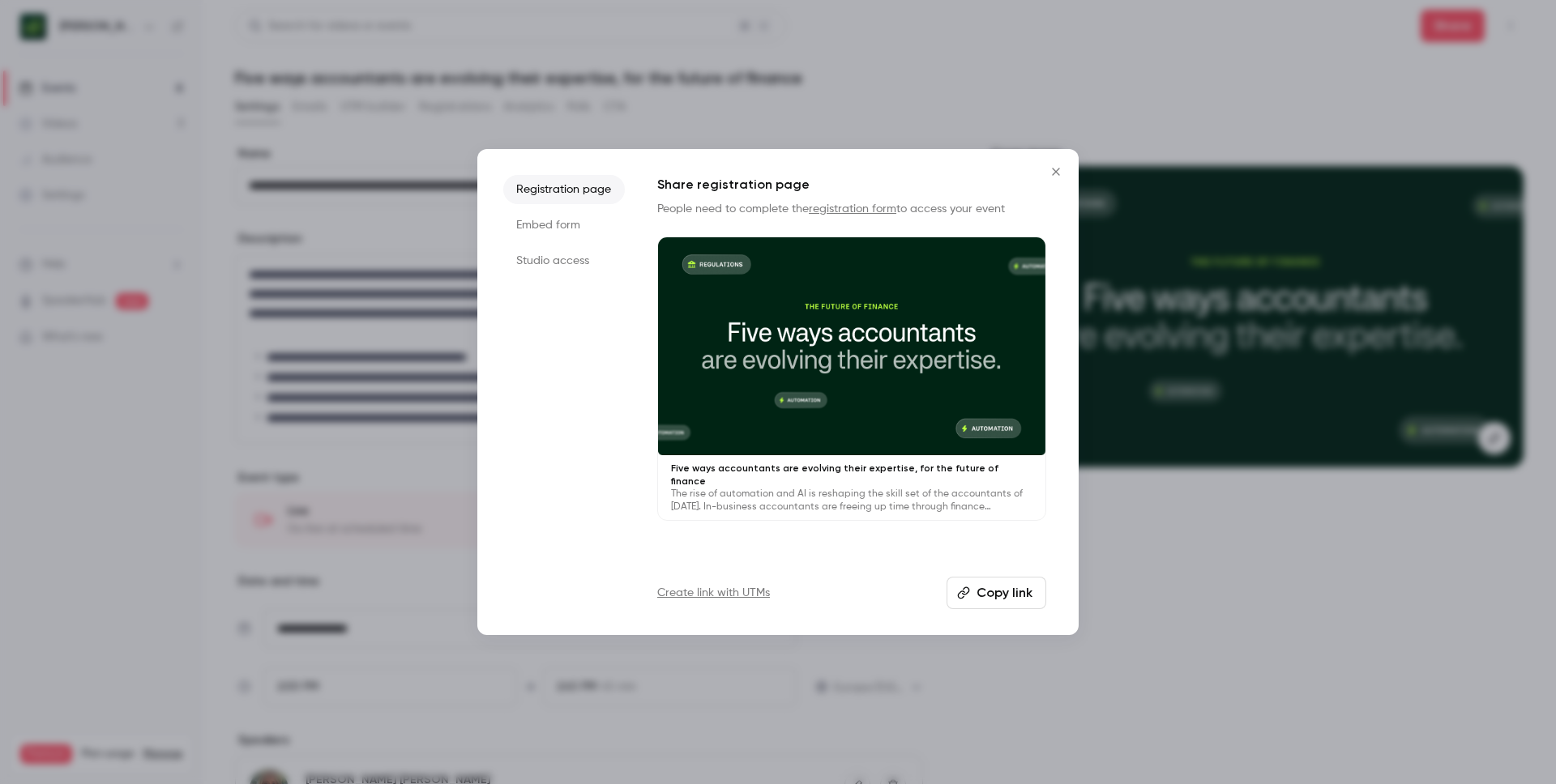click on "Copy link" at bounding box center [996, 593] 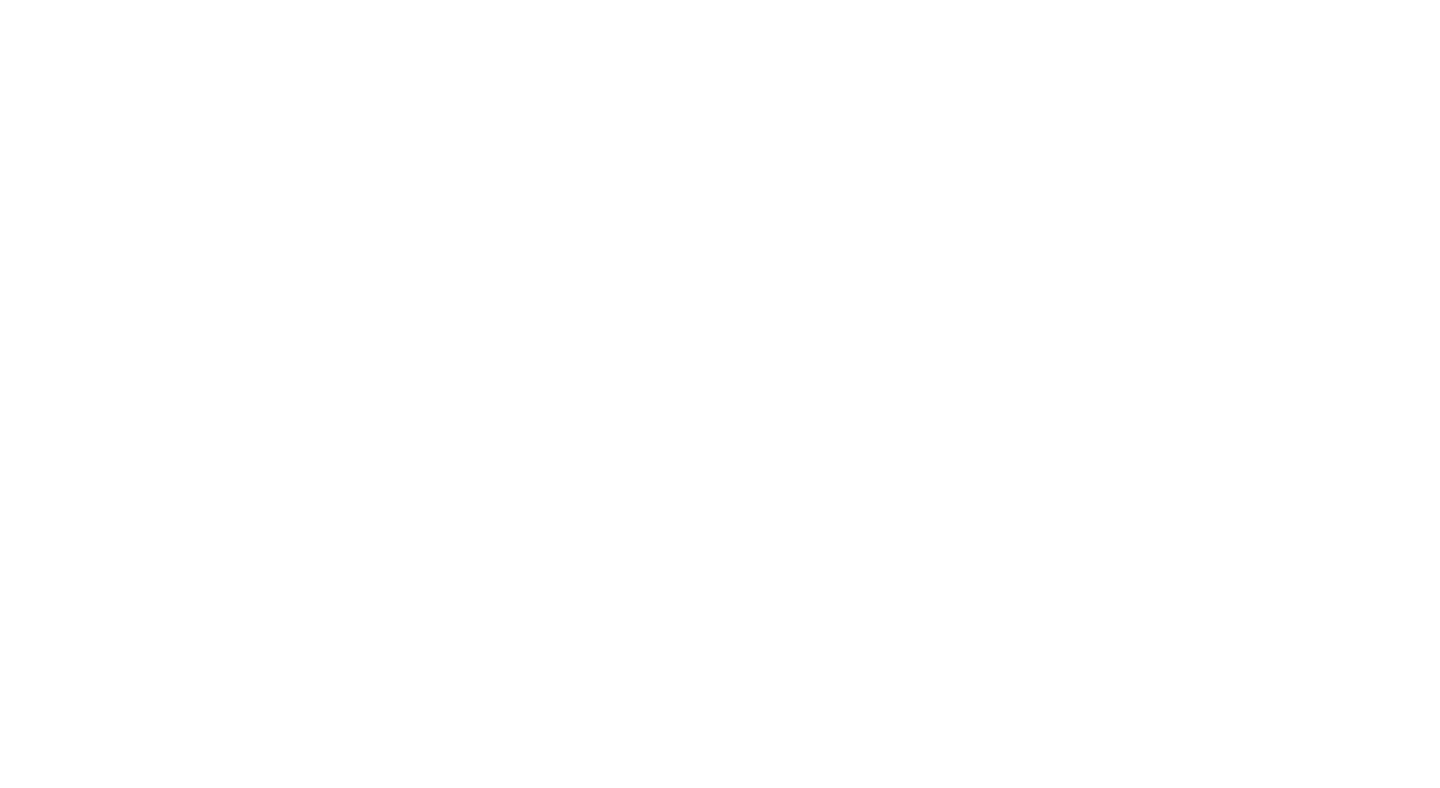 scroll, scrollTop: 0, scrollLeft: 0, axis: both 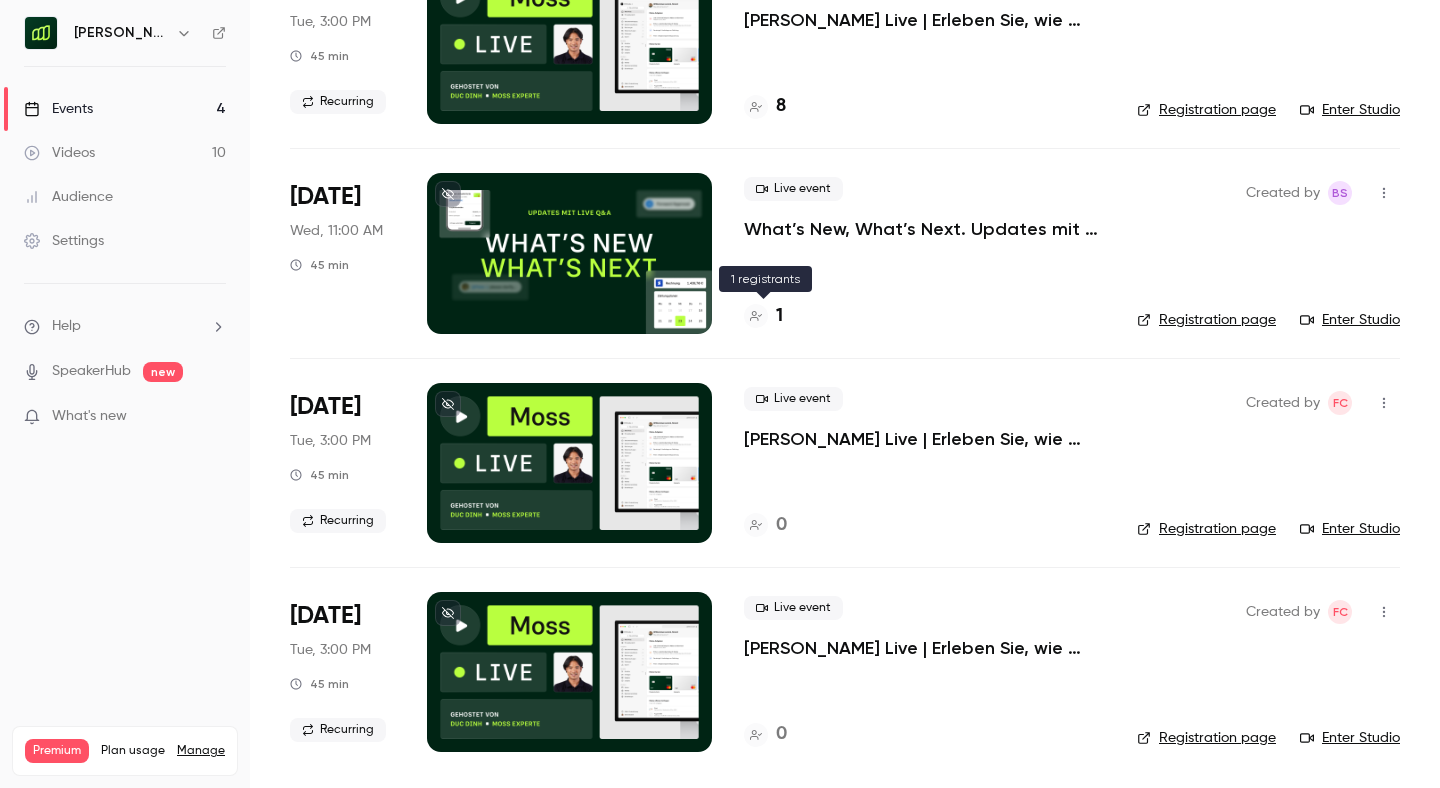 click on "1" at bounding box center [779, 316] 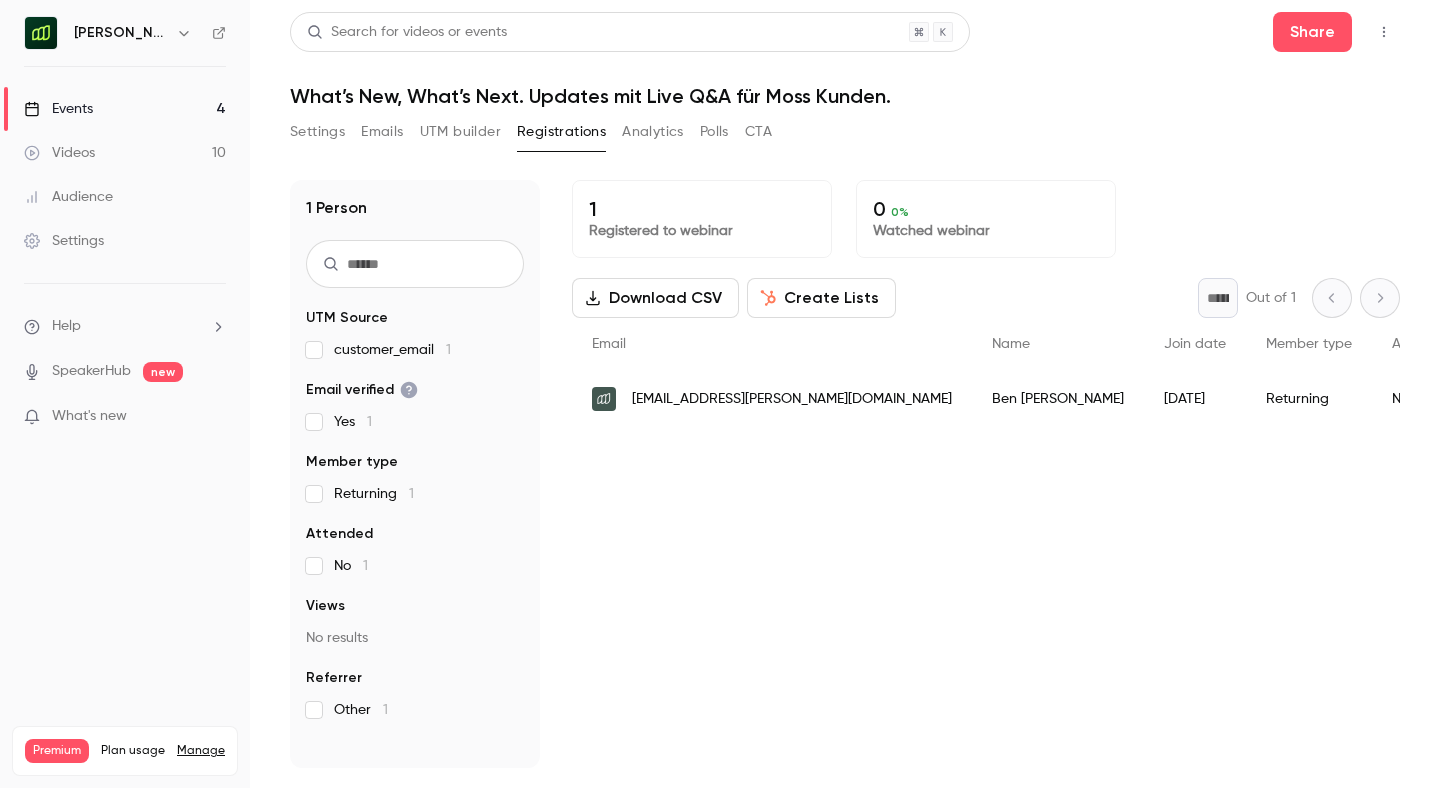 click on "Events 4" at bounding box center [125, 109] 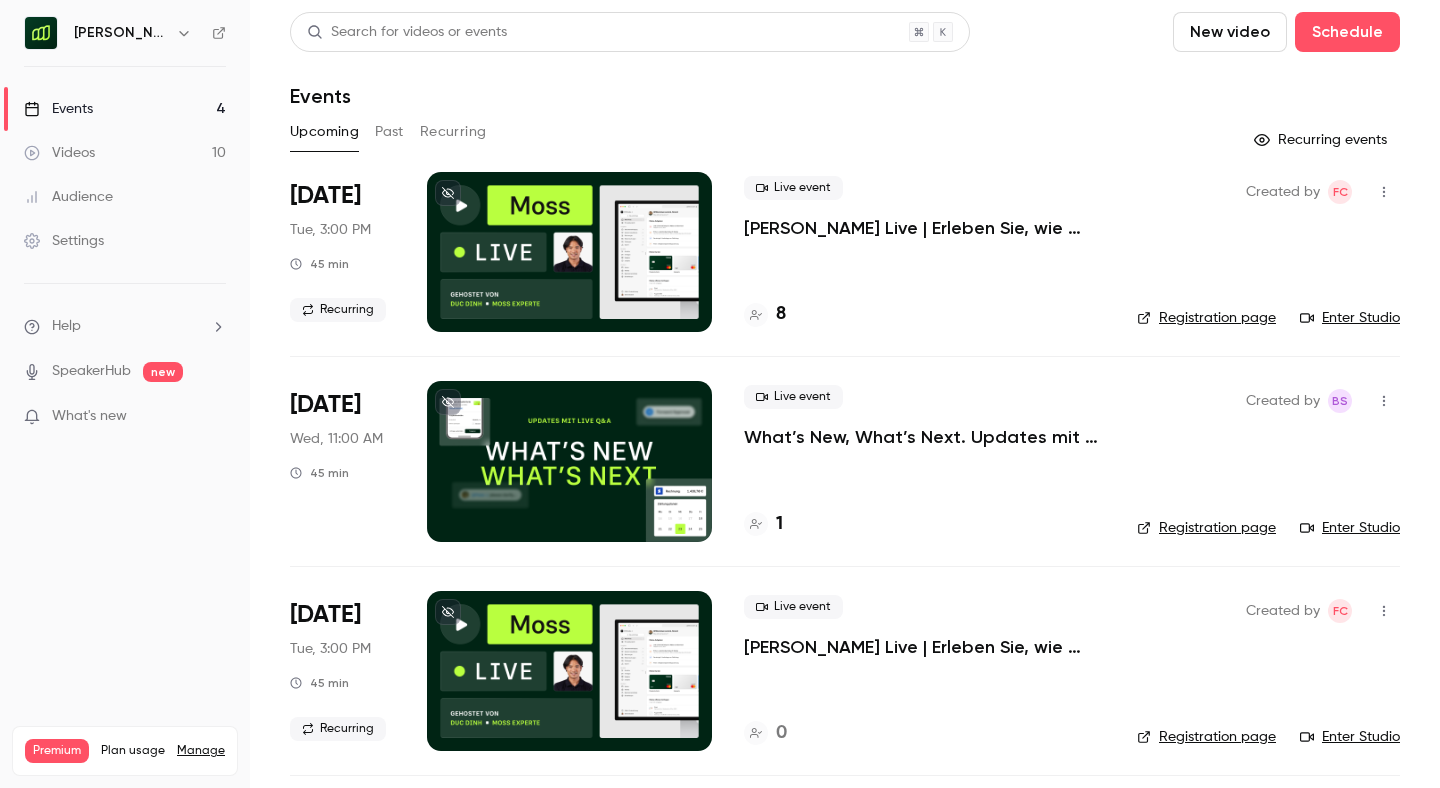 scroll, scrollTop: 208, scrollLeft: 0, axis: vertical 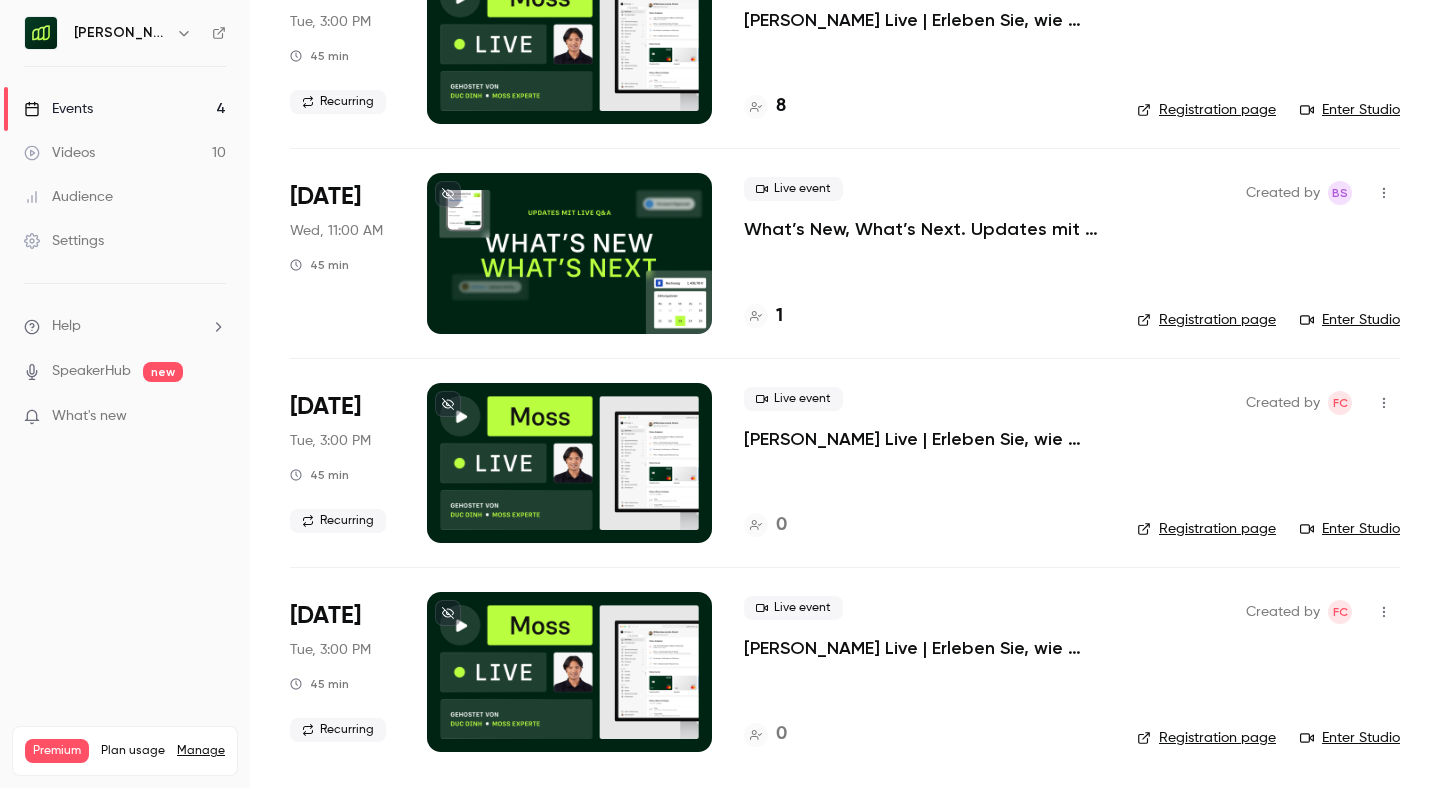 click on "Videos 10" at bounding box center (125, 153) 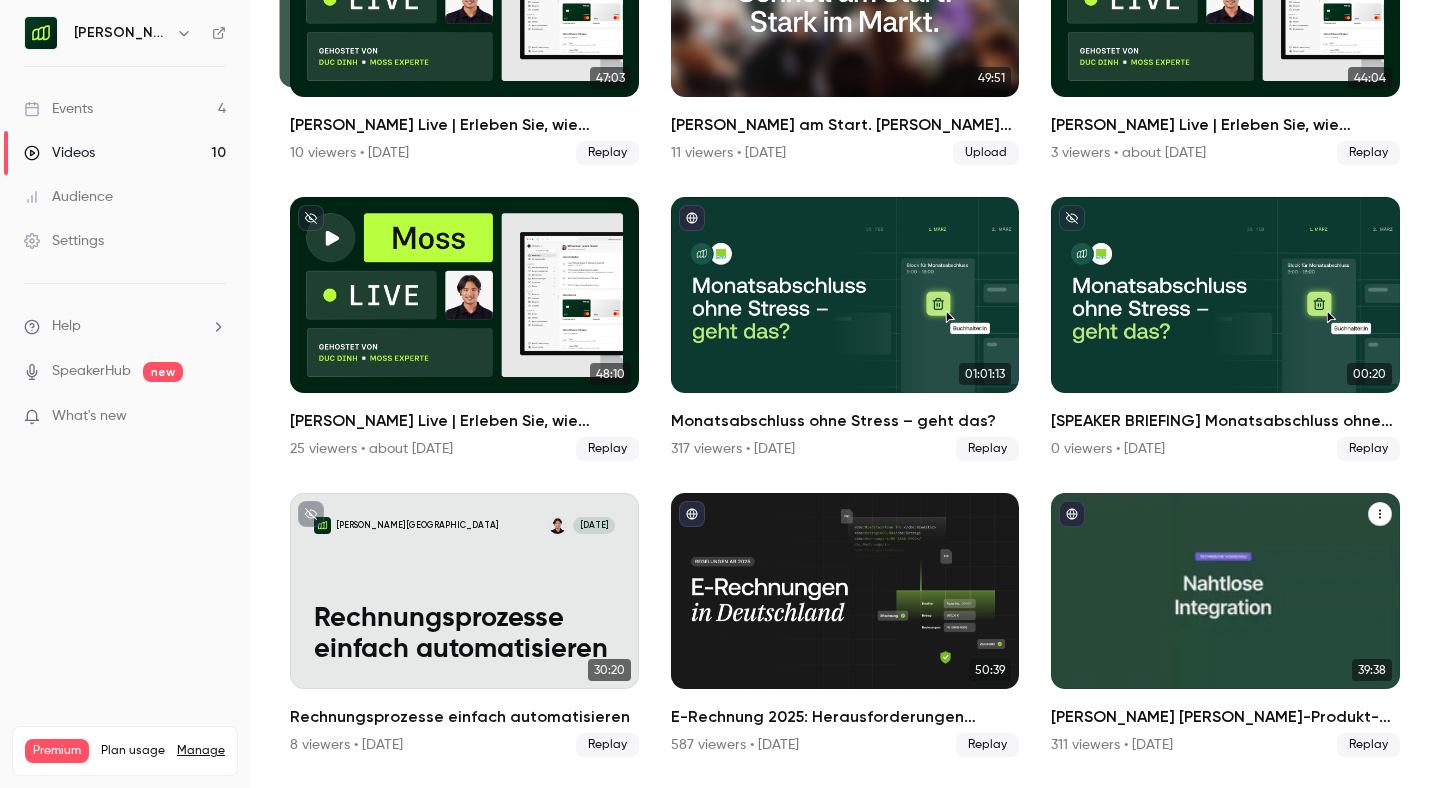 scroll, scrollTop: 279, scrollLeft: 0, axis: vertical 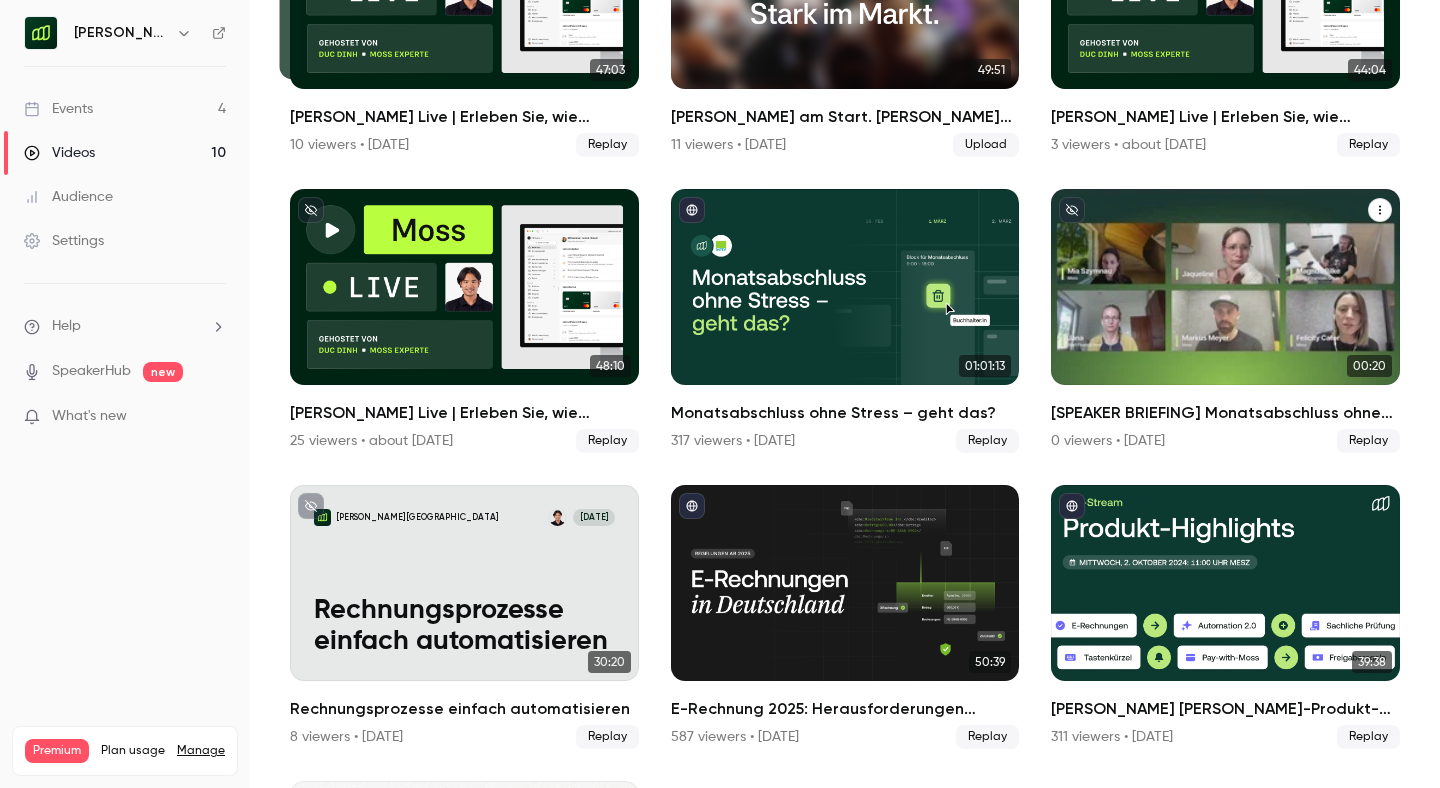 click 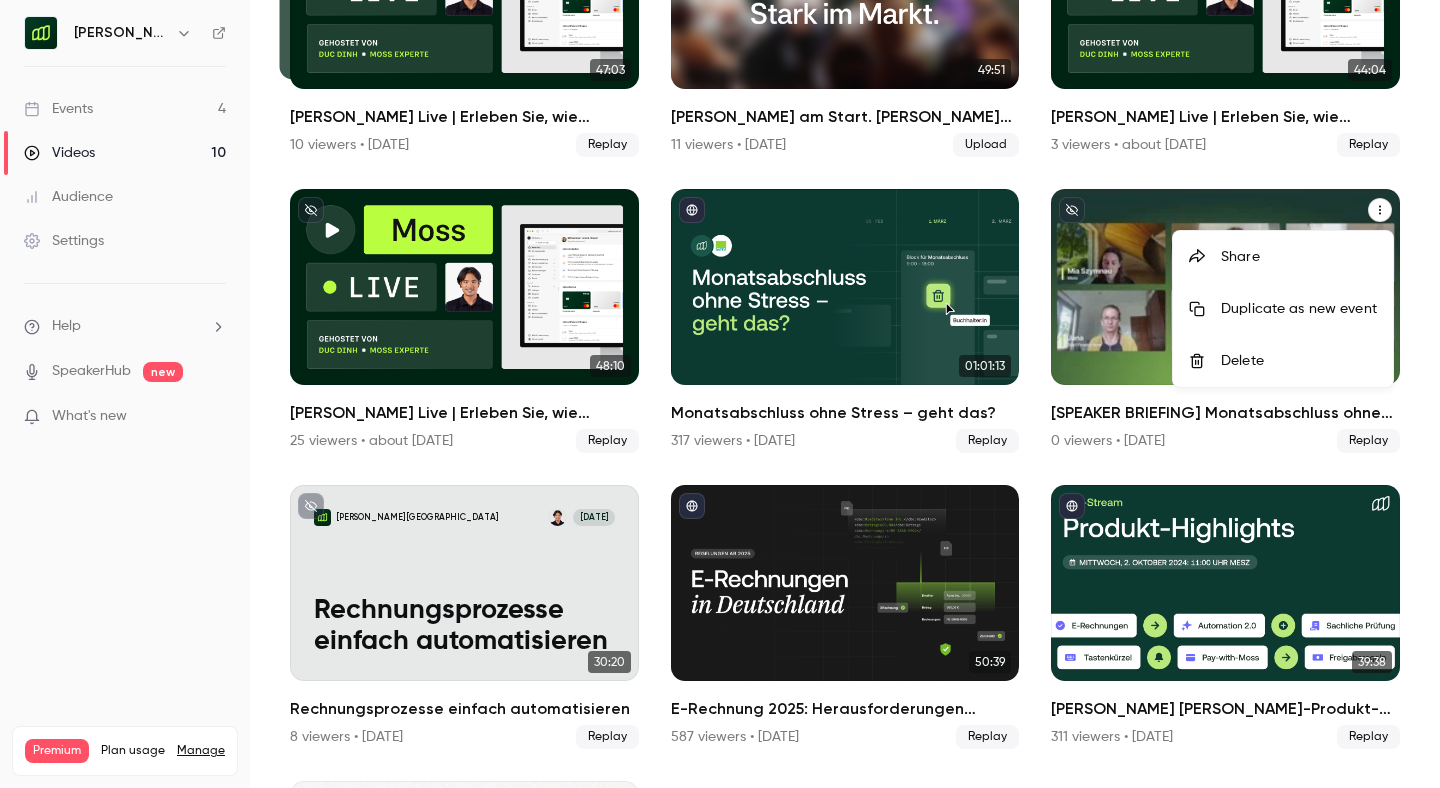 click on "Delete" at bounding box center (1299, 361) 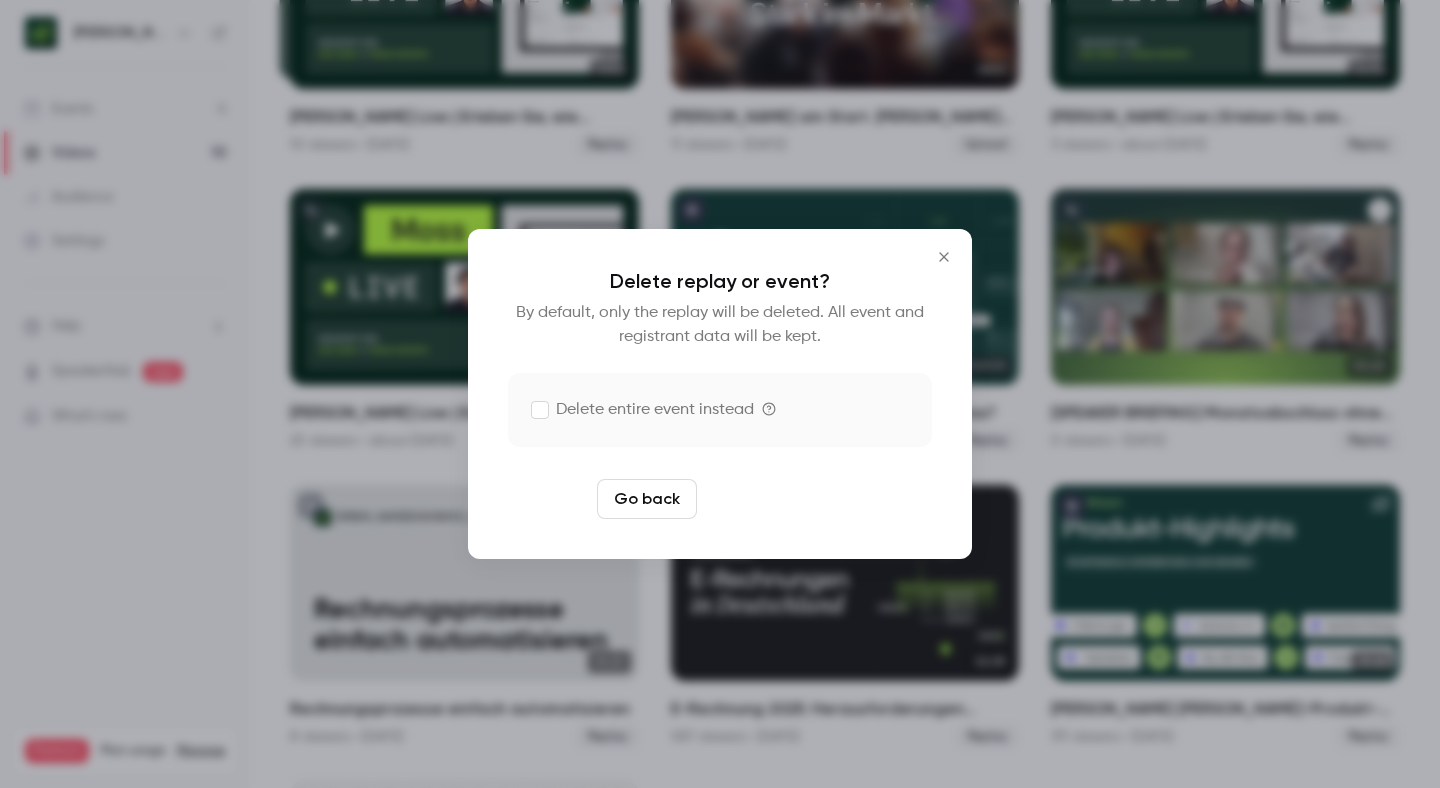click on "Delete replay" at bounding box center [774, 499] 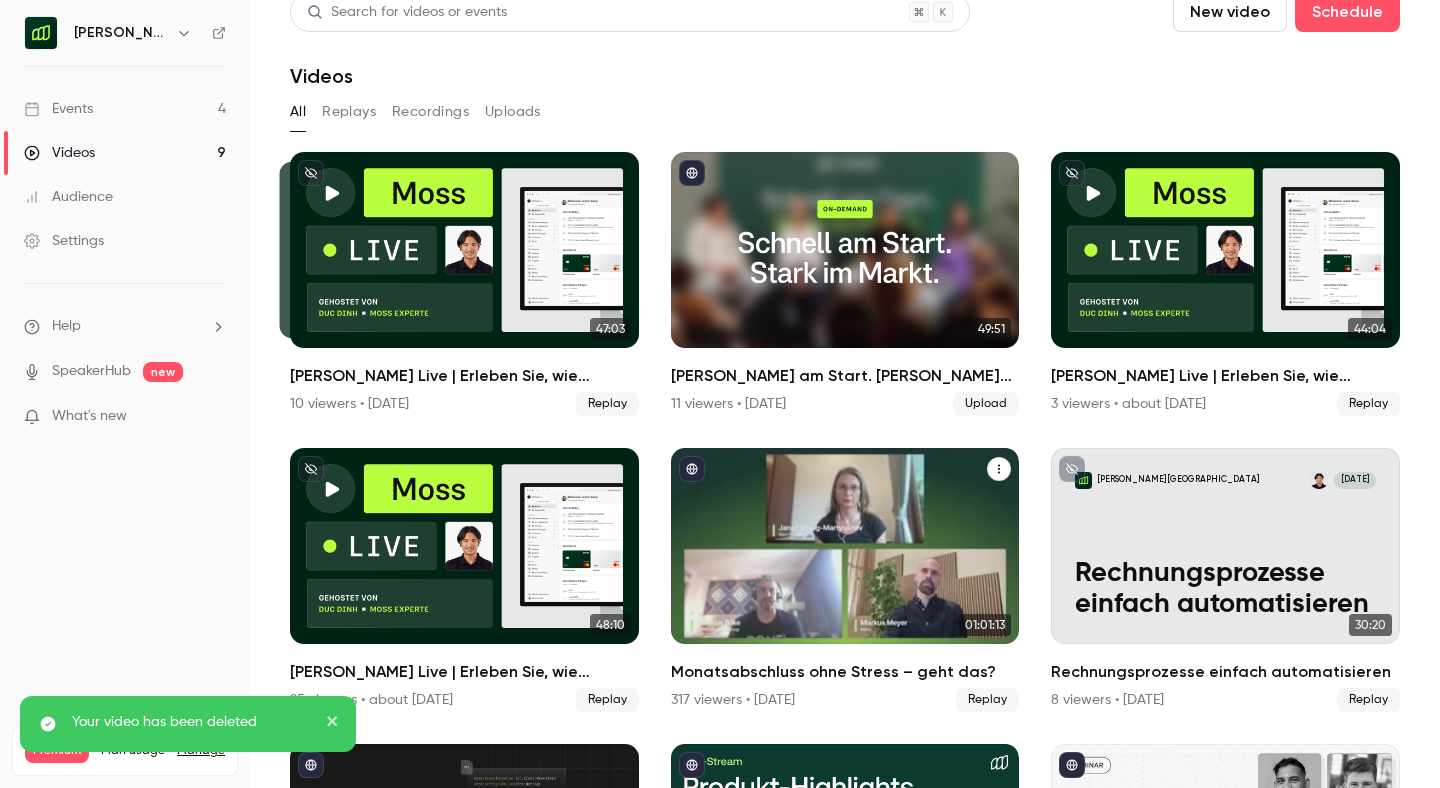 scroll, scrollTop: 0, scrollLeft: 0, axis: both 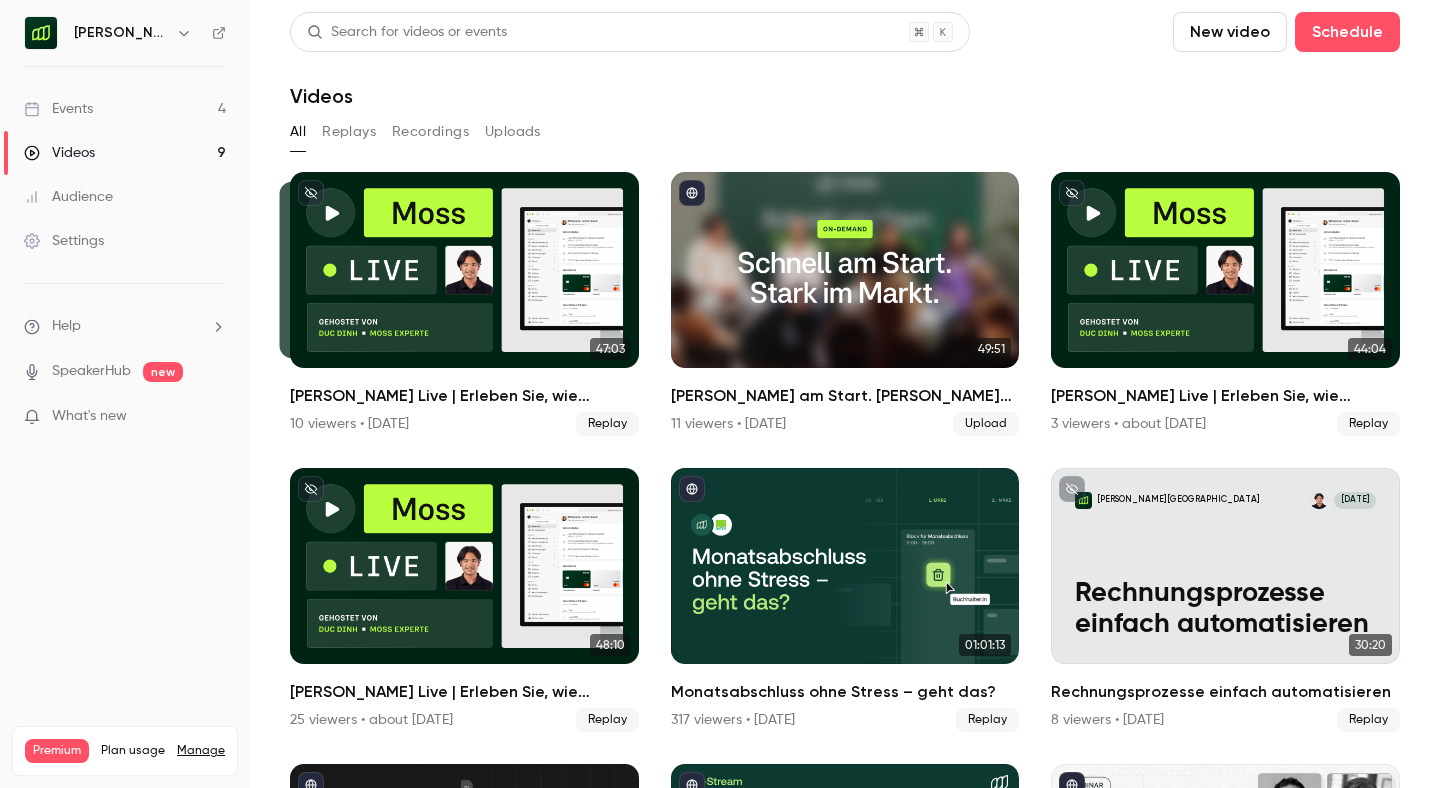 click on "Events 4" at bounding box center (125, 109) 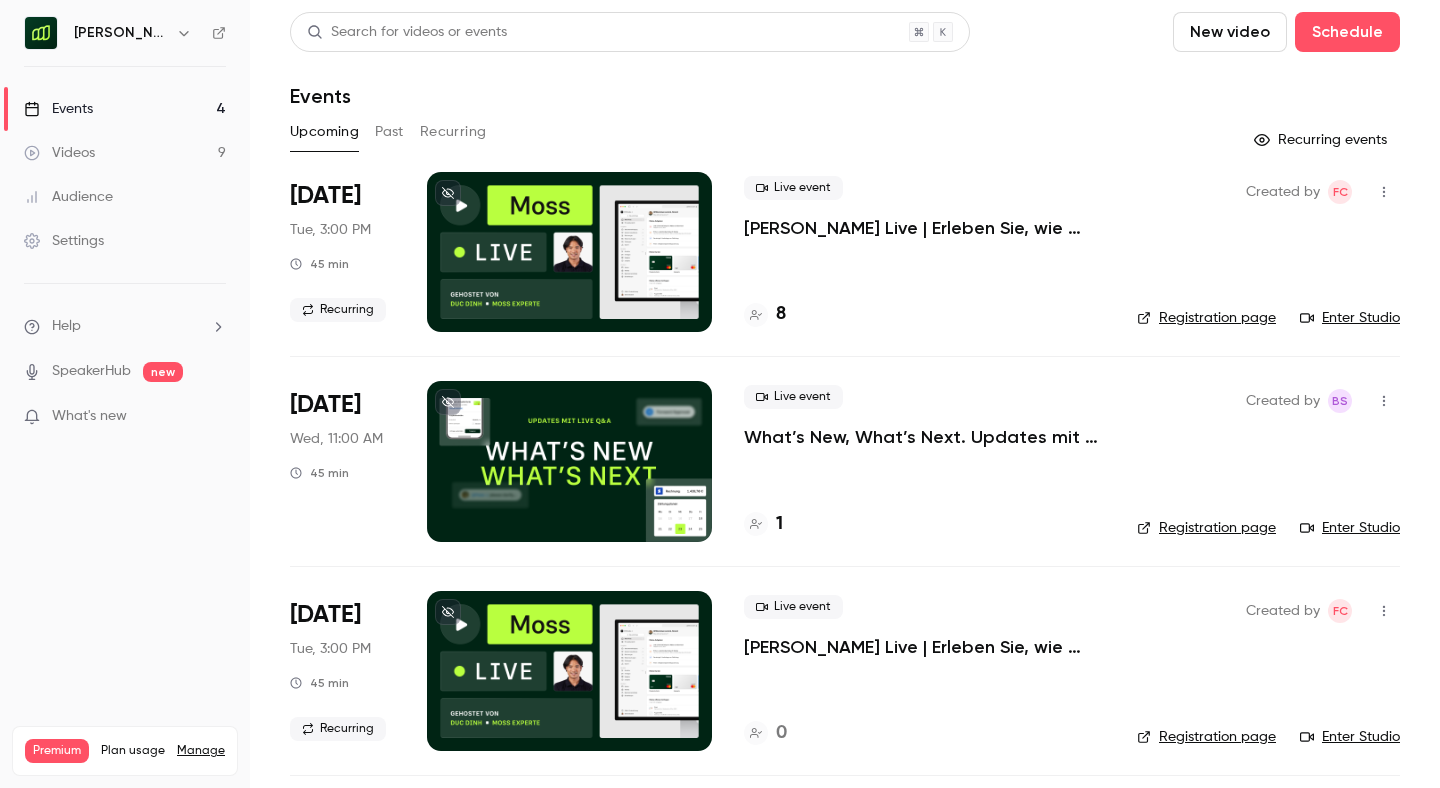 click on "Past" at bounding box center (389, 132) 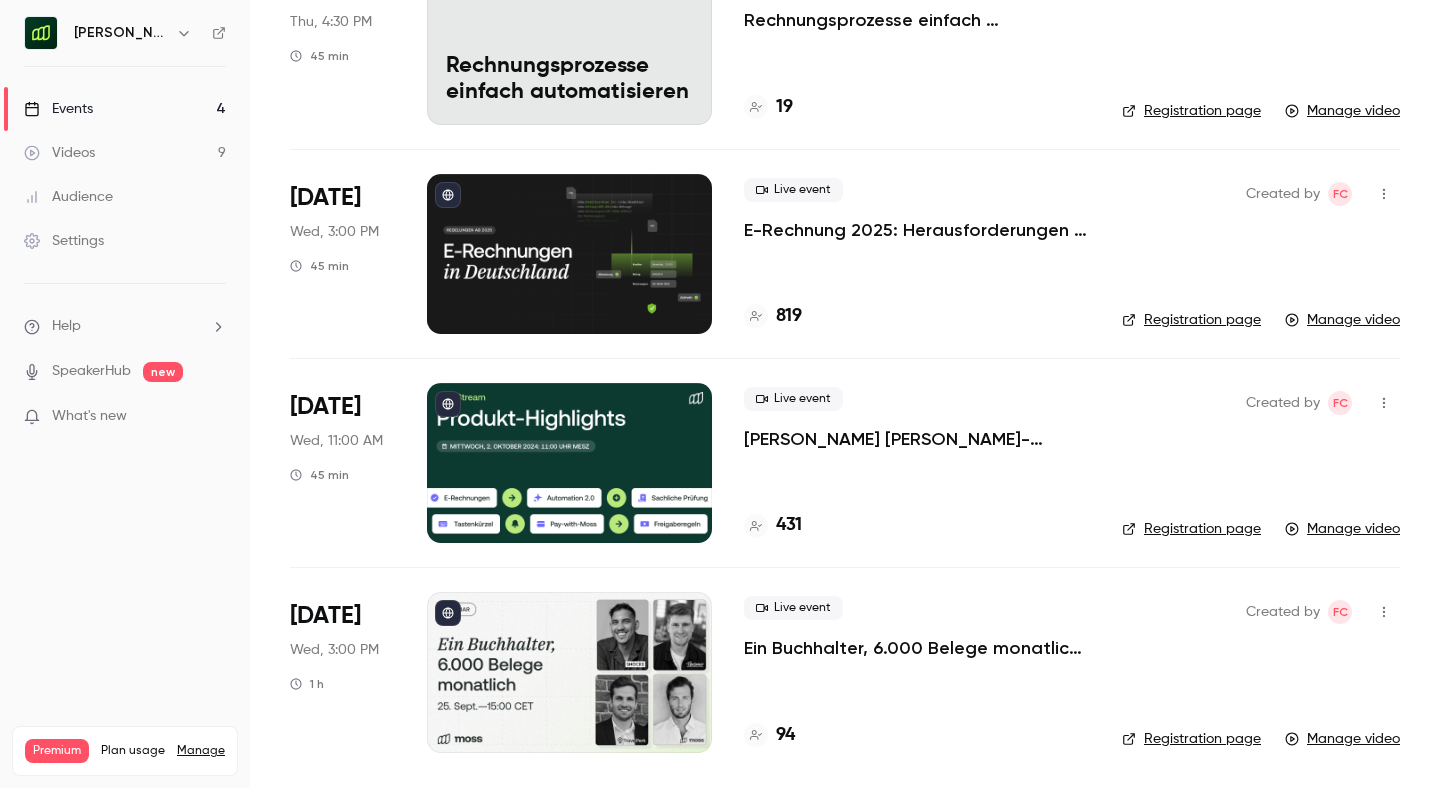 scroll, scrollTop: 0, scrollLeft: 0, axis: both 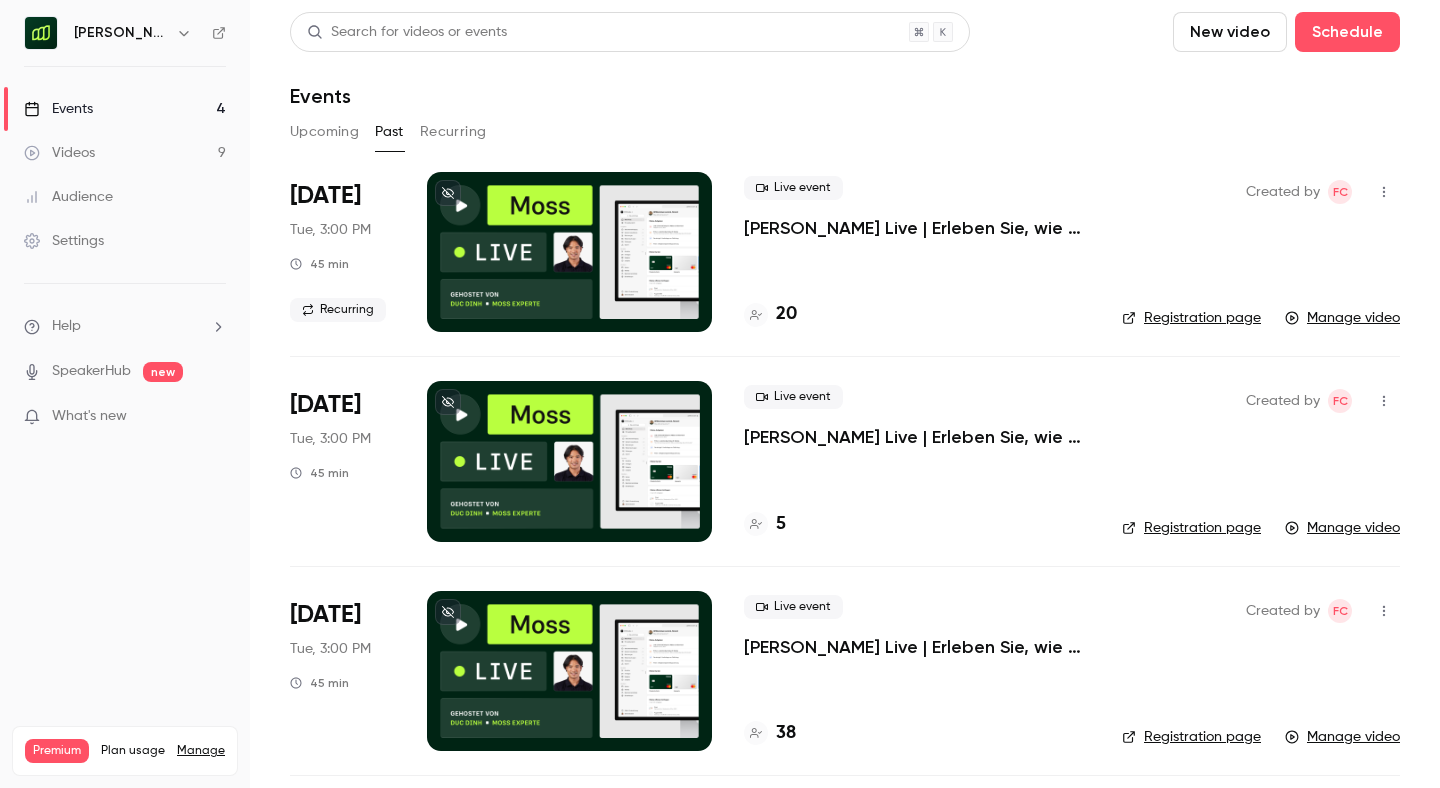click on "Recurring" at bounding box center (453, 132) 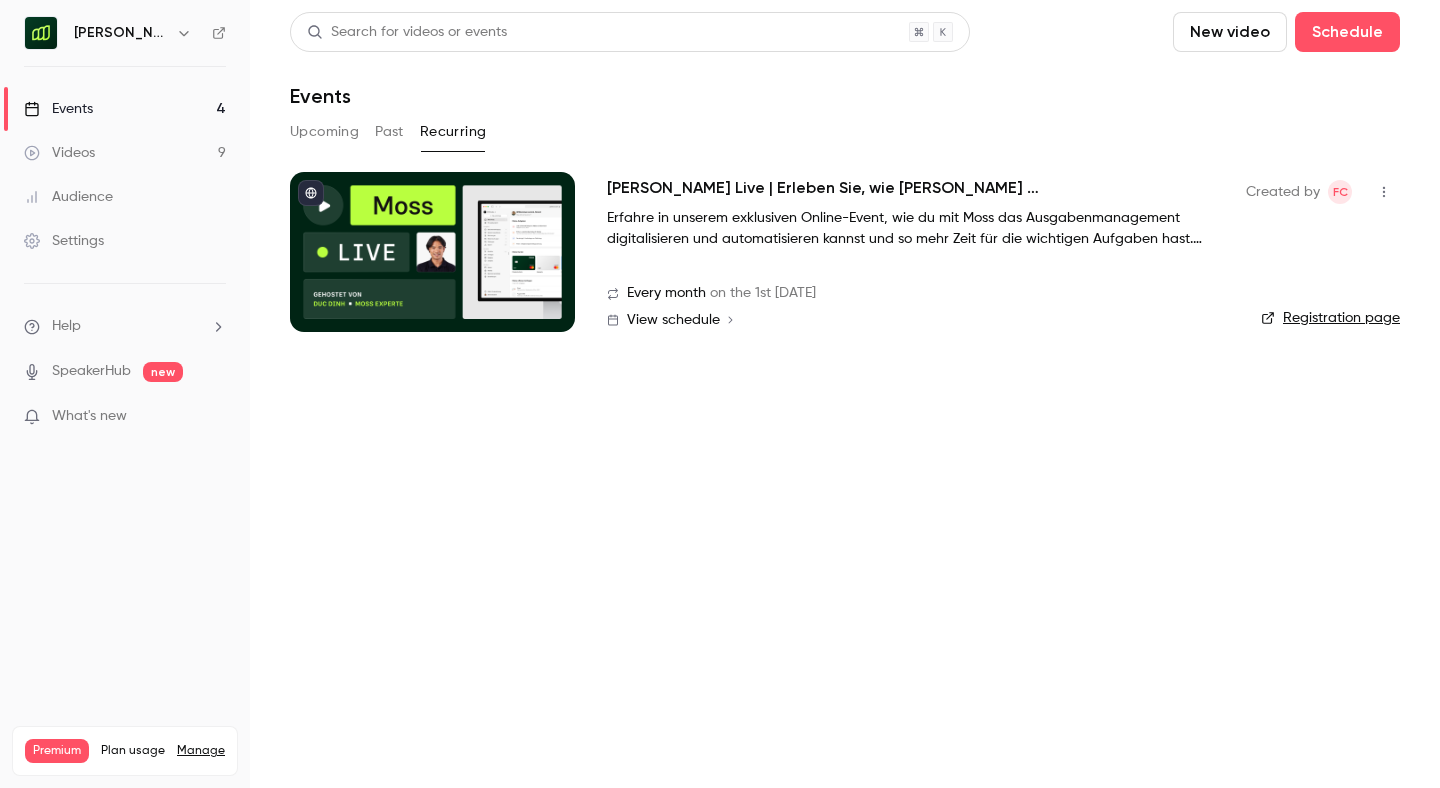 click on "Upcoming" at bounding box center (324, 132) 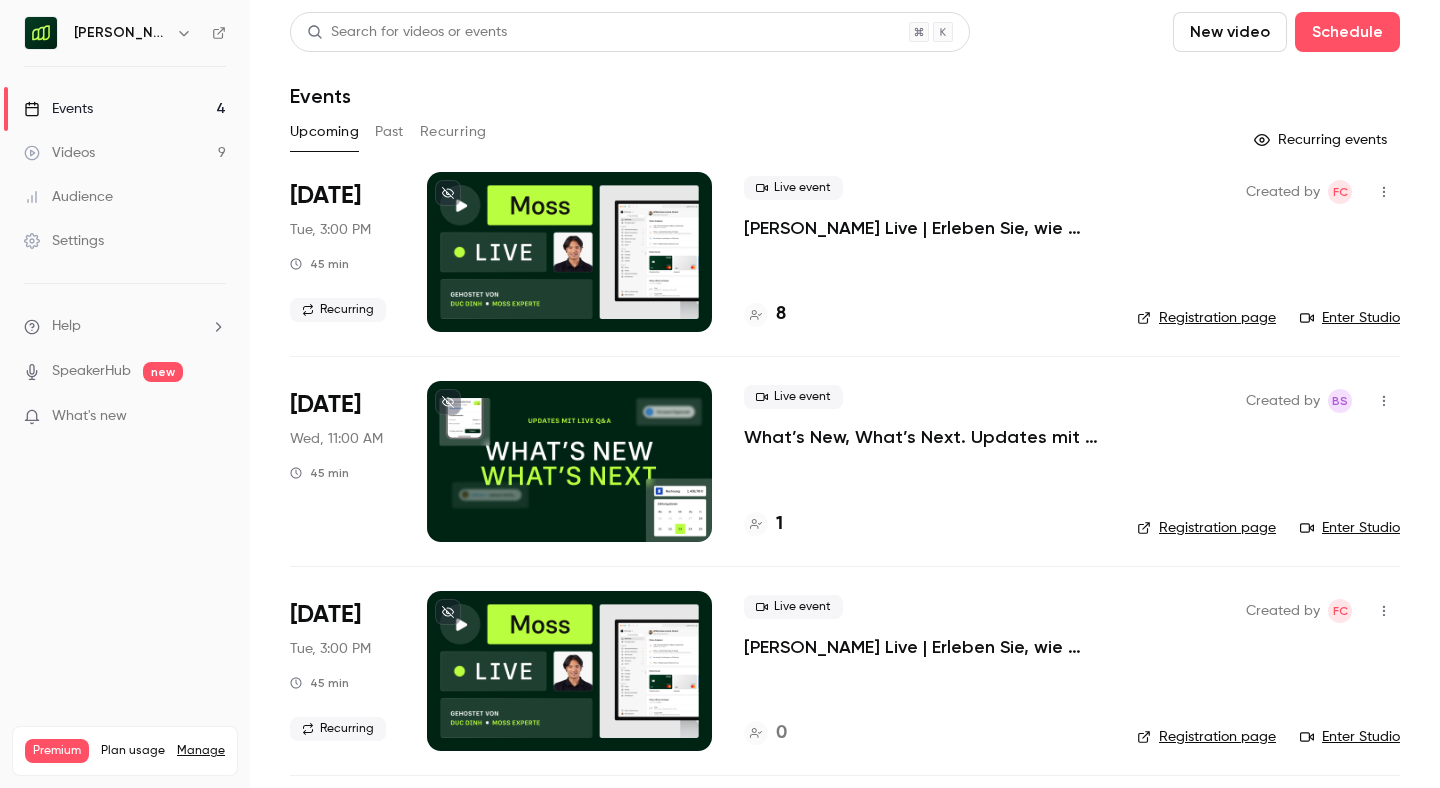 click on "Help" at bounding box center [125, 326] 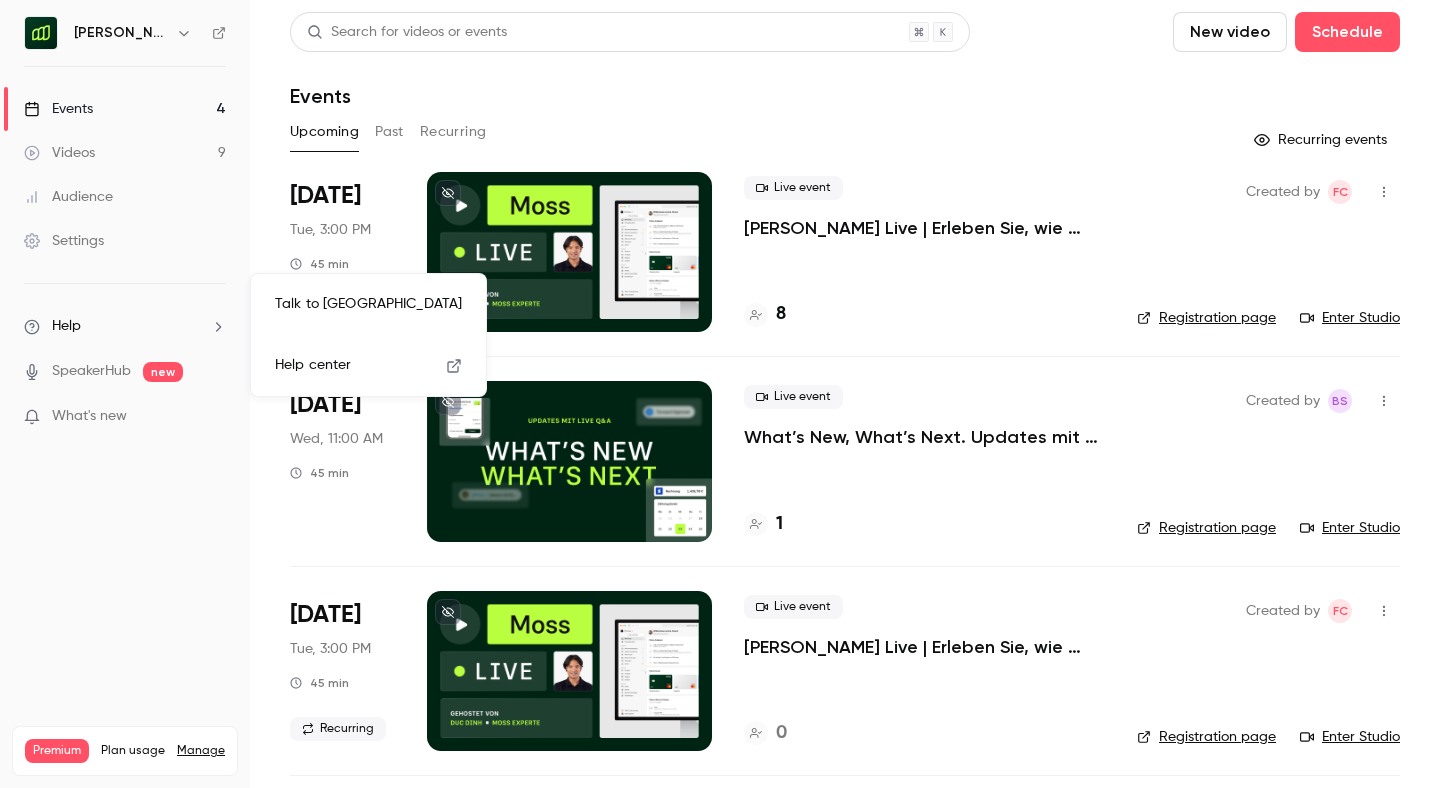 click at bounding box center [720, 394] 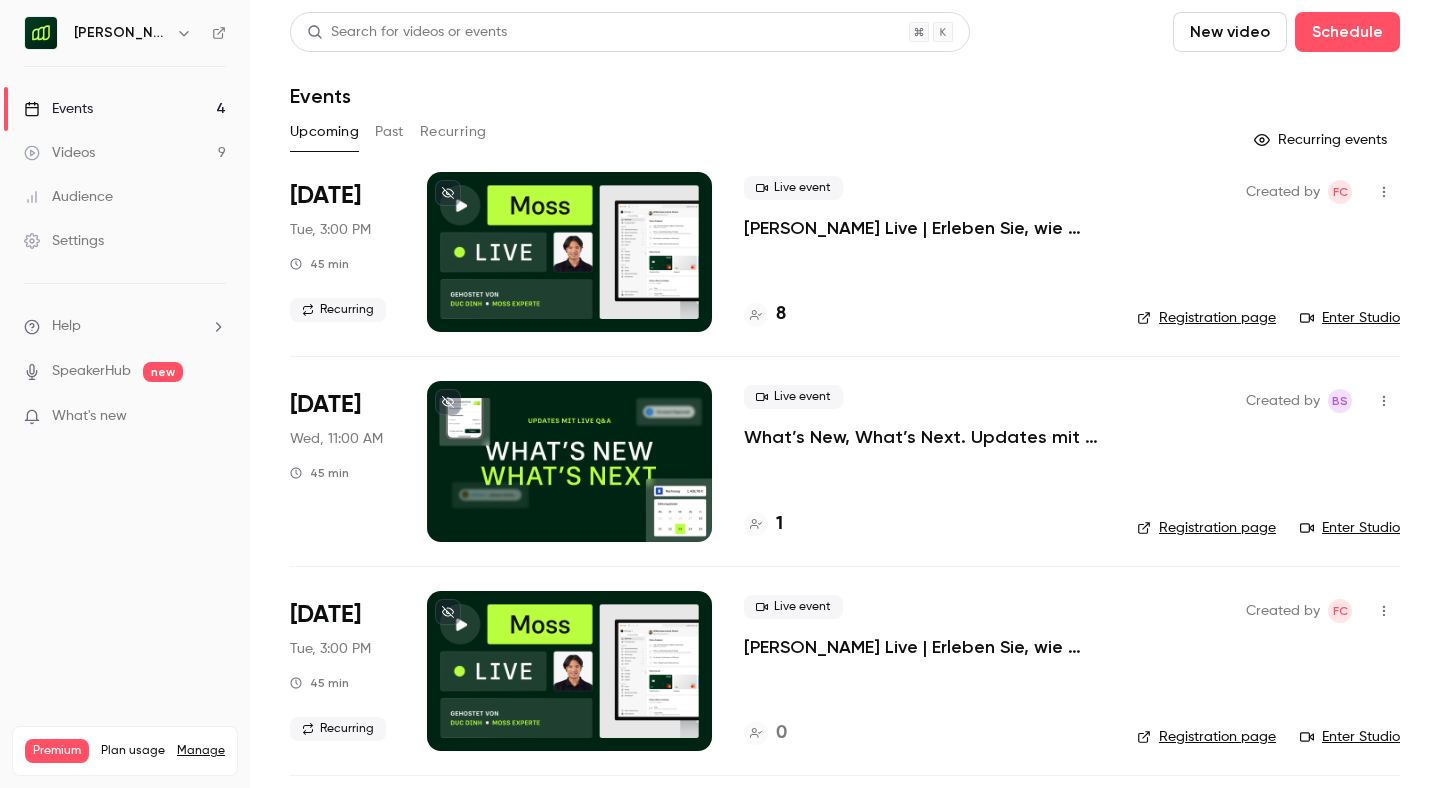 click on "Audience" at bounding box center [68, 197] 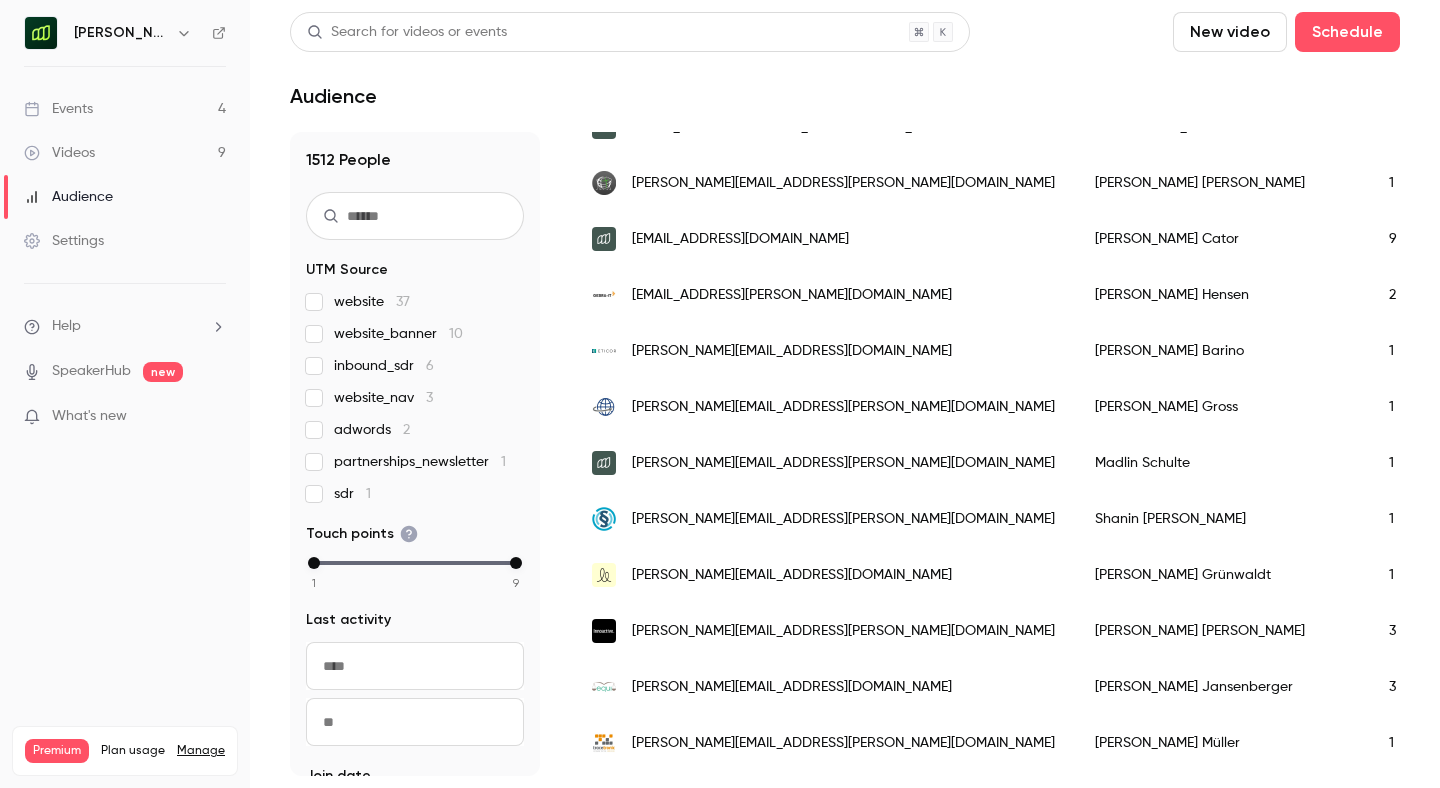 scroll, scrollTop: 0, scrollLeft: 0, axis: both 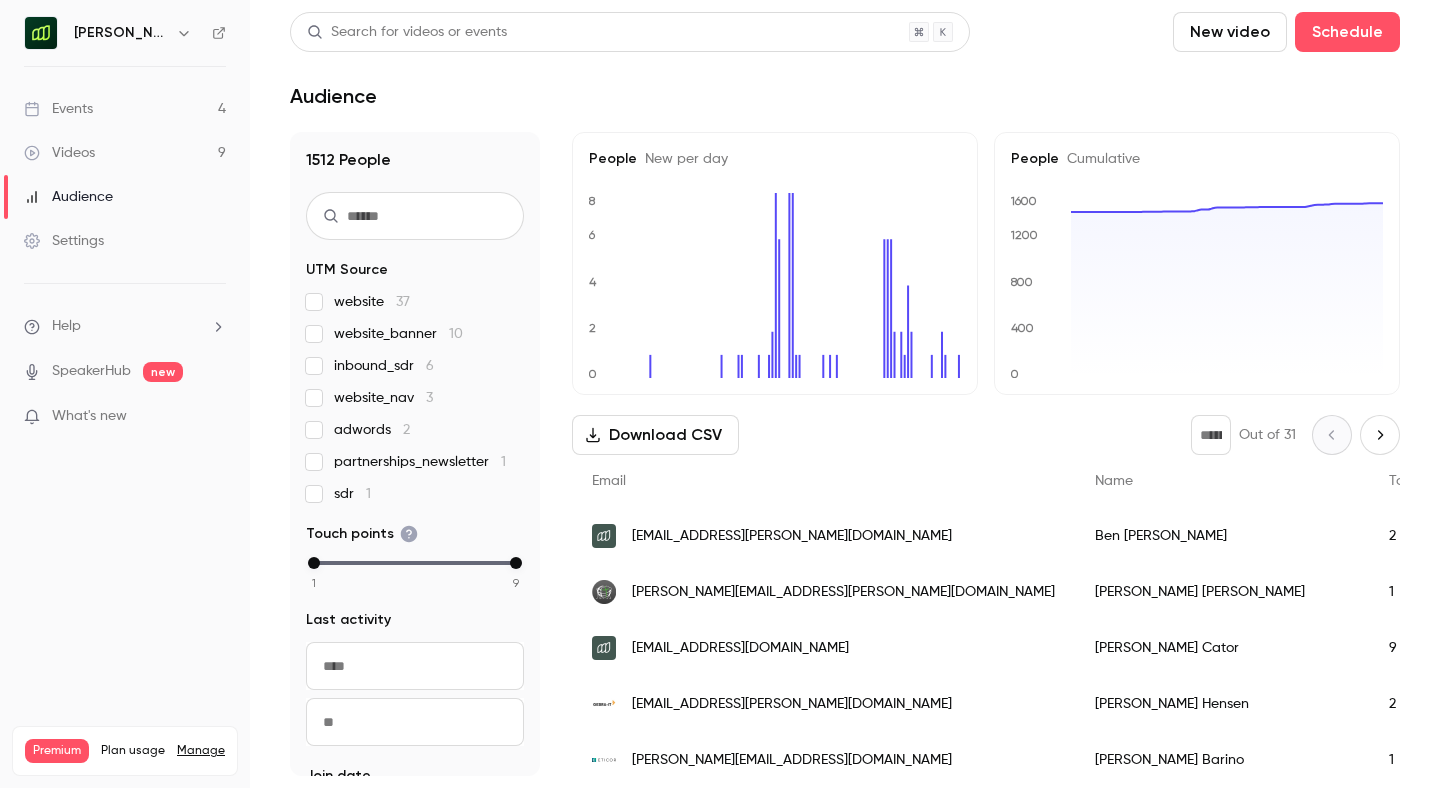 click 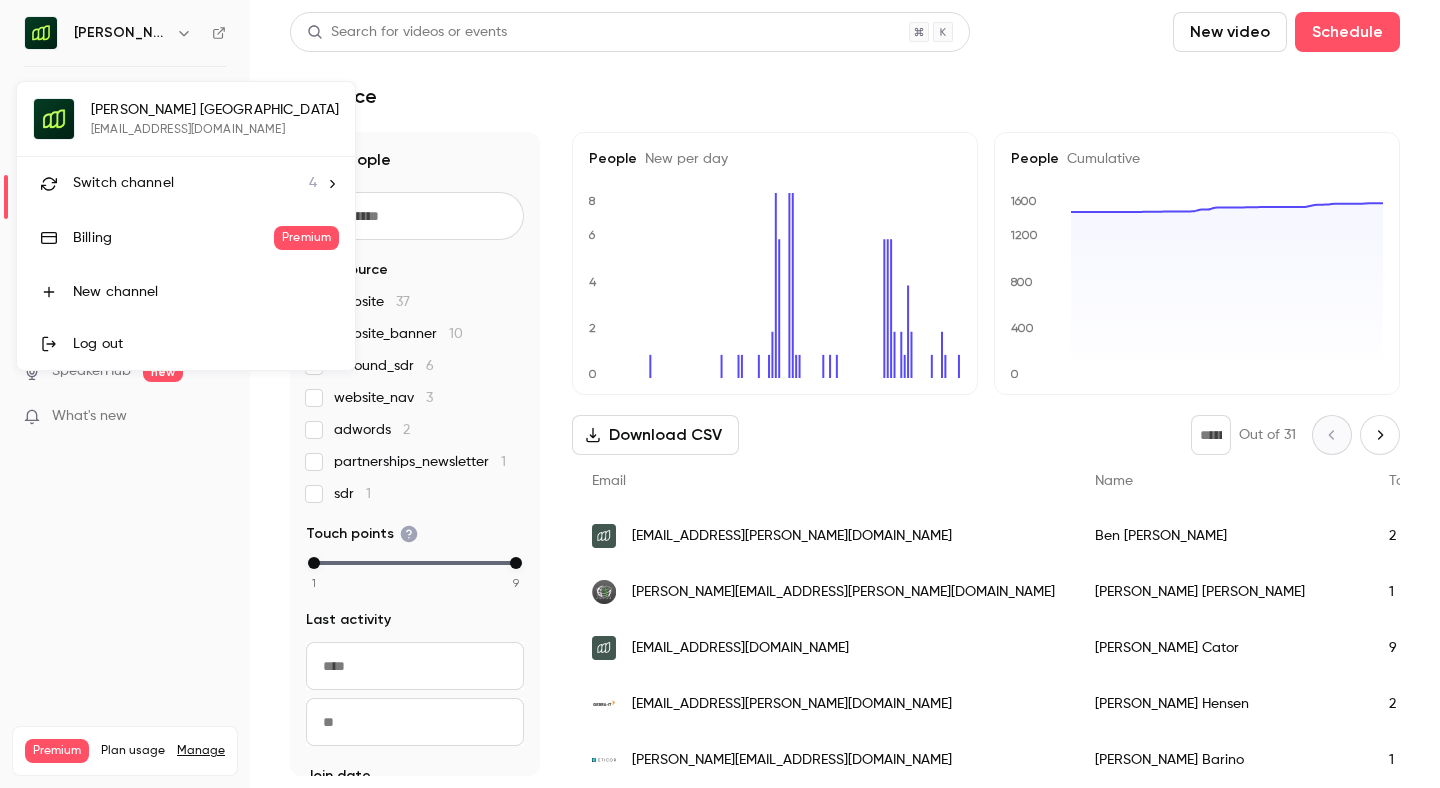 click on "Switch channel" at bounding box center [123, 183] 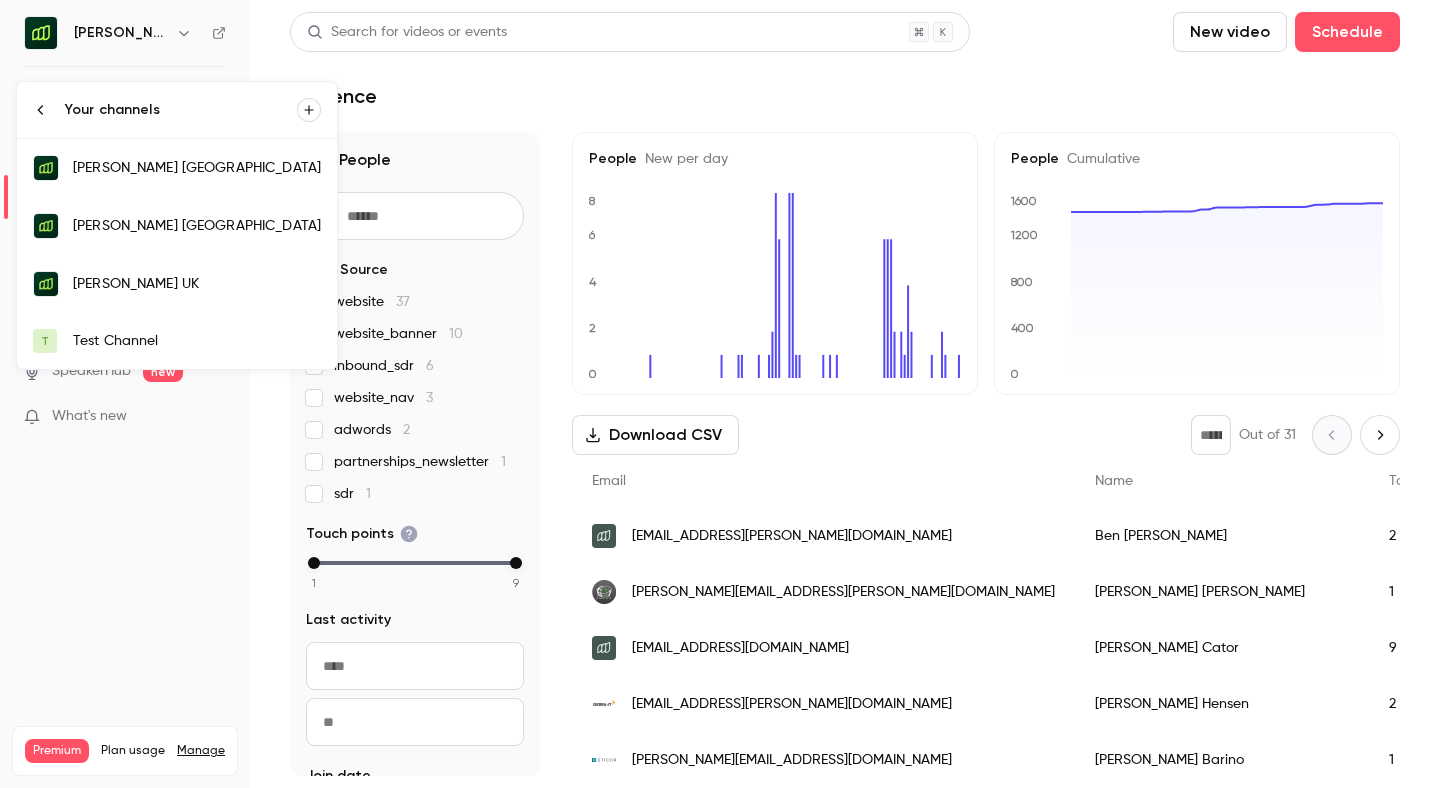 click on "[PERSON_NAME] UK" at bounding box center [197, 284] 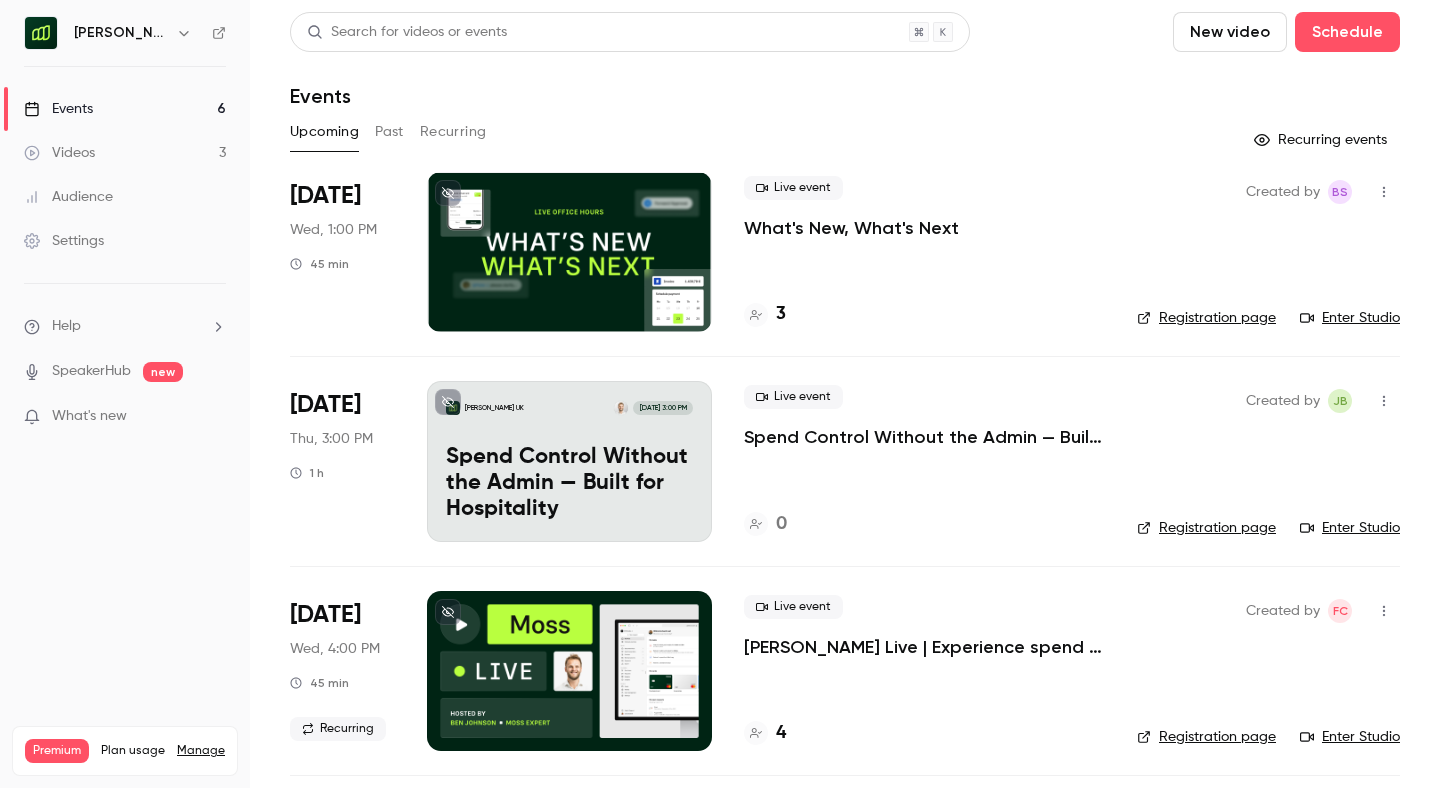 click on "Audience" at bounding box center (68, 197) 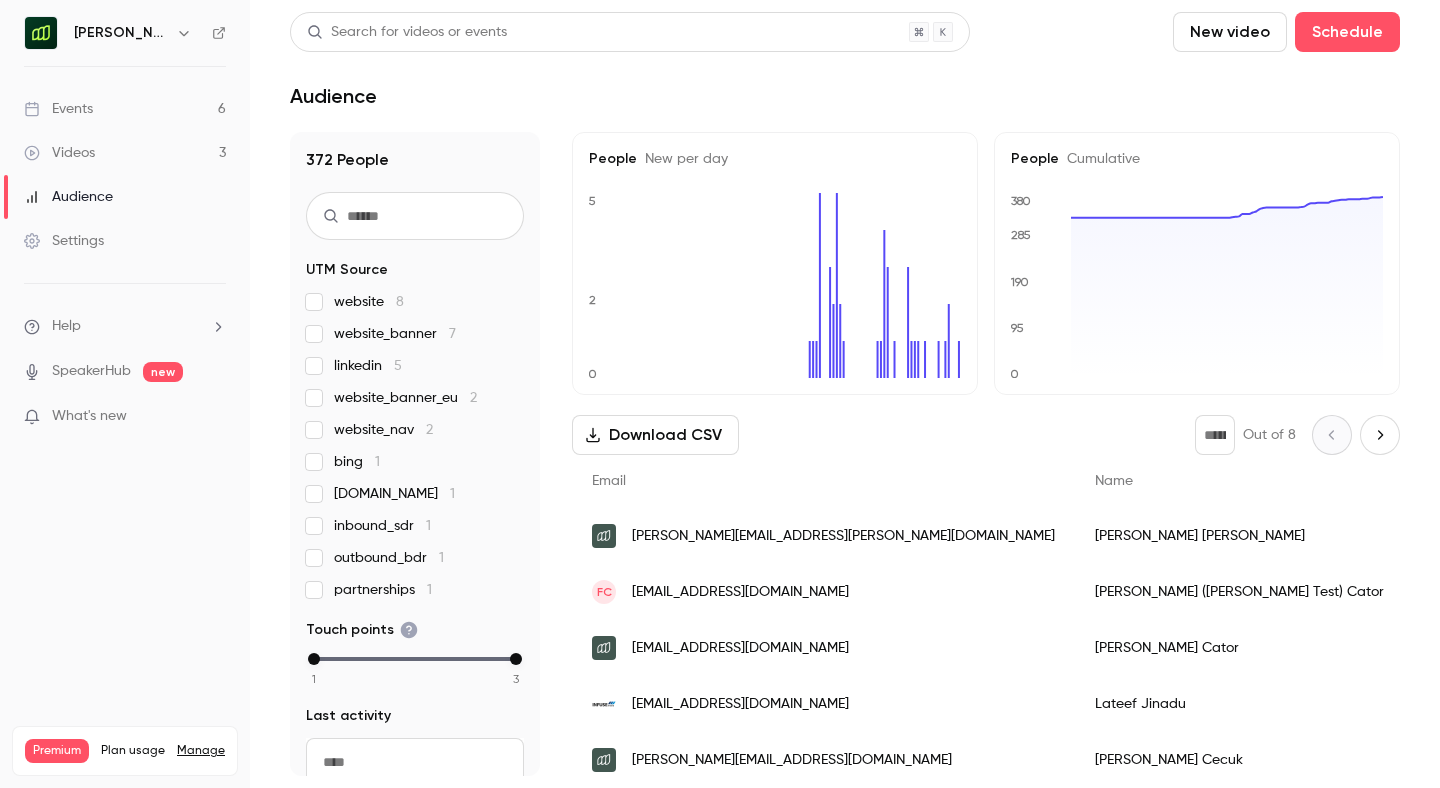 click on "[PERSON_NAME] UK" at bounding box center [135, 33] 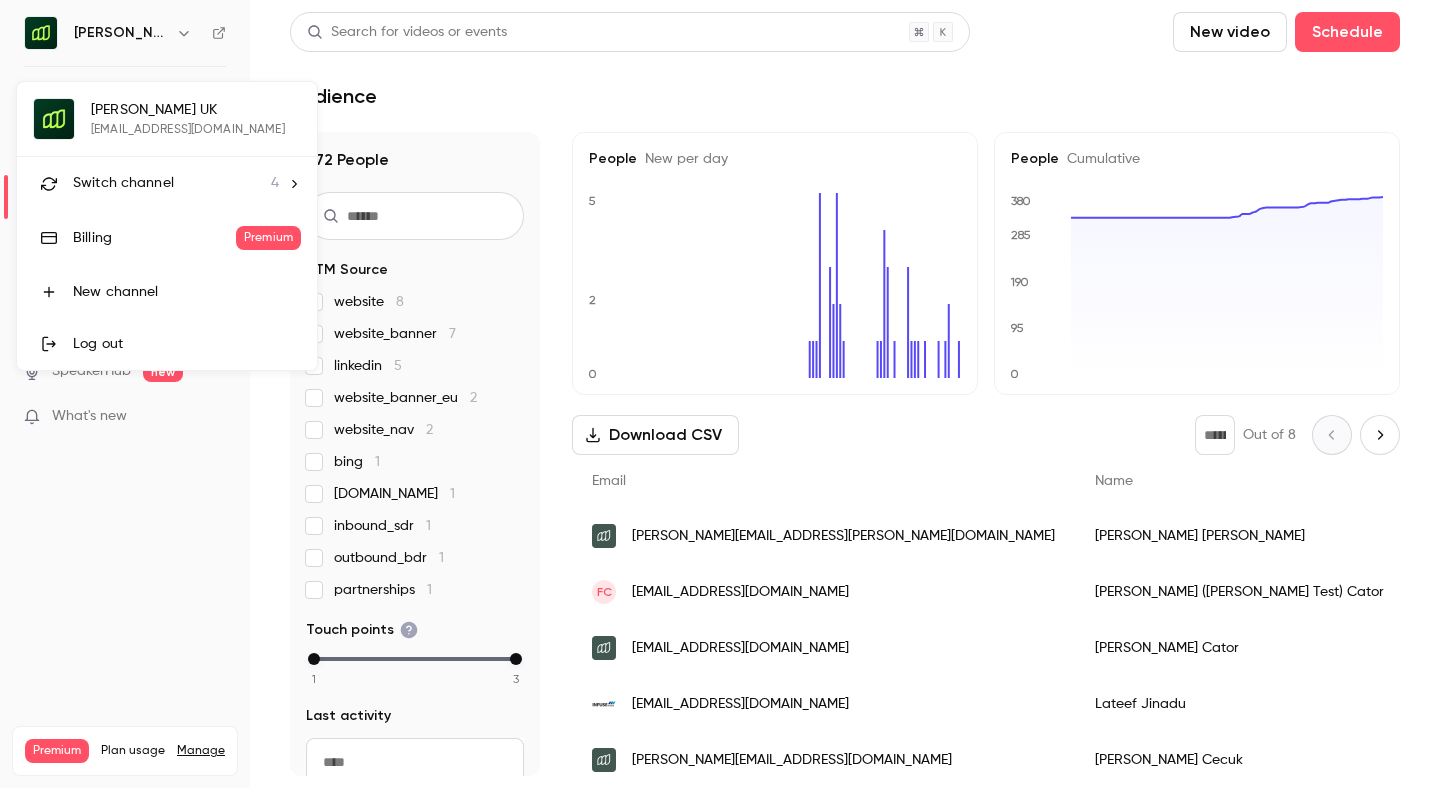 click on "Switch channel" at bounding box center (123, 183) 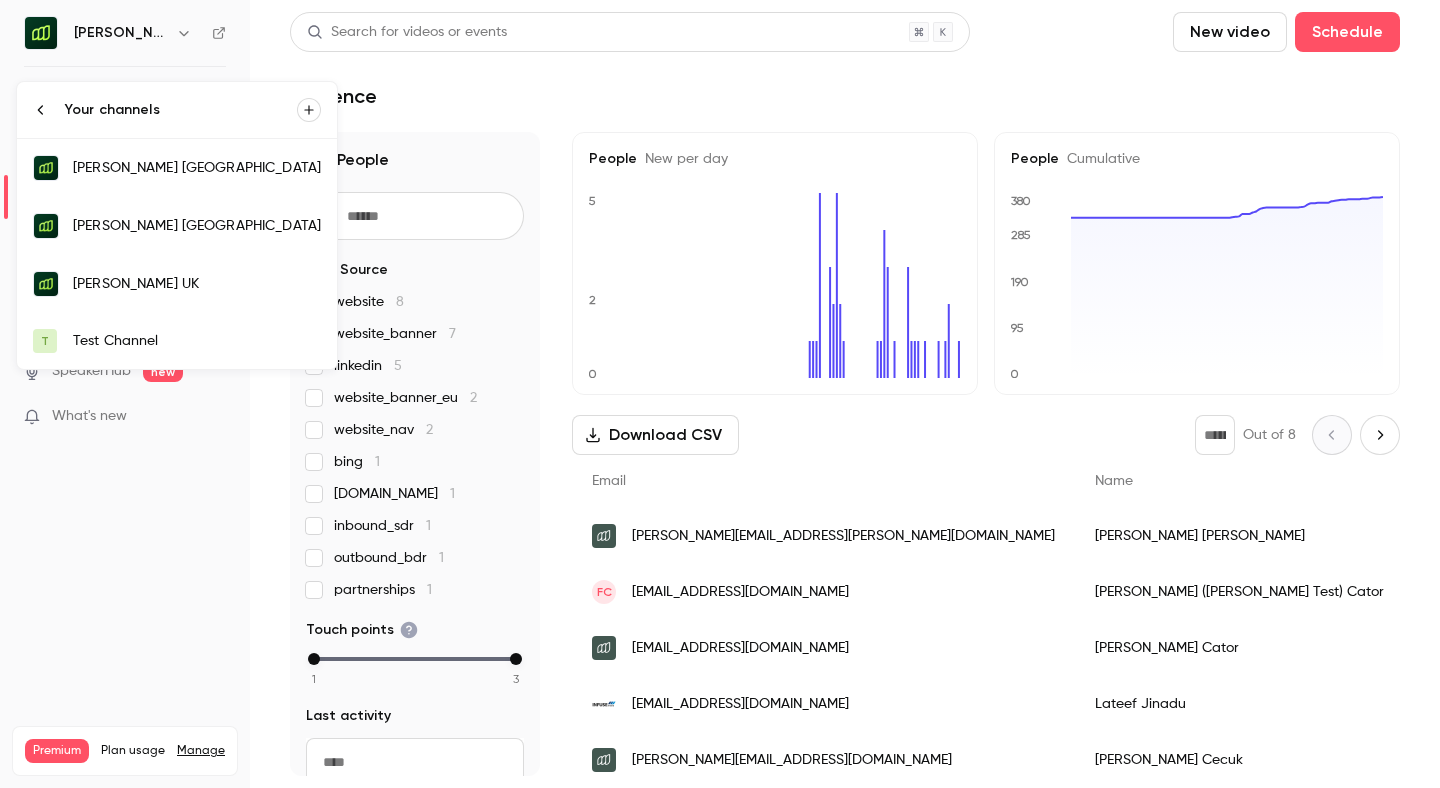 click on "[PERSON_NAME] [GEOGRAPHIC_DATA]" at bounding box center (197, 168) 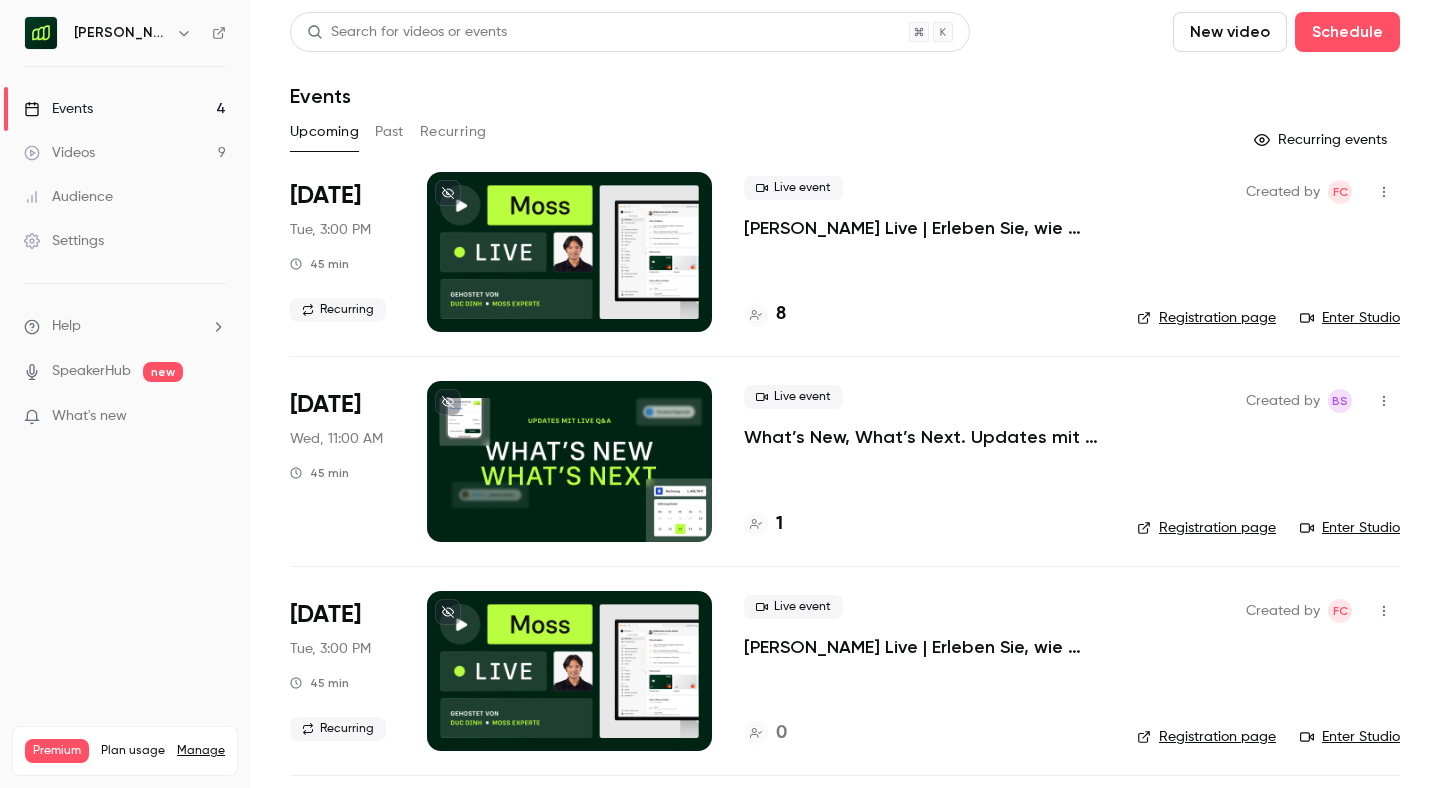 click on "Audience" at bounding box center (68, 197) 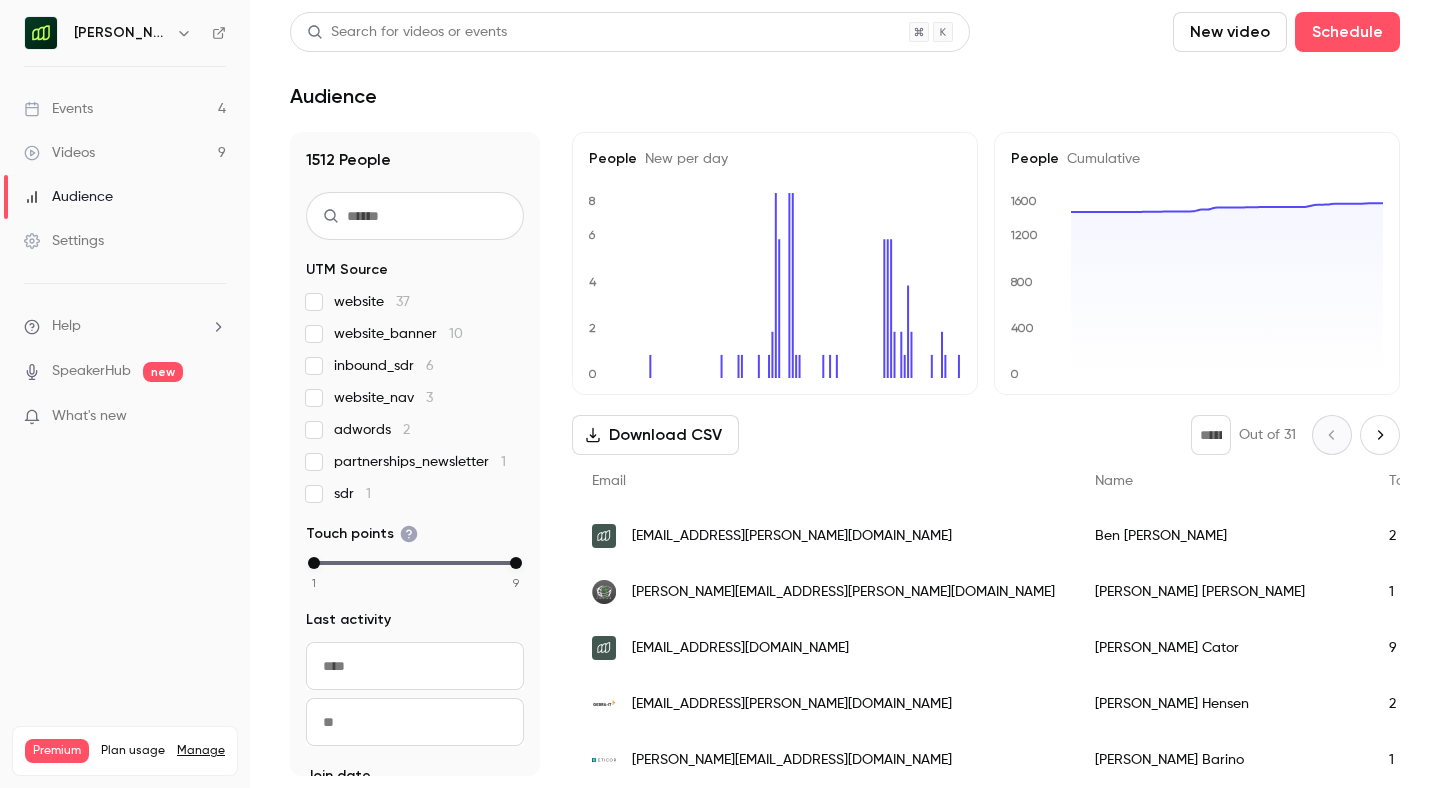 click on "Events" at bounding box center (58, 109) 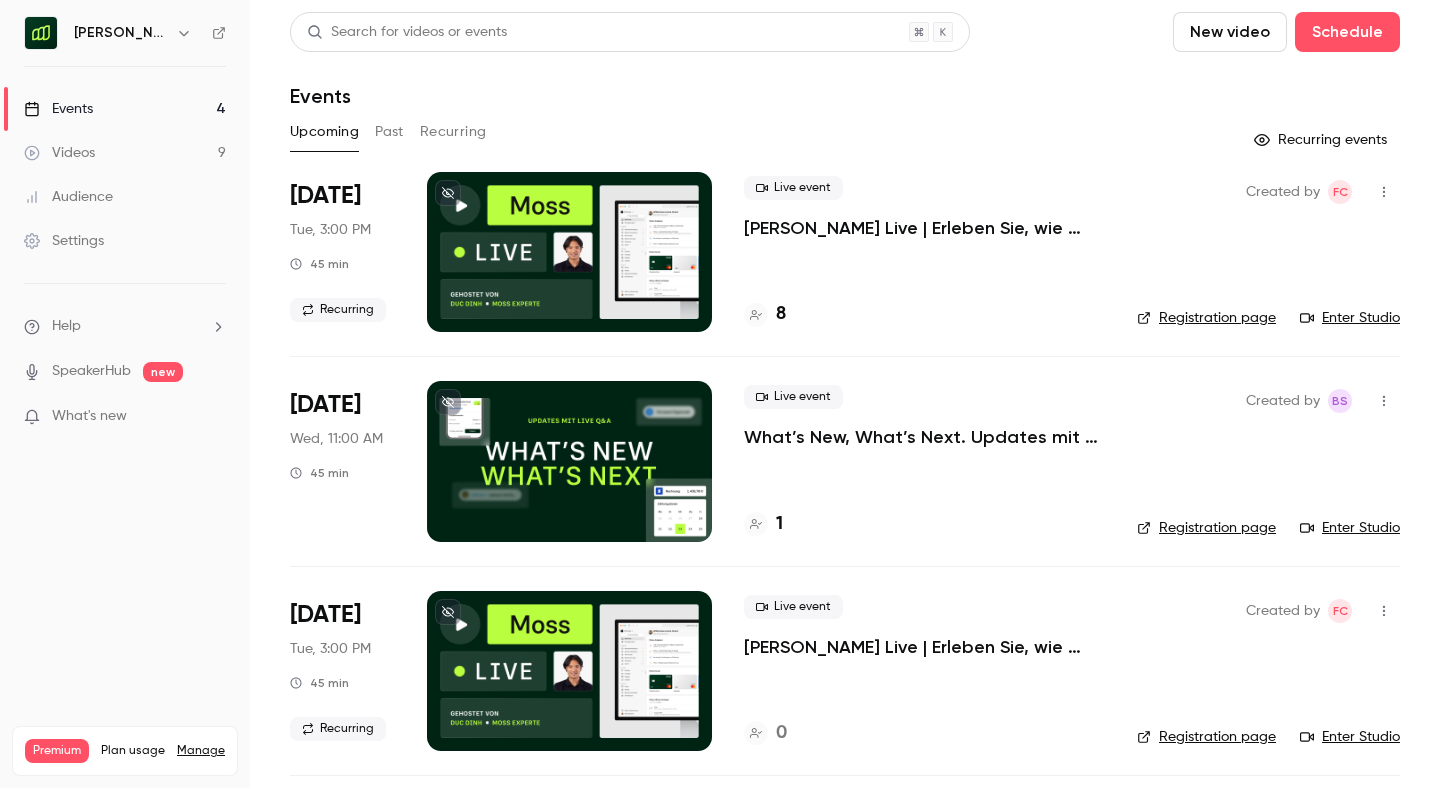 click at bounding box center (184, 33) 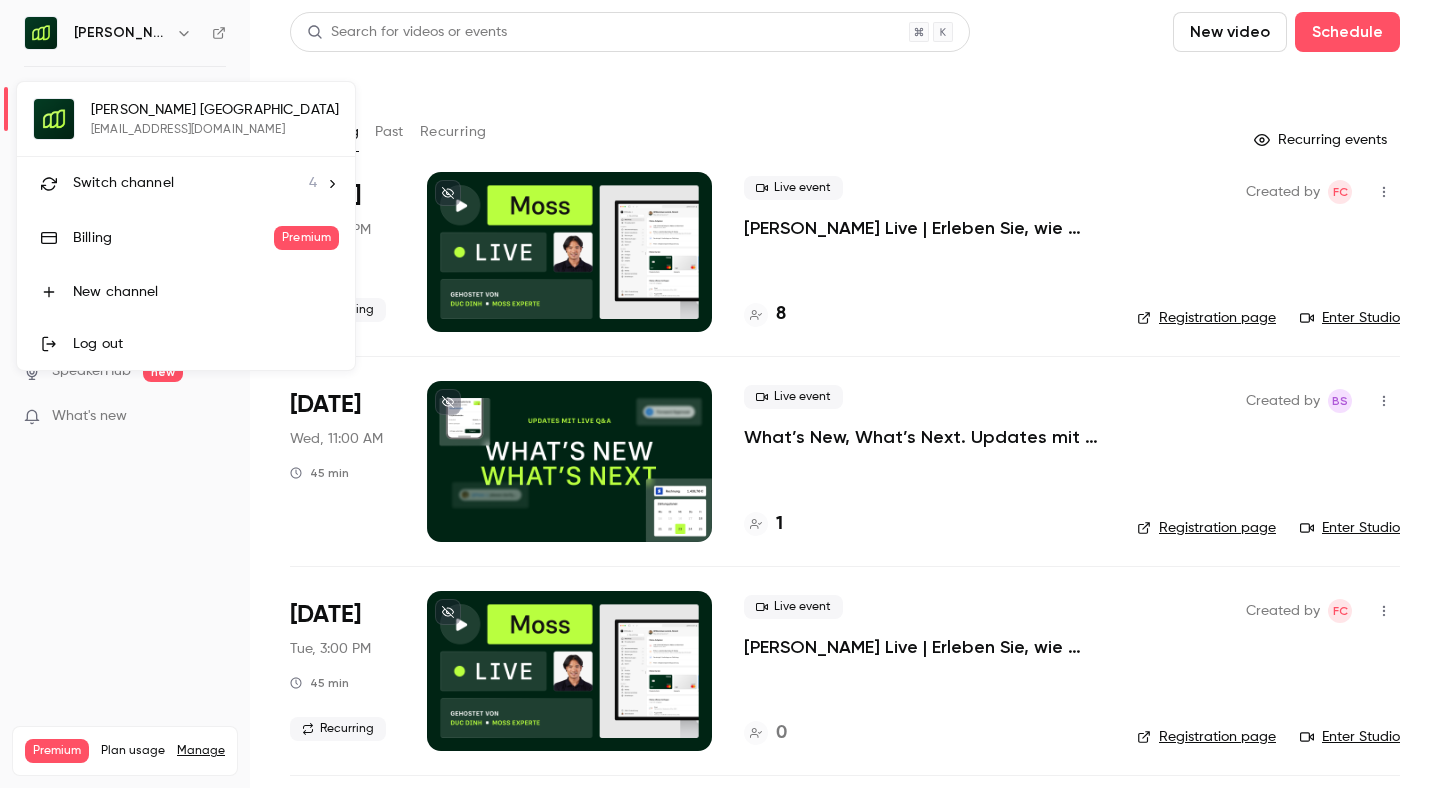 click on "Switch channel 4" at bounding box center [186, 183] 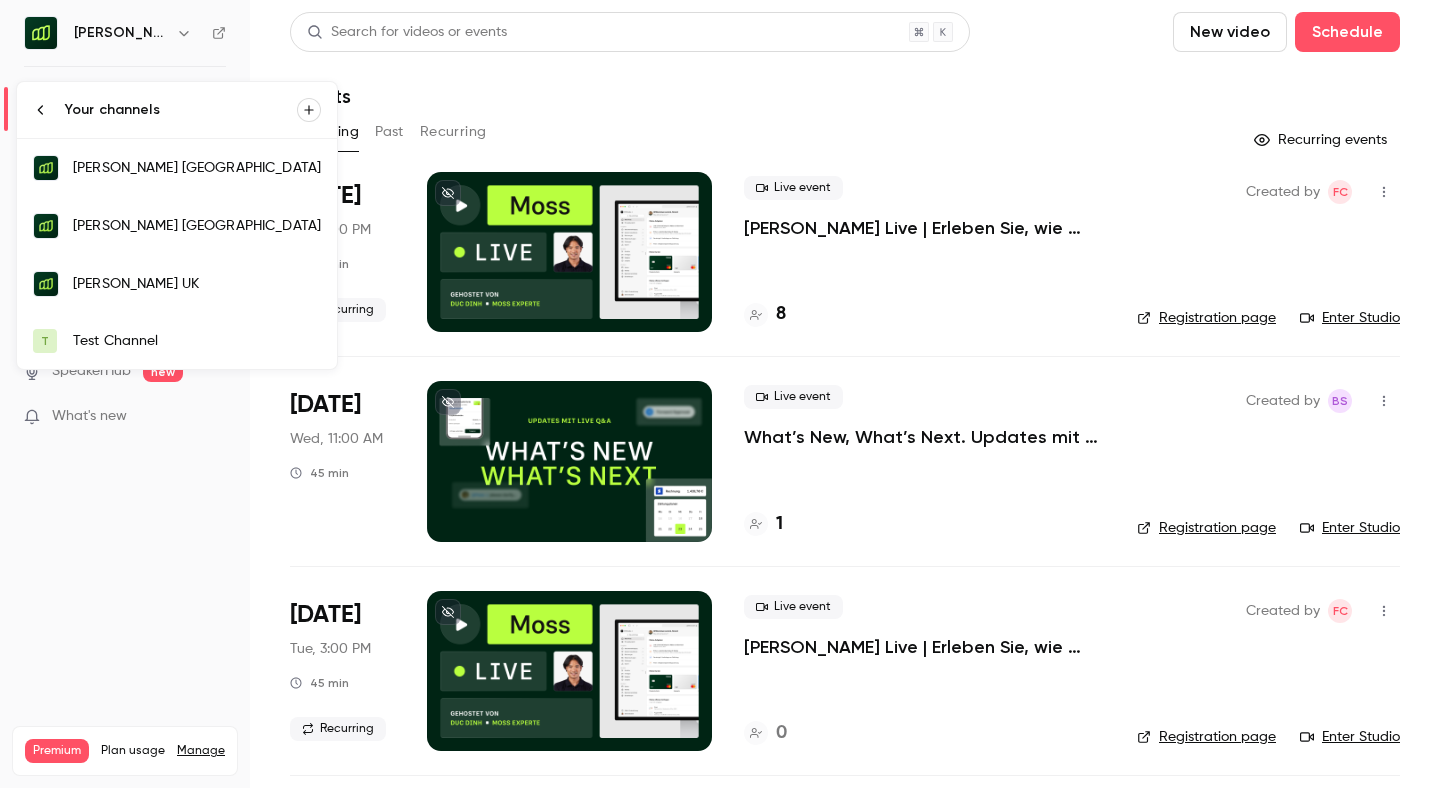 click on "[PERSON_NAME] [GEOGRAPHIC_DATA]" at bounding box center (197, 226) 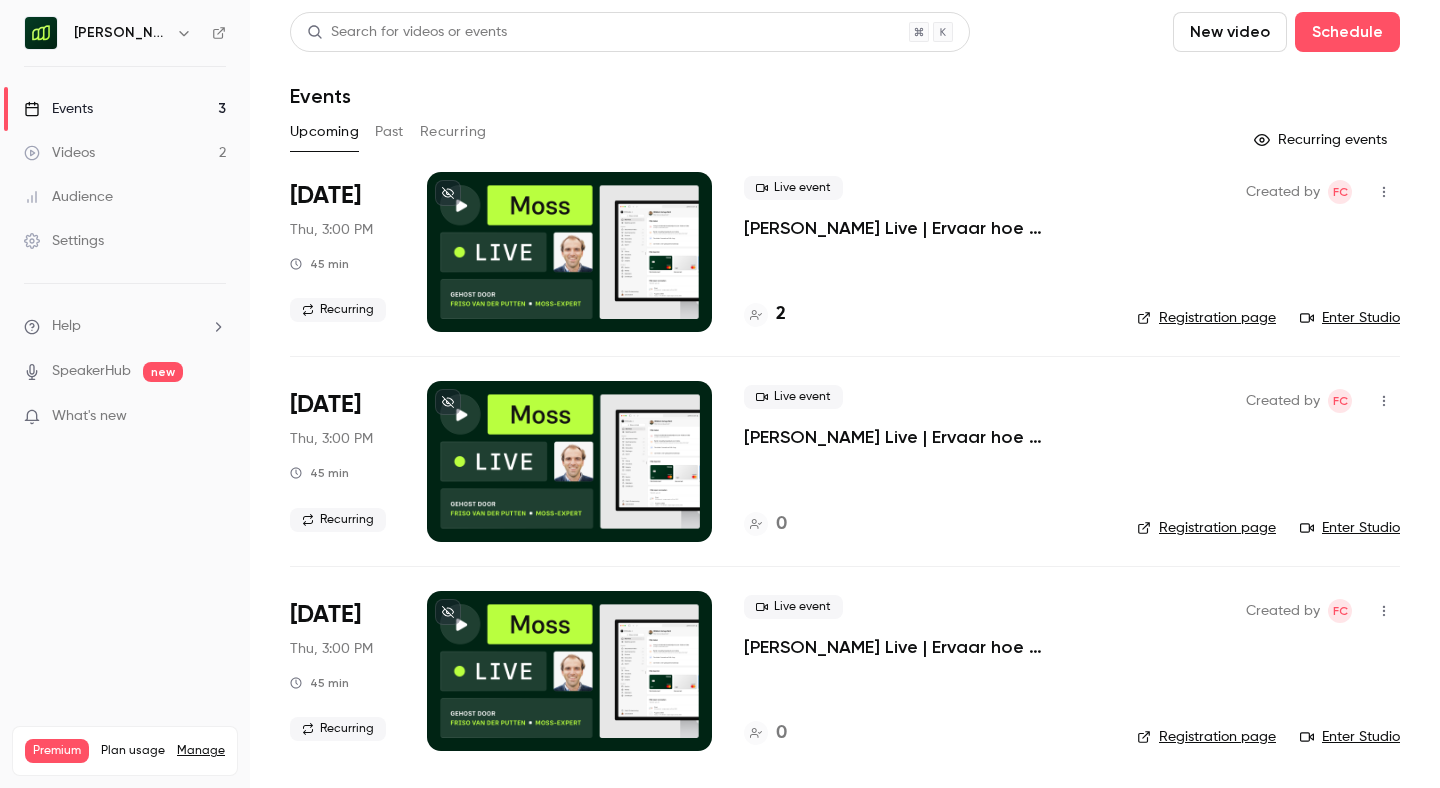 click on "Audience" at bounding box center (68, 197) 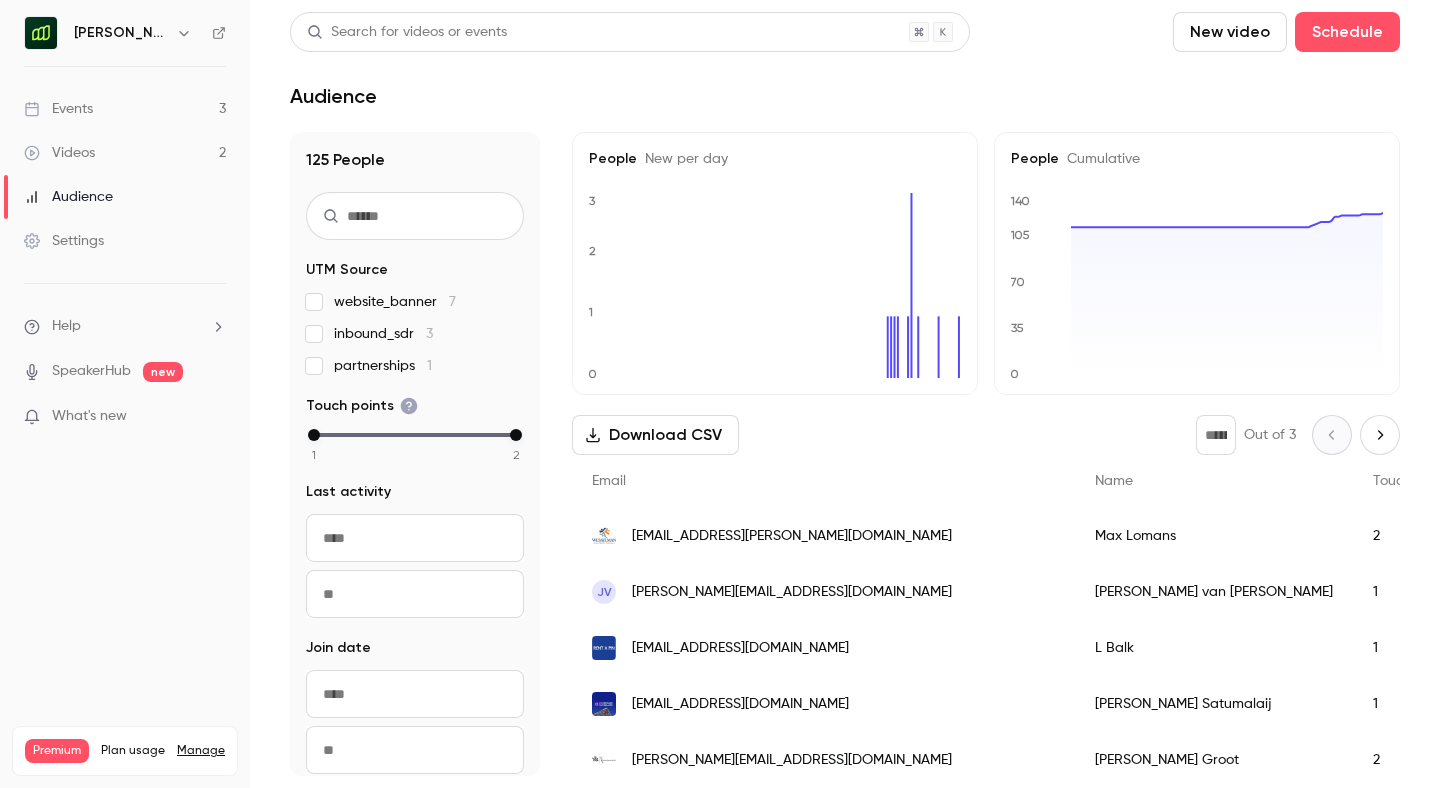 click at bounding box center [184, 33] 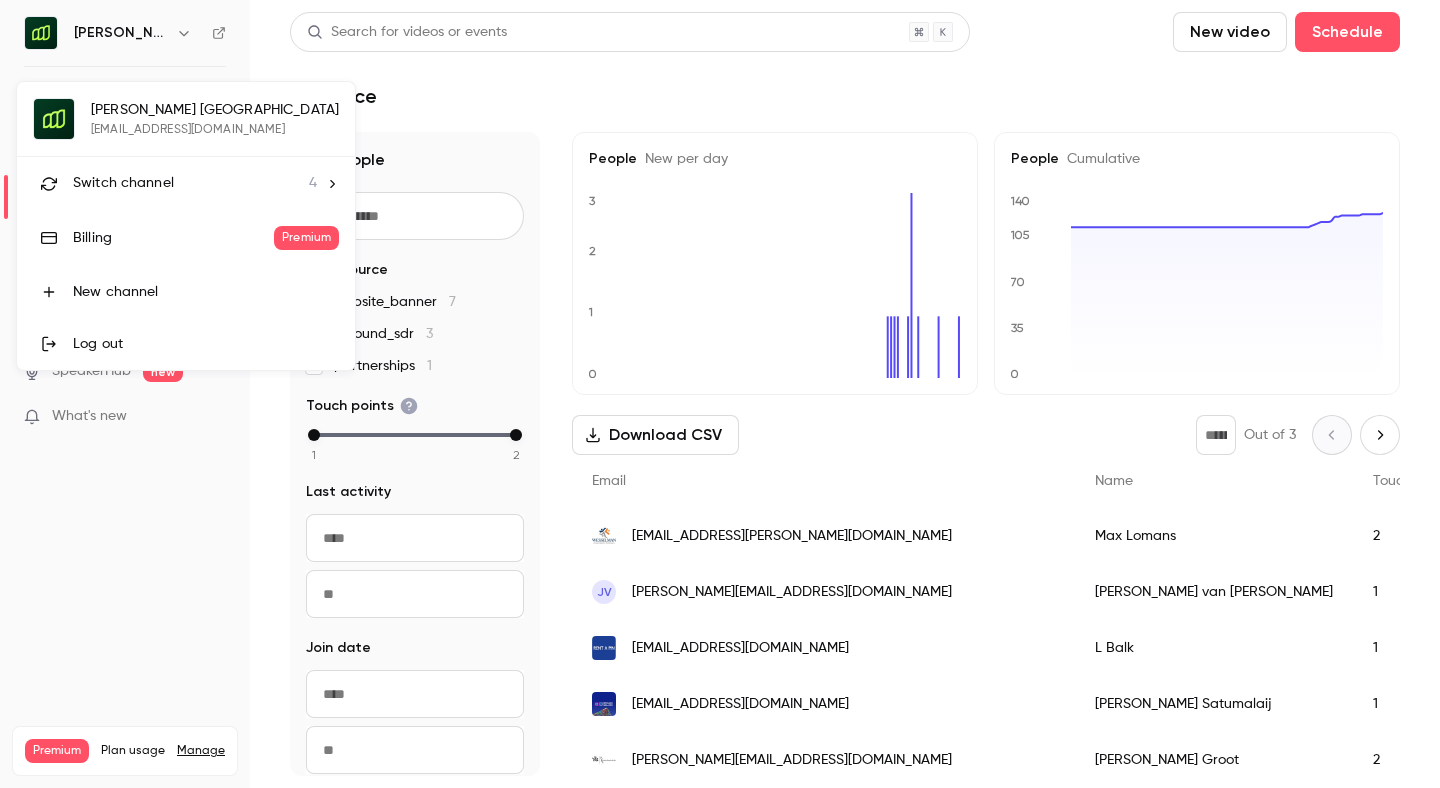 click on "Switch channel" at bounding box center [123, 183] 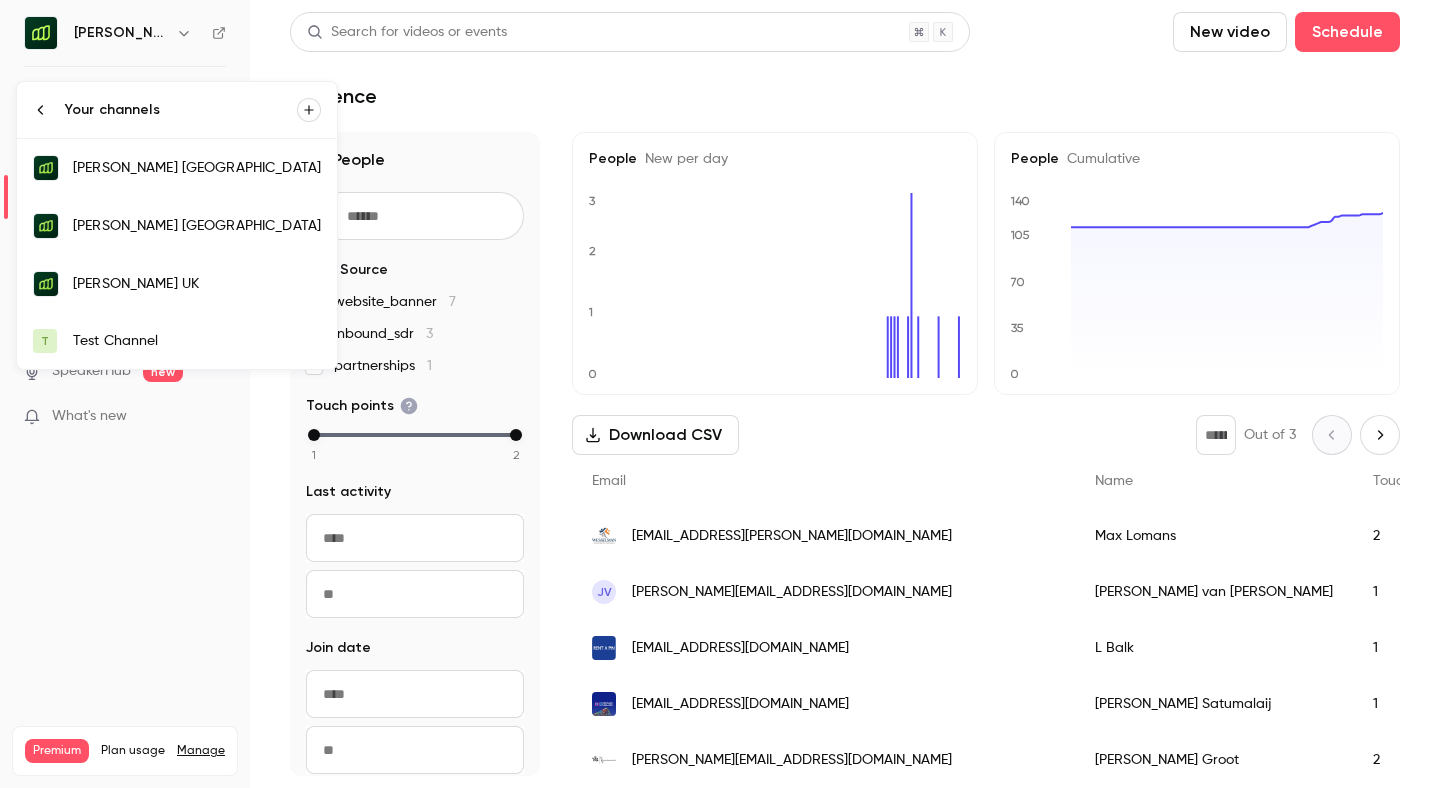 click at bounding box center (720, 394) 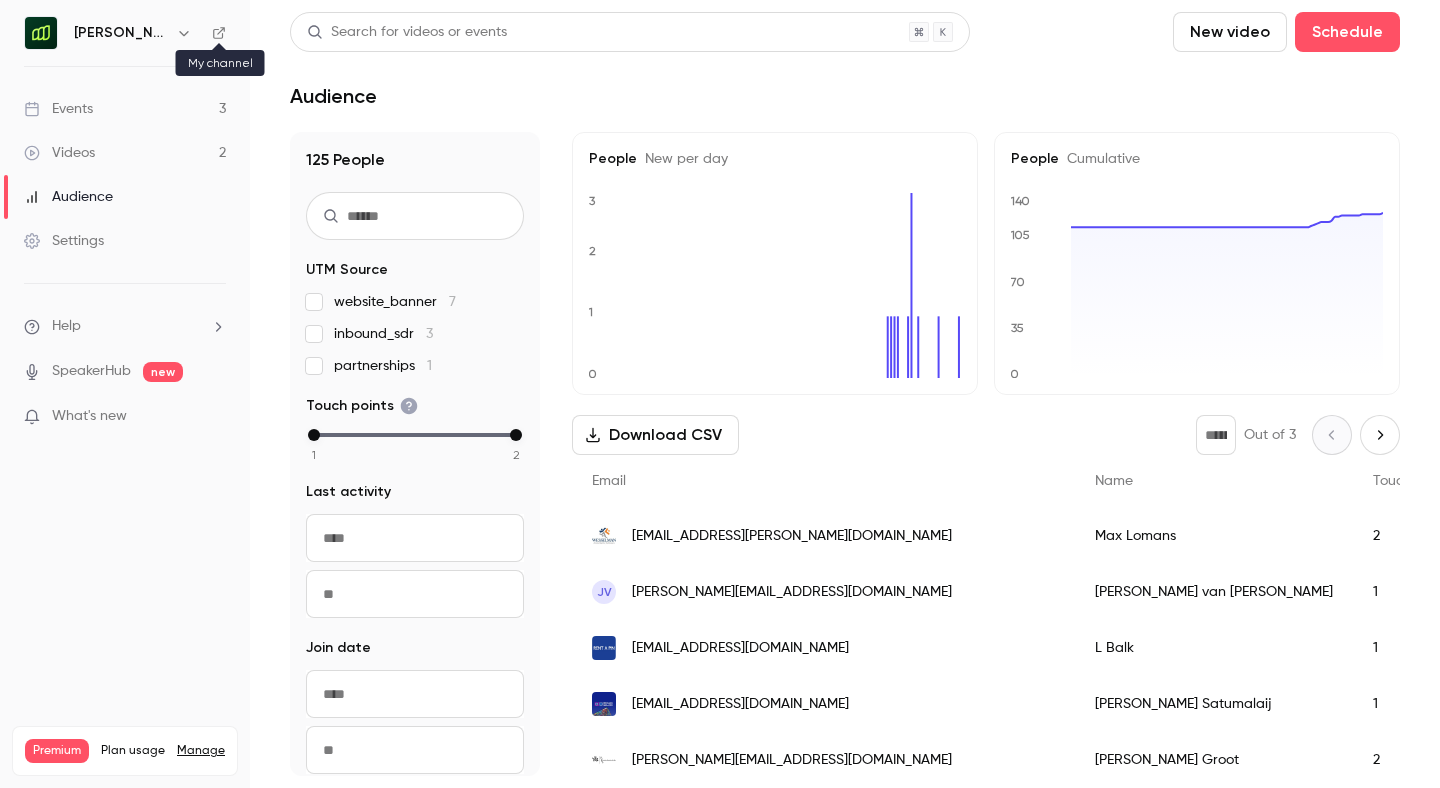 click 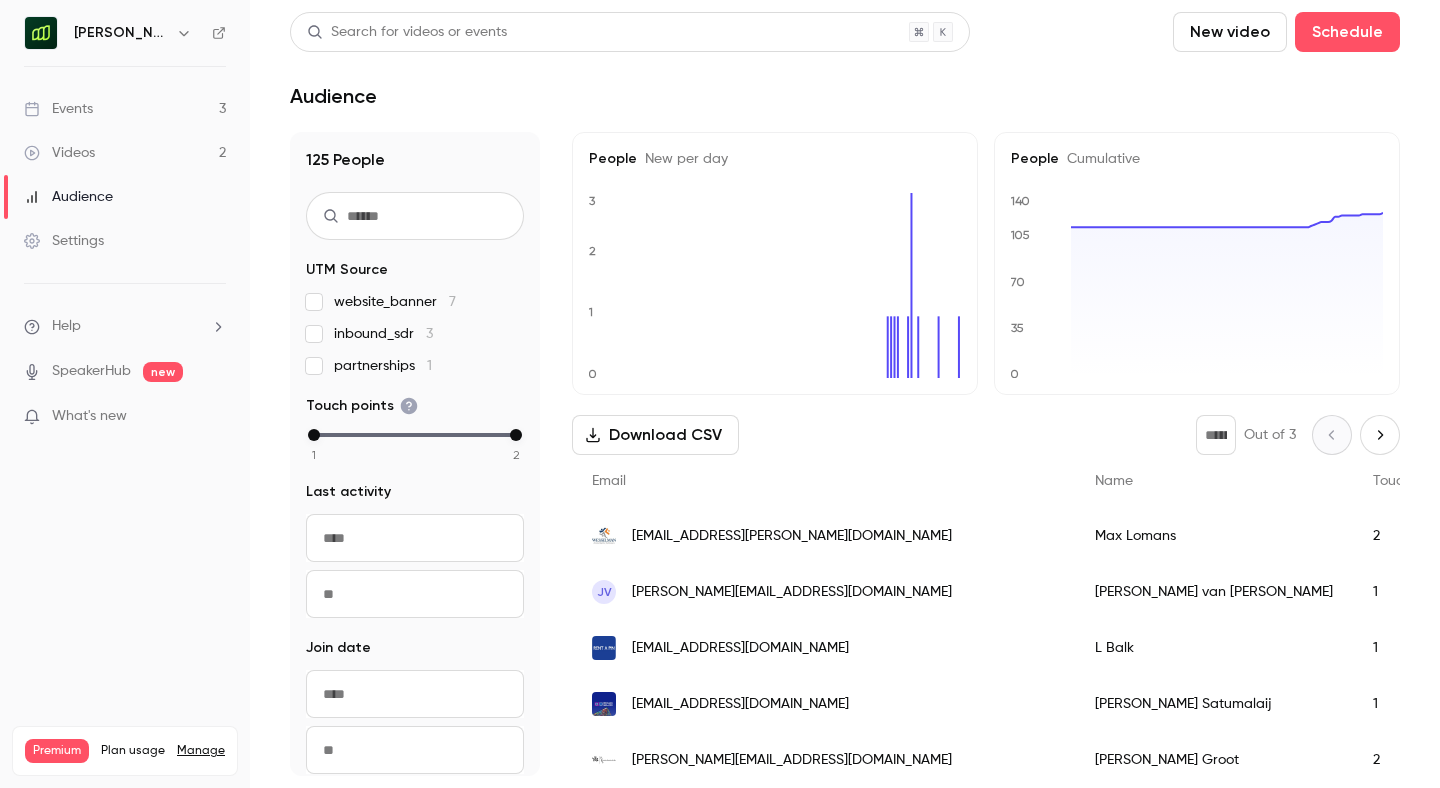 click on "[PERSON_NAME] [GEOGRAPHIC_DATA]" at bounding box center [121, 33] 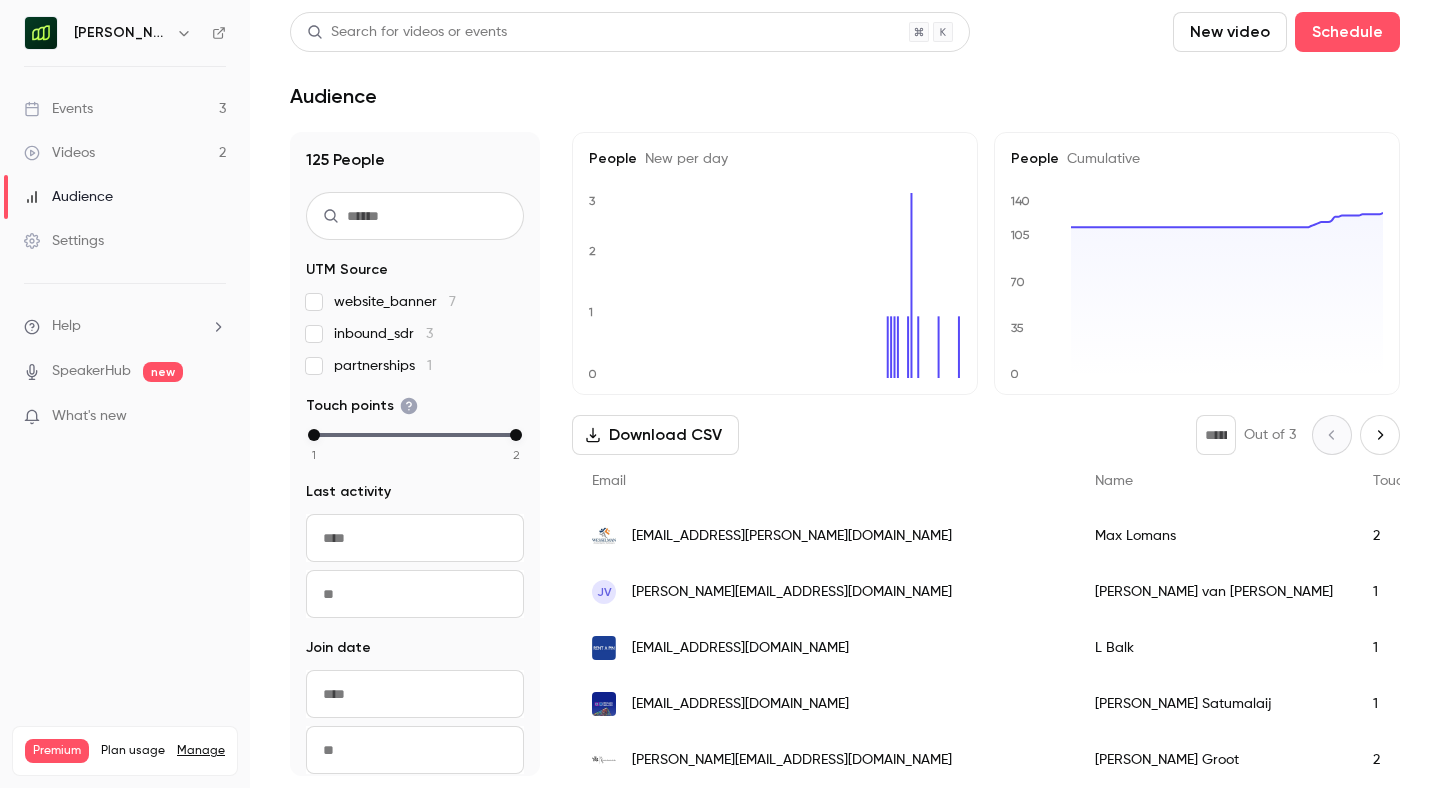 click 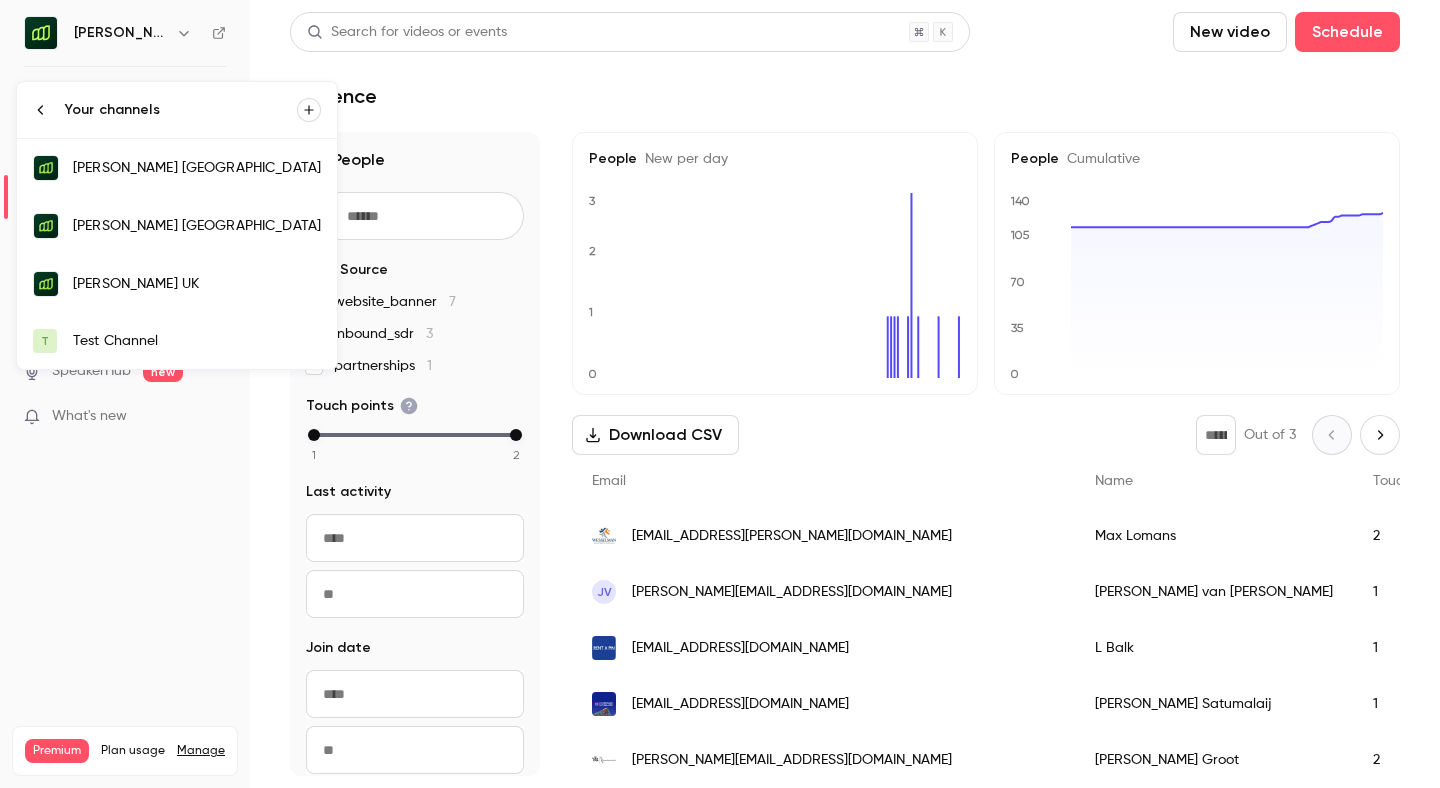 click on "[PERSON_NAME] UK" at bounding box center (197, 284) 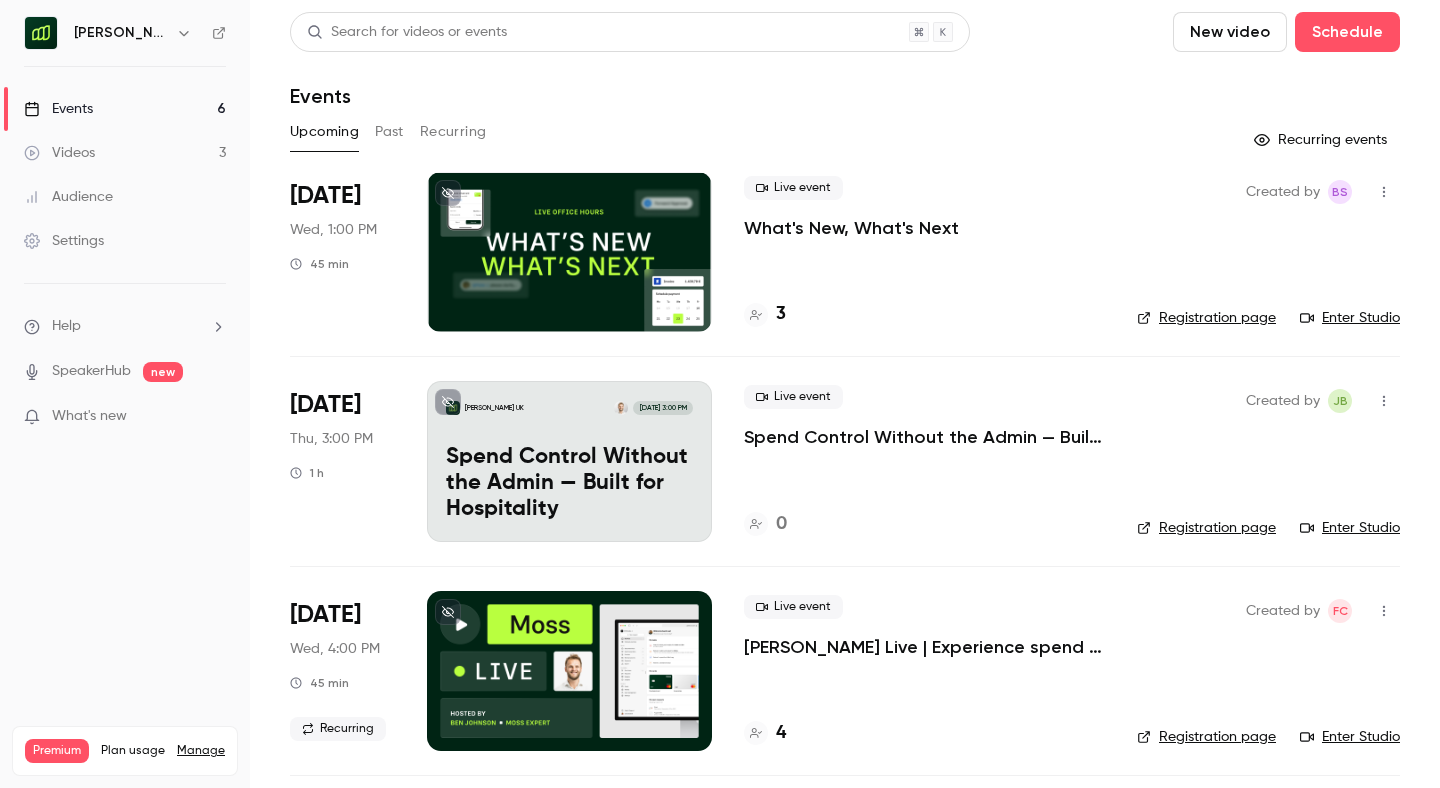 click 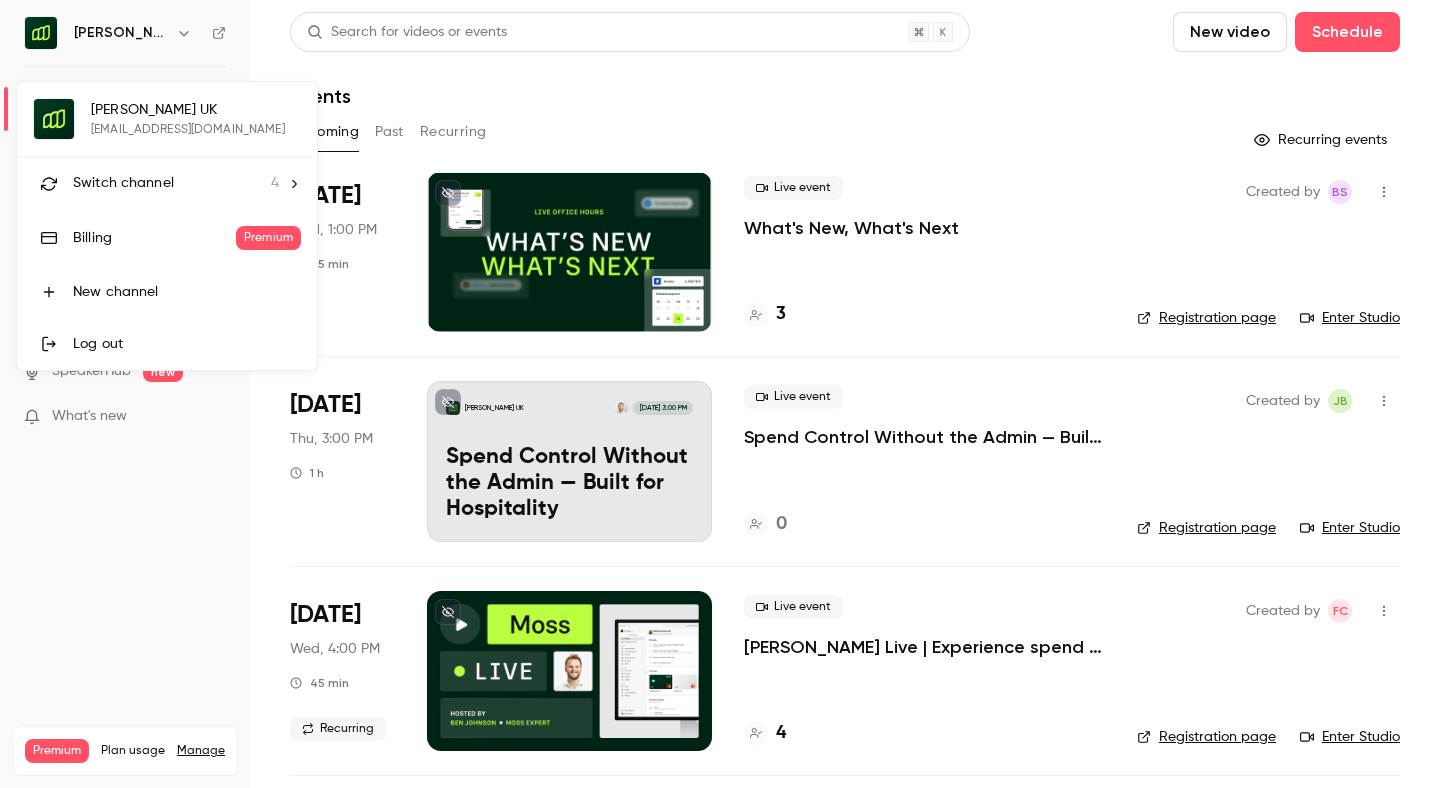 click on "Switch channel" at bounding box center [123, 183] 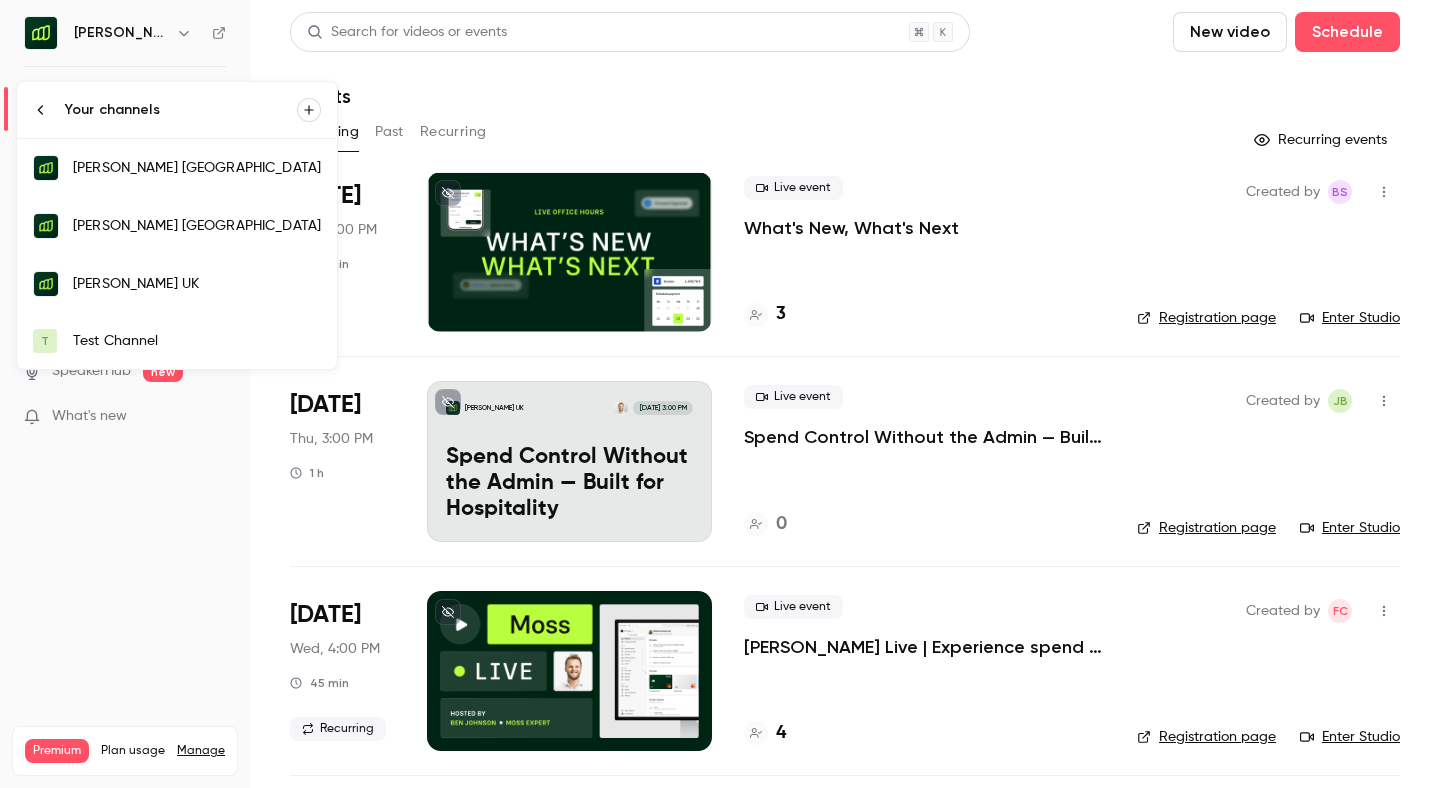 click on "[PERSON_NAME] [GEOGRAPHIC_DATA]" at bounding box center [197, 168] 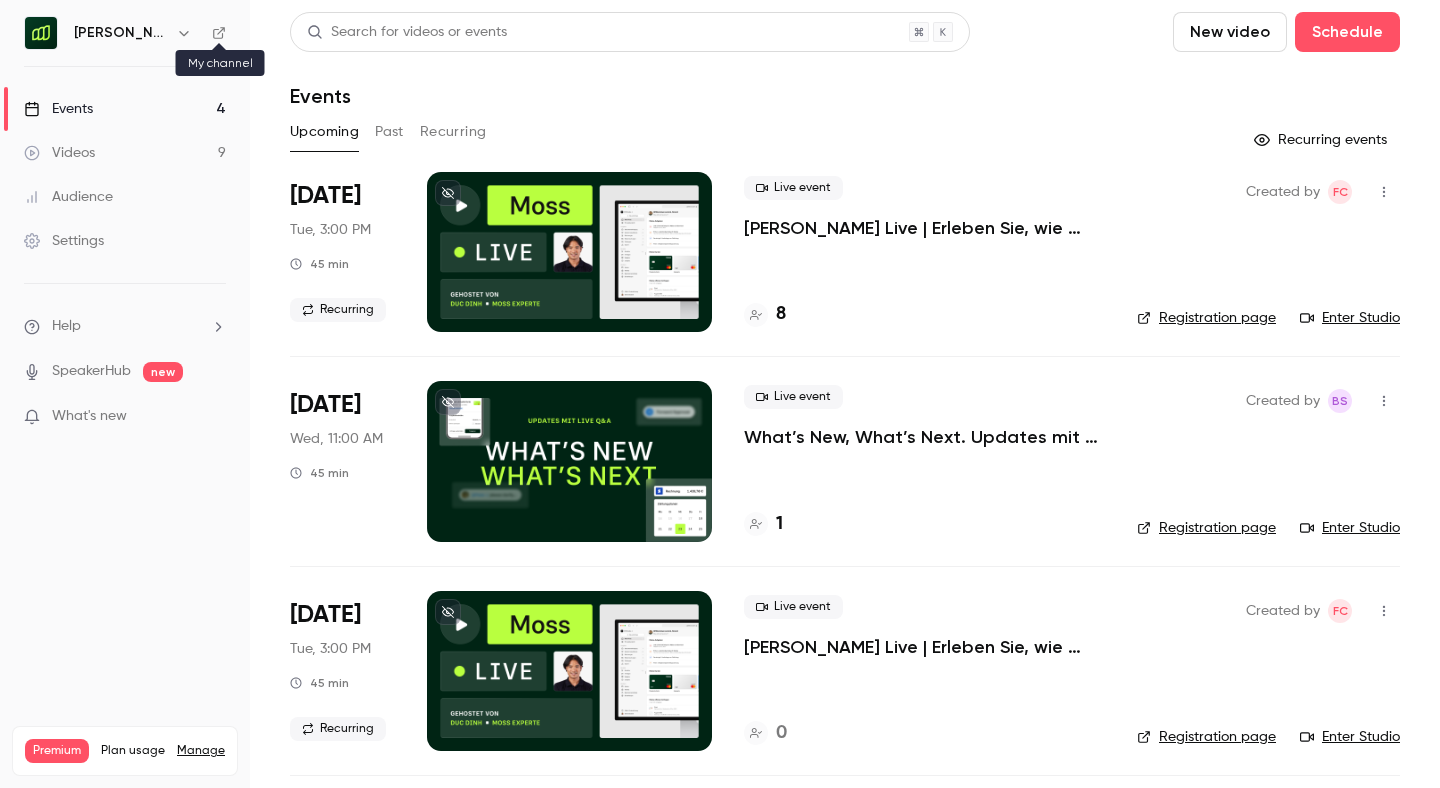 click 